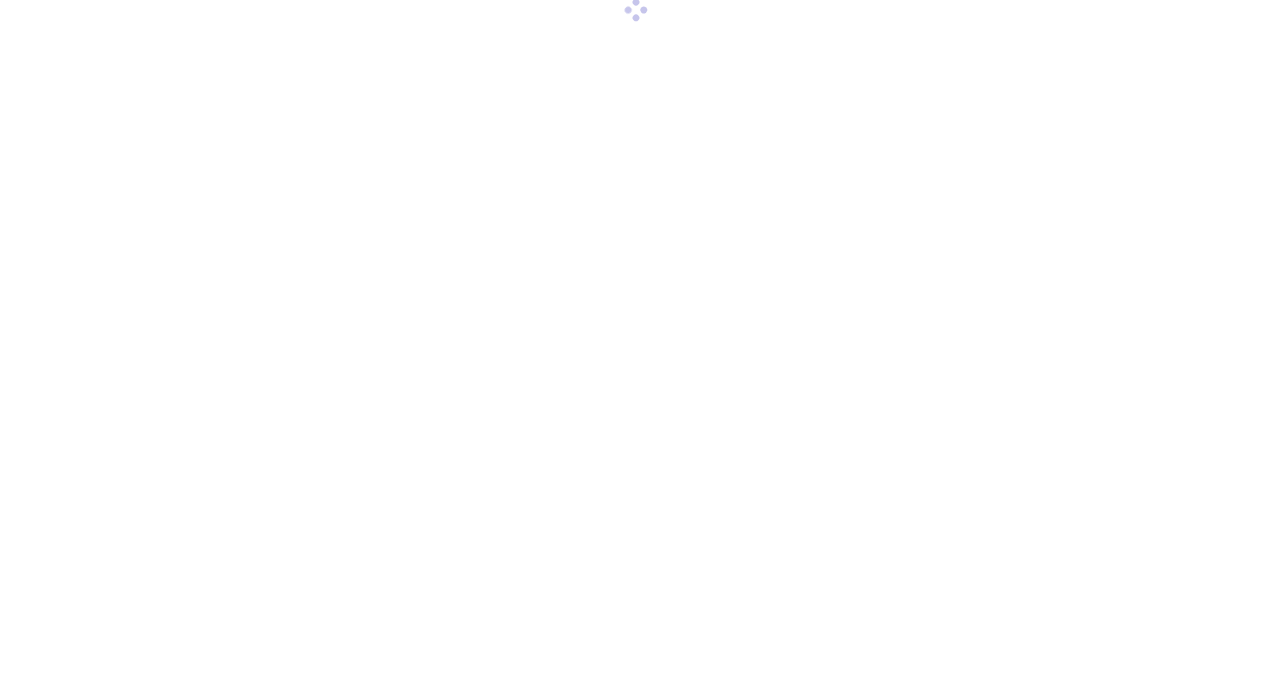 scroll, scrollTop: 0, scrollLeft: 0, axis: both 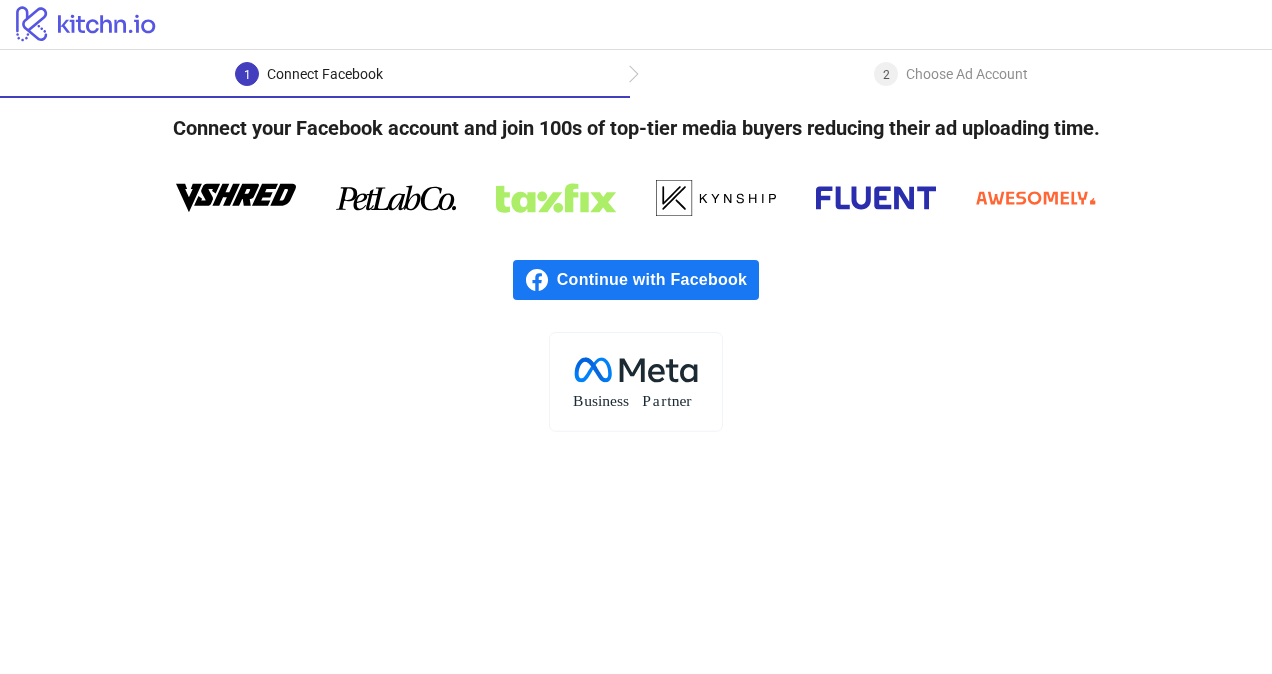 click on "Continue with Facebook" at bounding box center [658, 280] 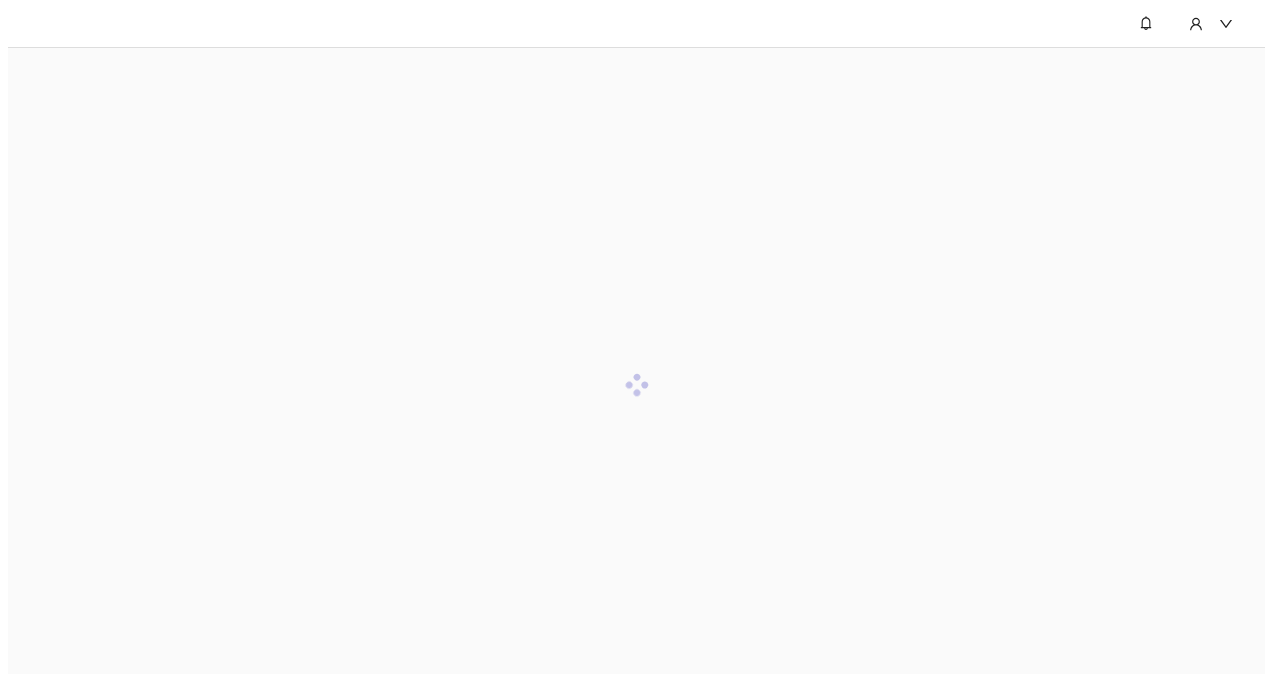 scroll, scrollTop: 0, scrollLeft: 0, axis: both 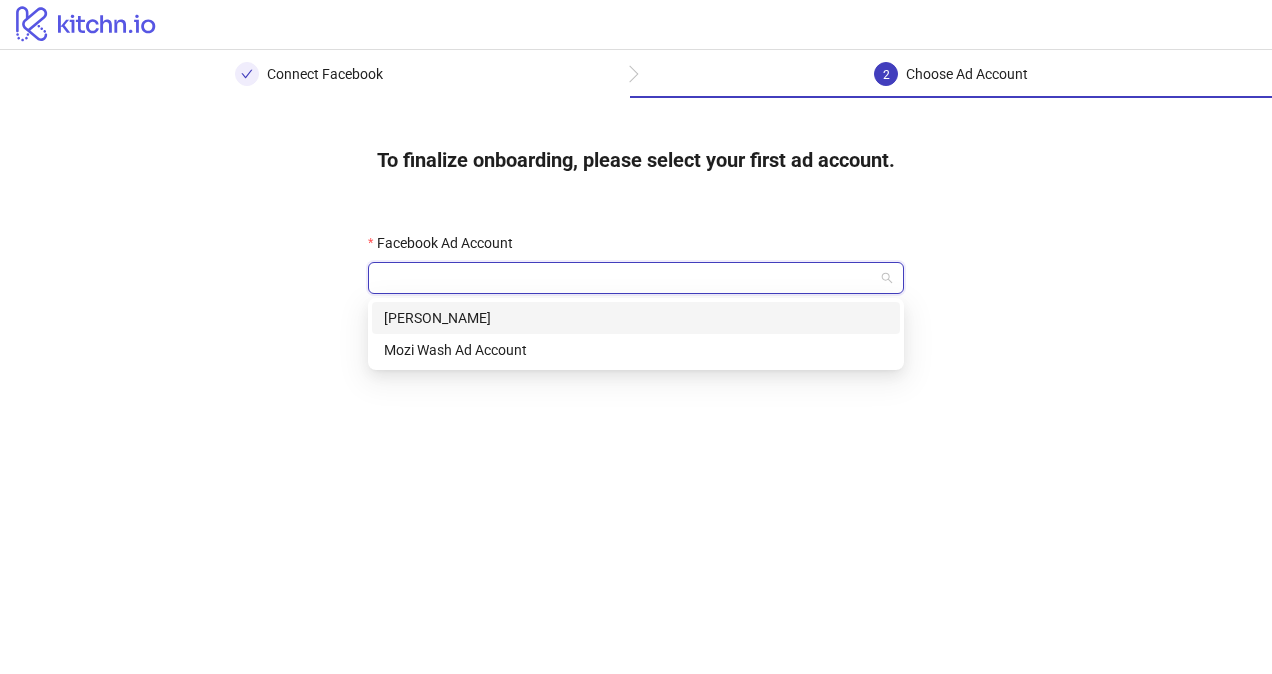 click on "Facebook Ad Account" at bounding box center (627, 278) 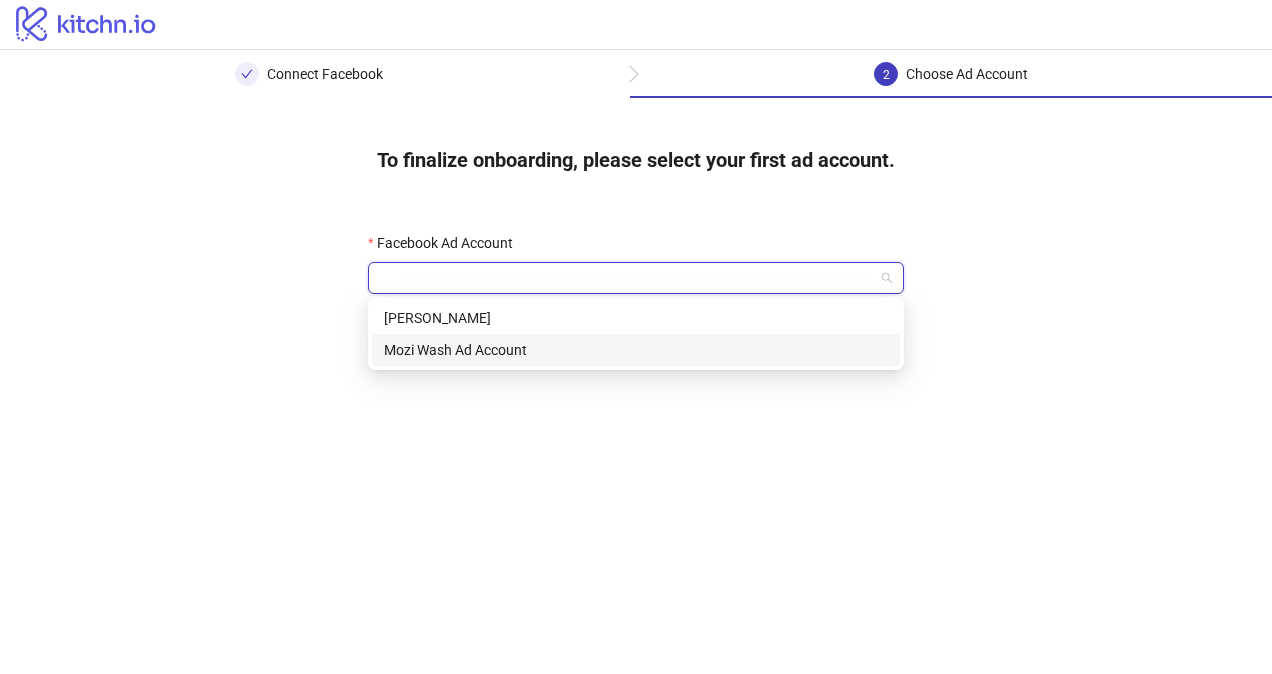 click on "Mozi Wash Ad Account" at bounding box center (636, 350) 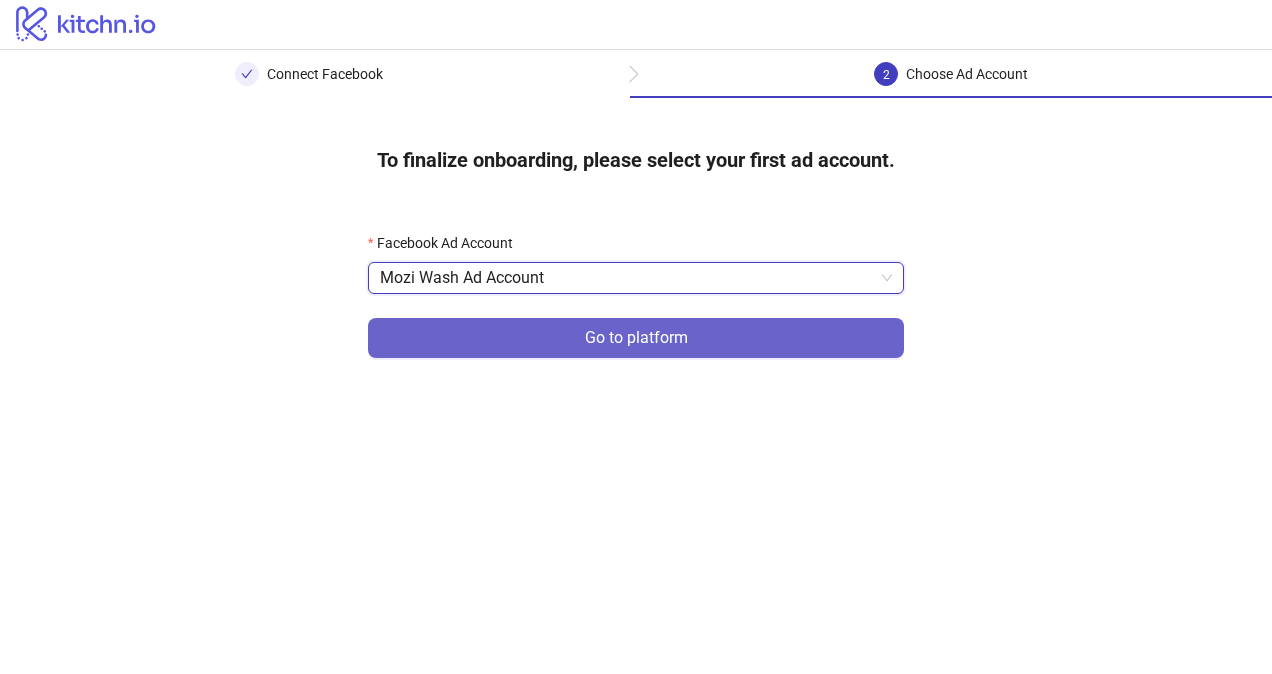 click on "Go to platform" at bounding box center [636, 338] 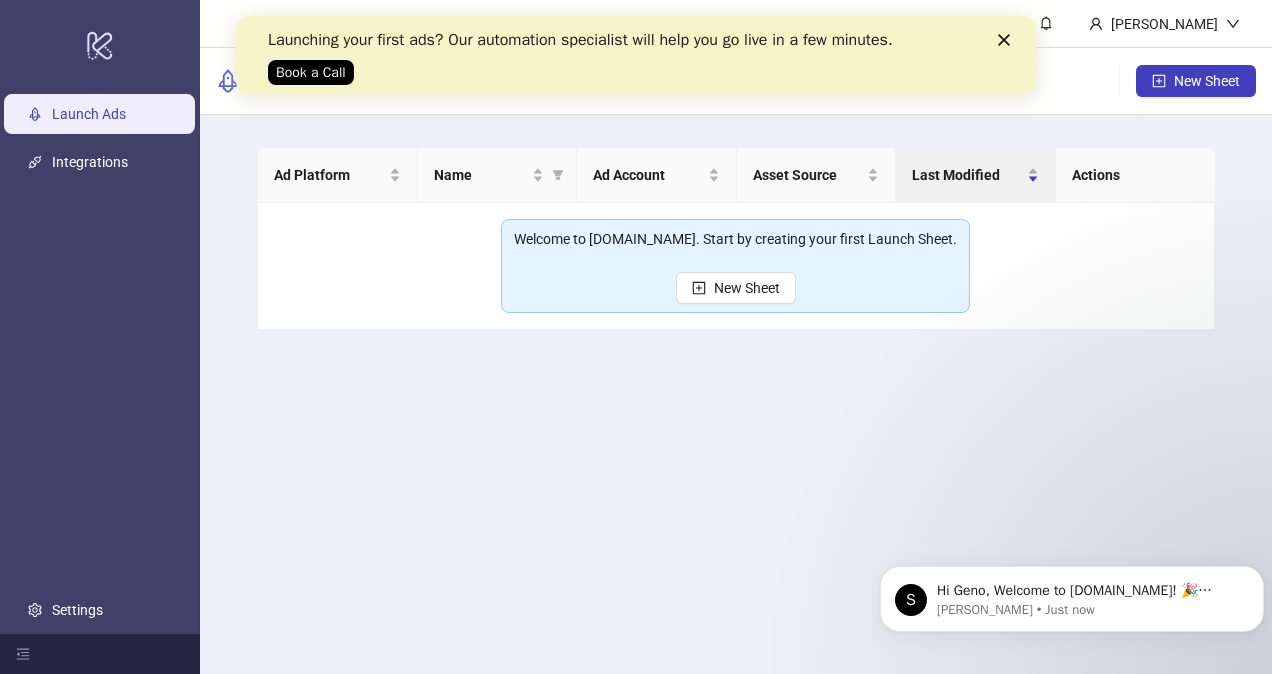 scroll, scrollTop: 0, scrollLeft: 0, axis: both 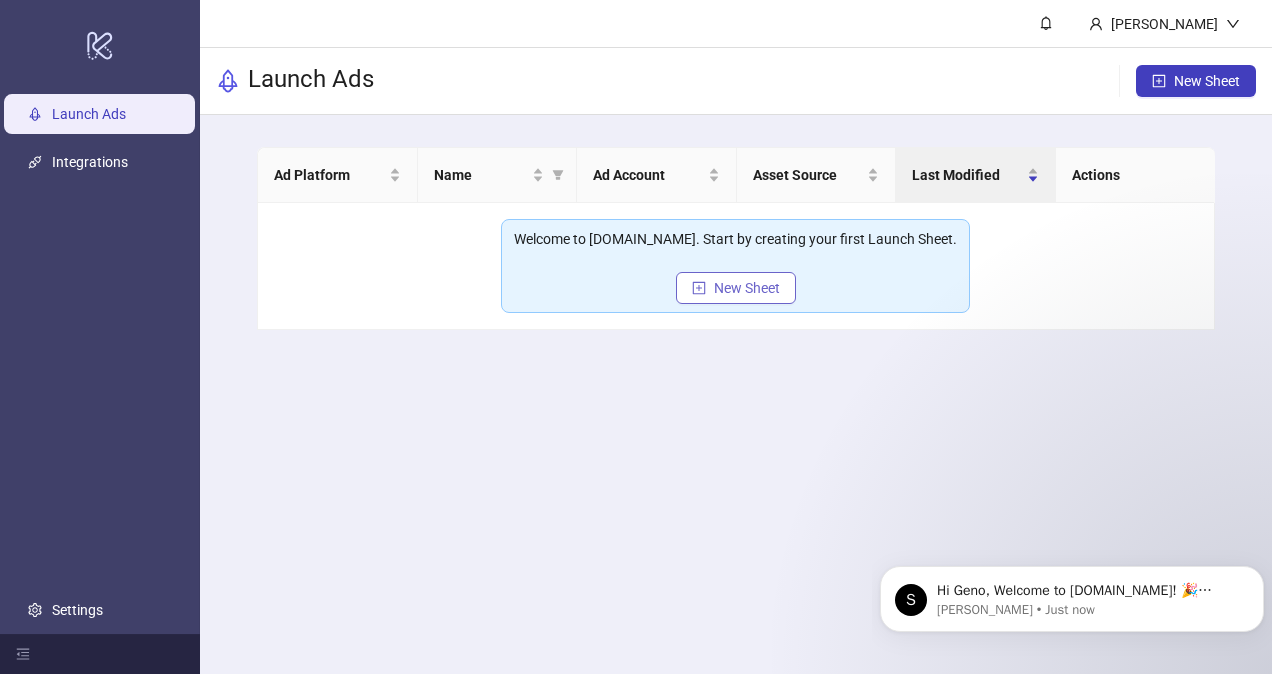 click on "New Sheet" at bounding box center (747, 288) 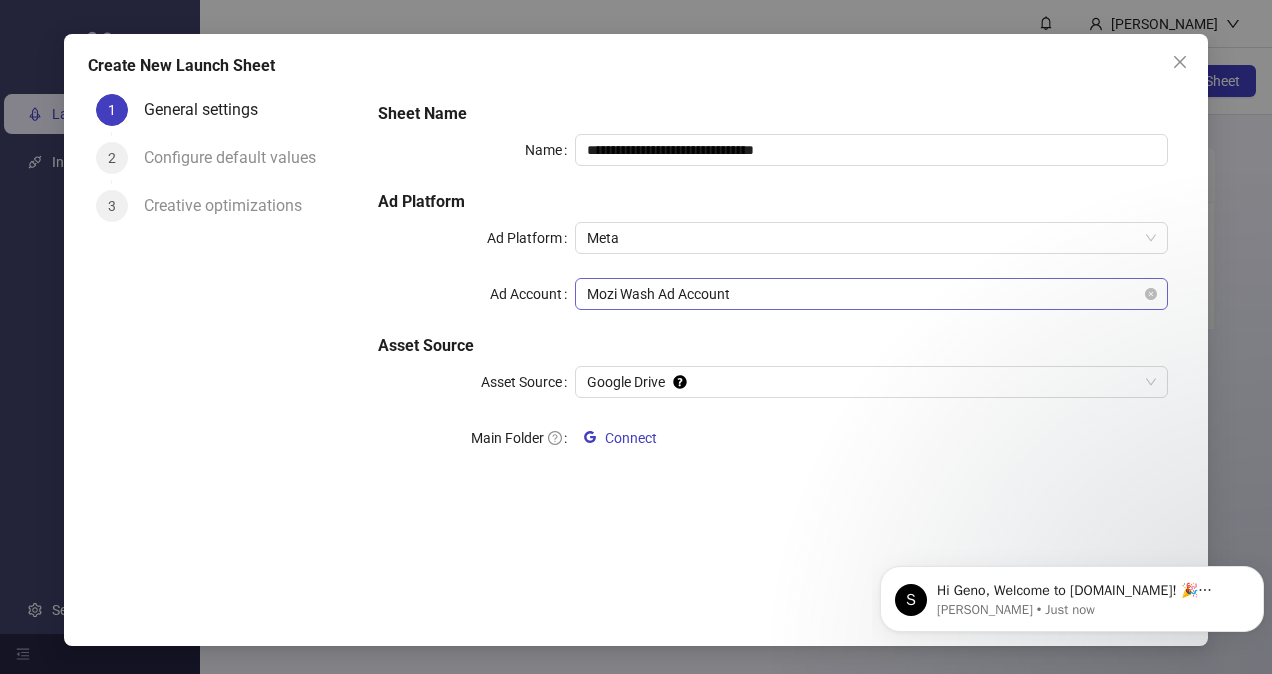 click on "Mozi Wash Ad Account" at bounding box center (871, 294) 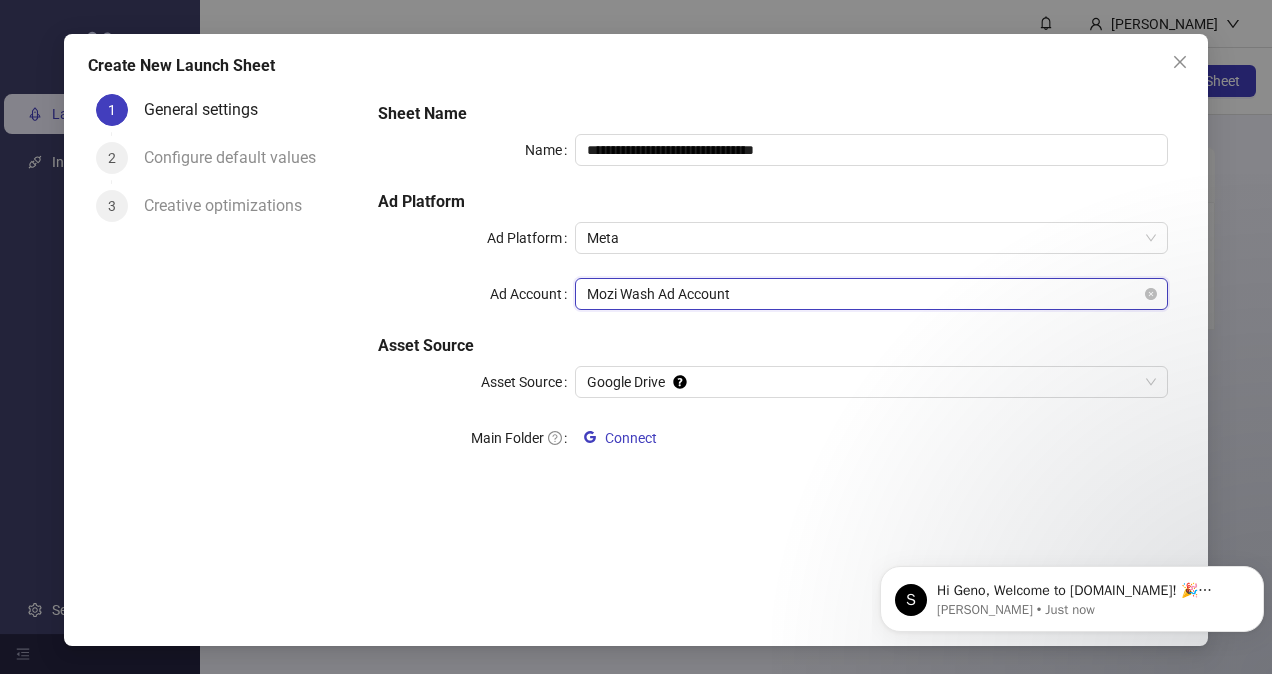 click on "Mozi Wash Ad Account" at bounding box center [871, 294] 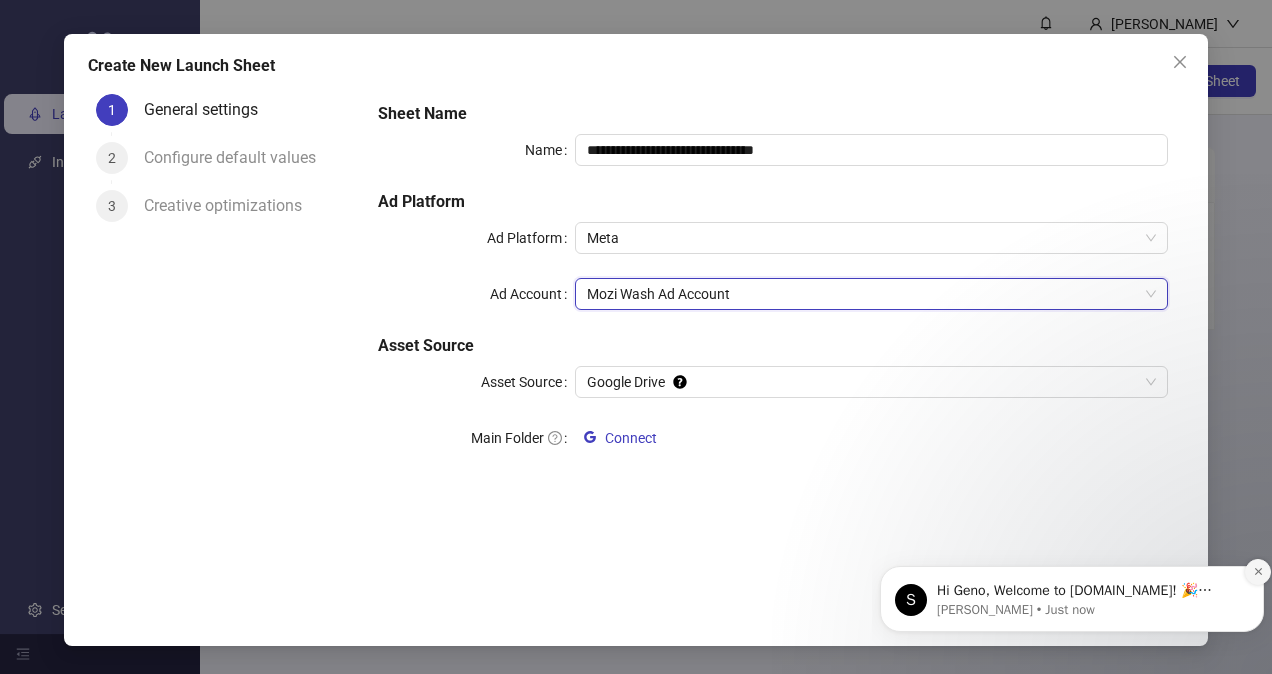 click 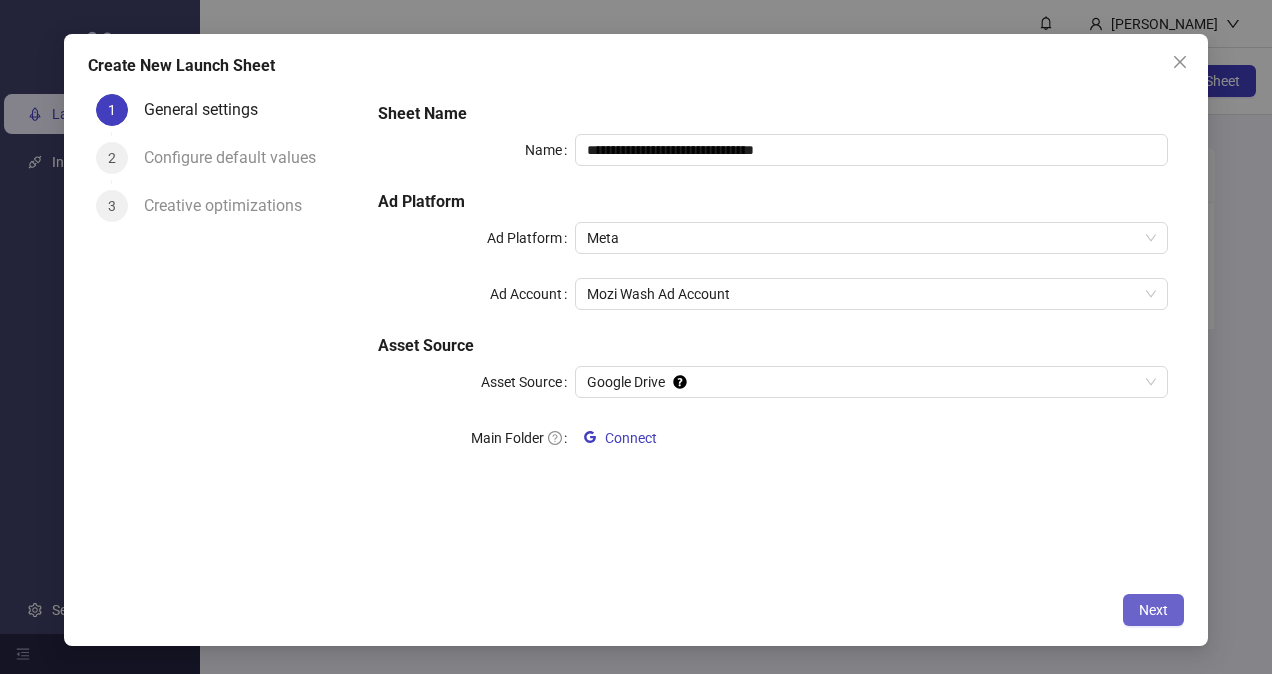 click on "Next" at bounding box center (1153, 610) 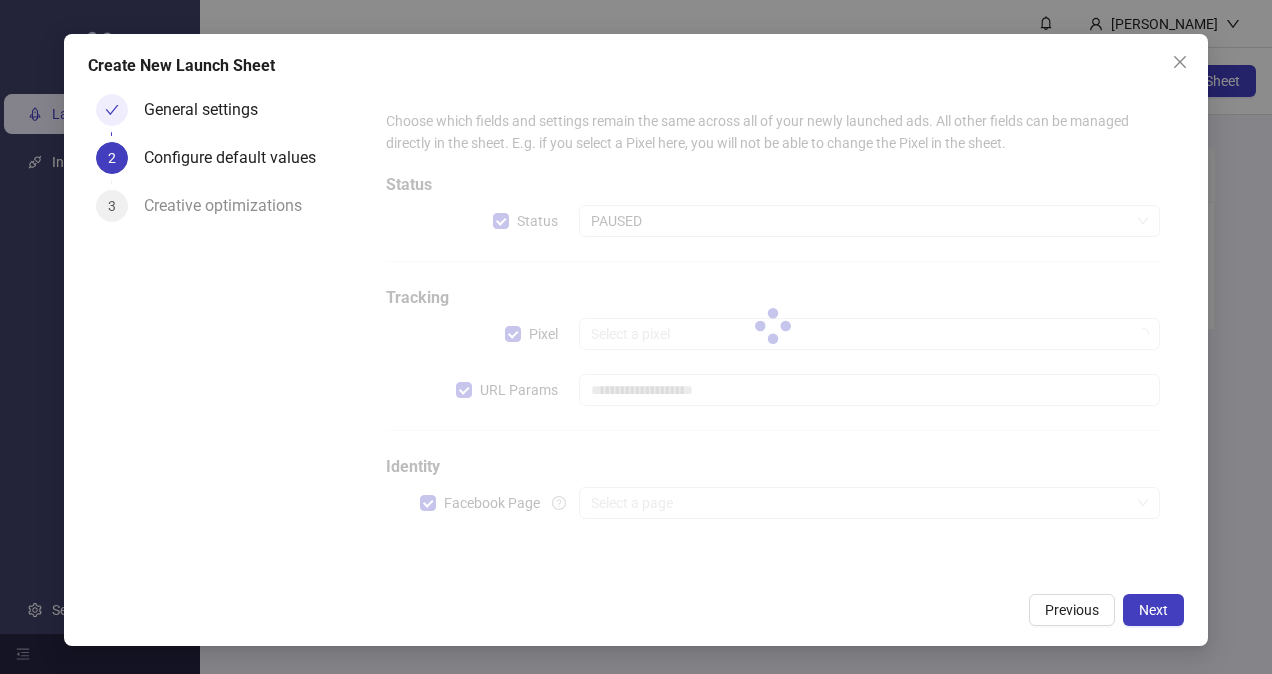 type on "**********" 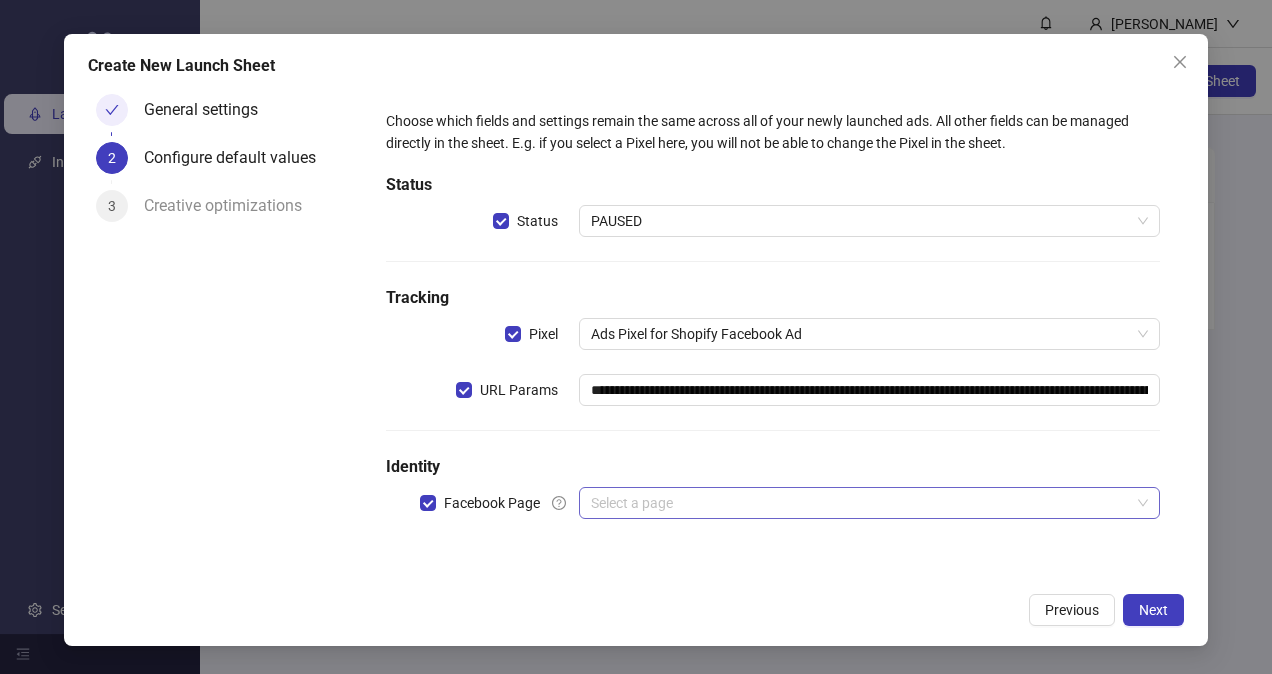 click at bounding box center [860, 503] 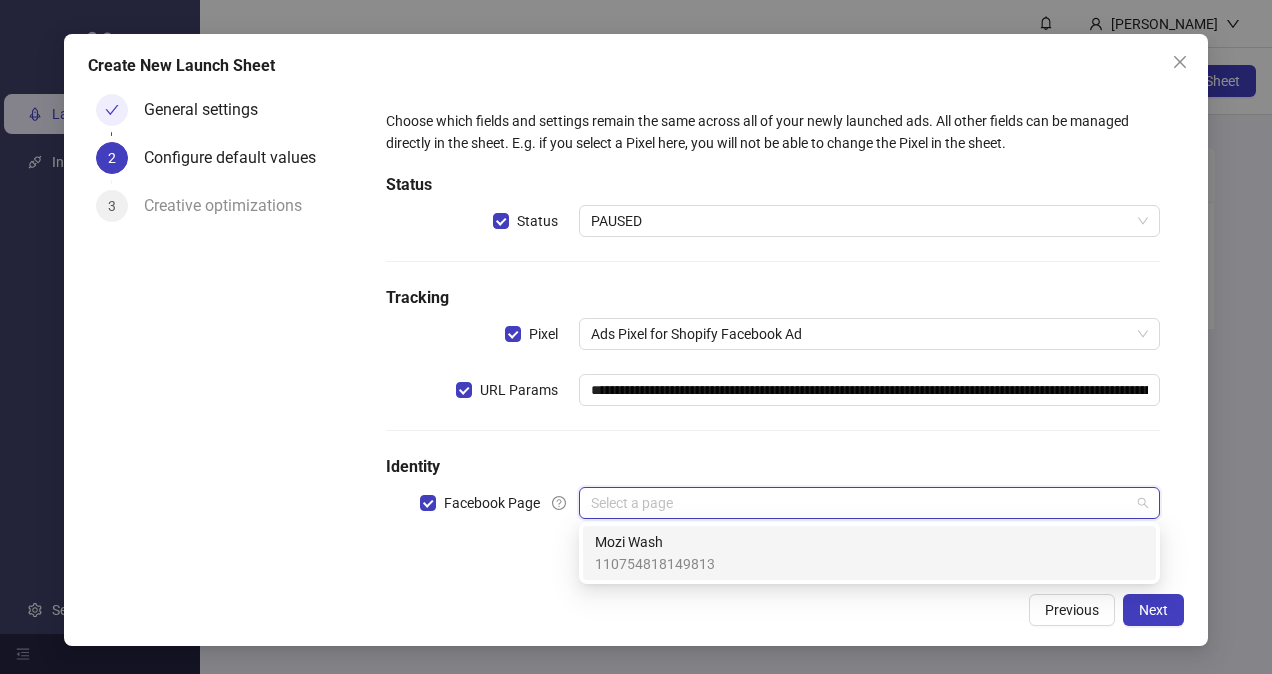 click on "Mozi Wash" at bounding box center (655, 542) 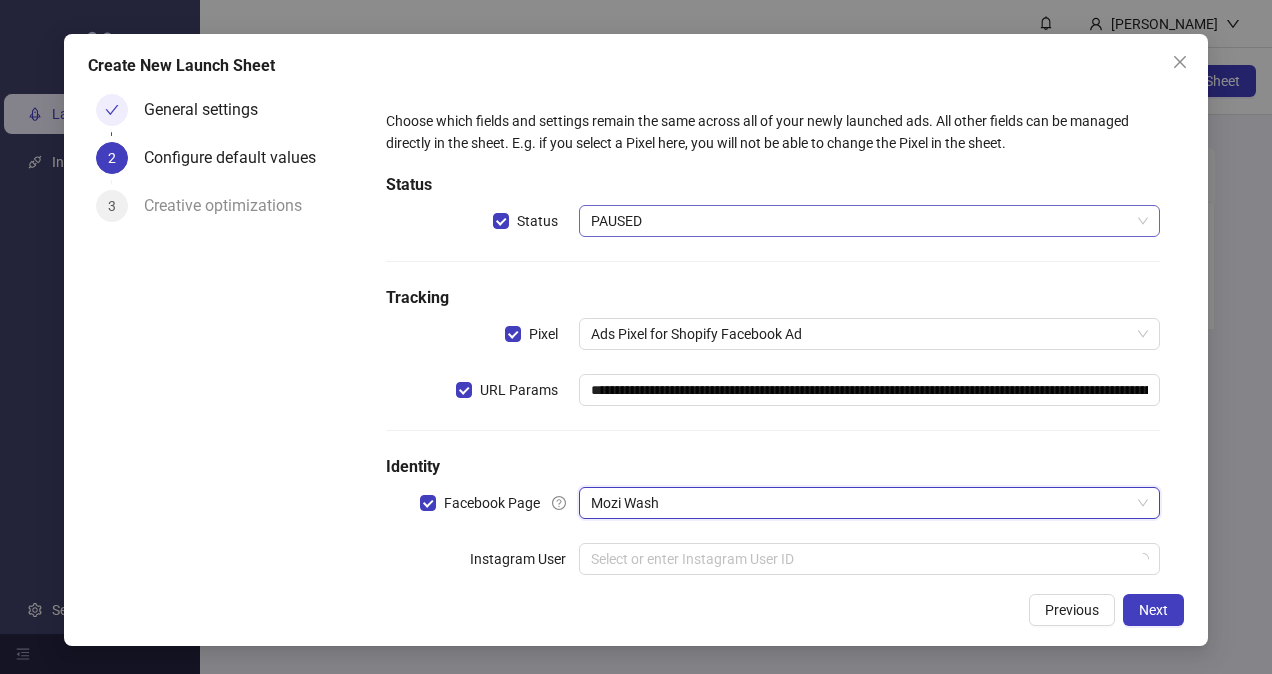 click on "PAUSED" at bounding box center [869, 221] 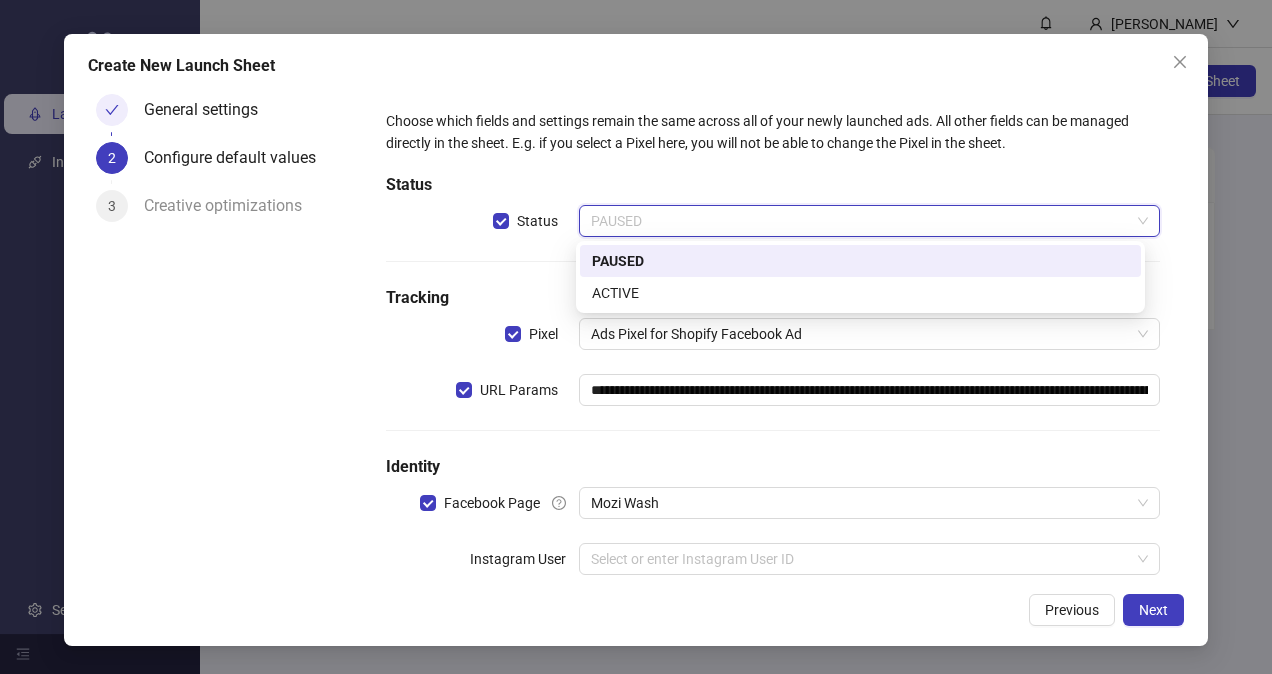 click on "PAUSED" at bounding box center (869, 221) 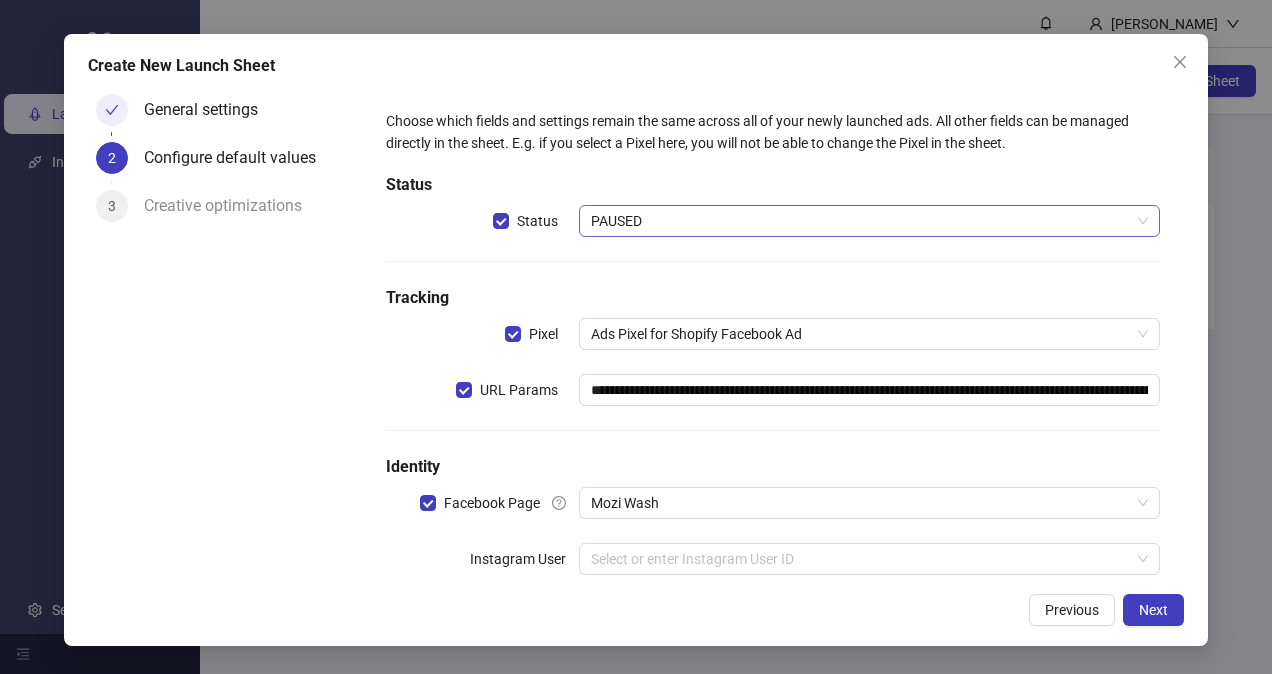 scroll, scrollTop: 40, scrollLeft: 0, axis: vertical 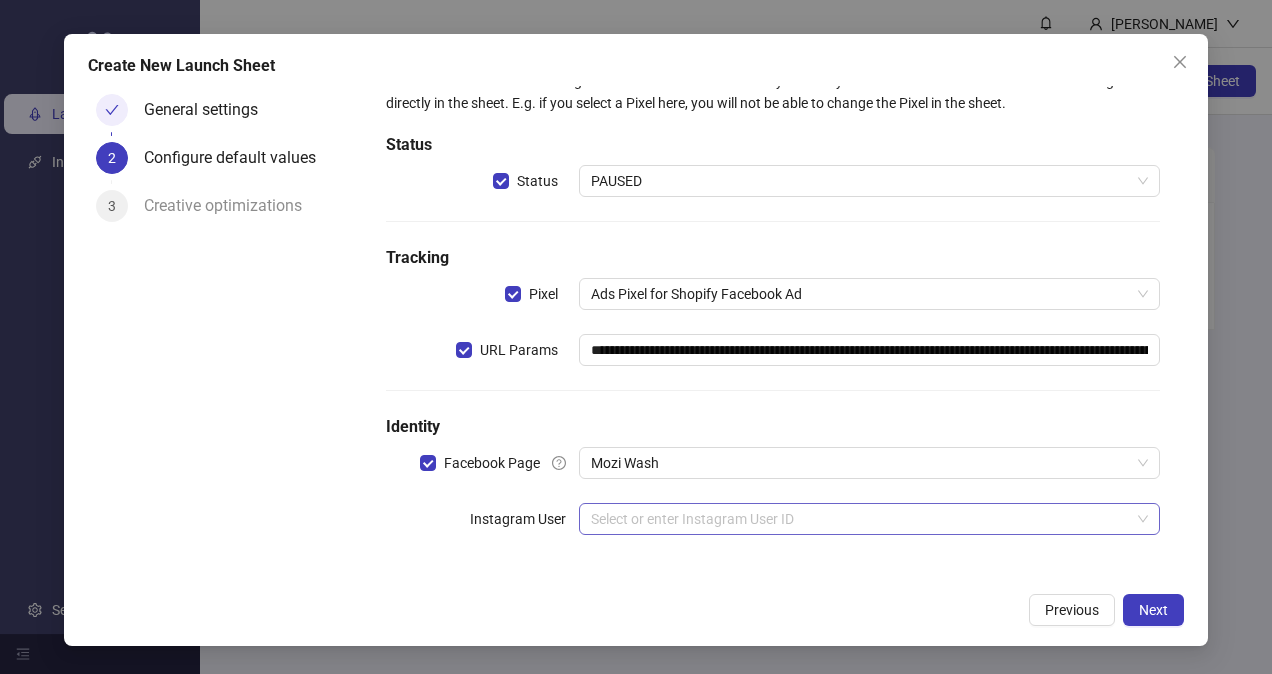 click at bounding box center (860, 519) 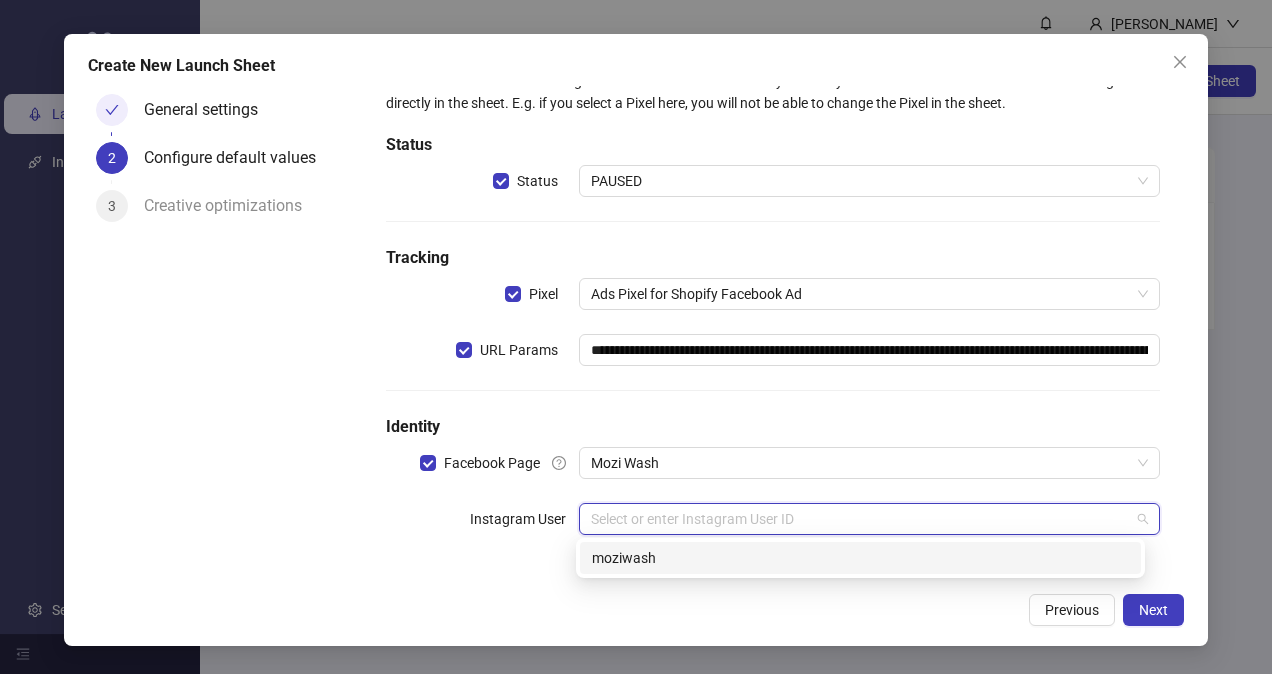 click on "moziwash" at bounding box center [860, 558] 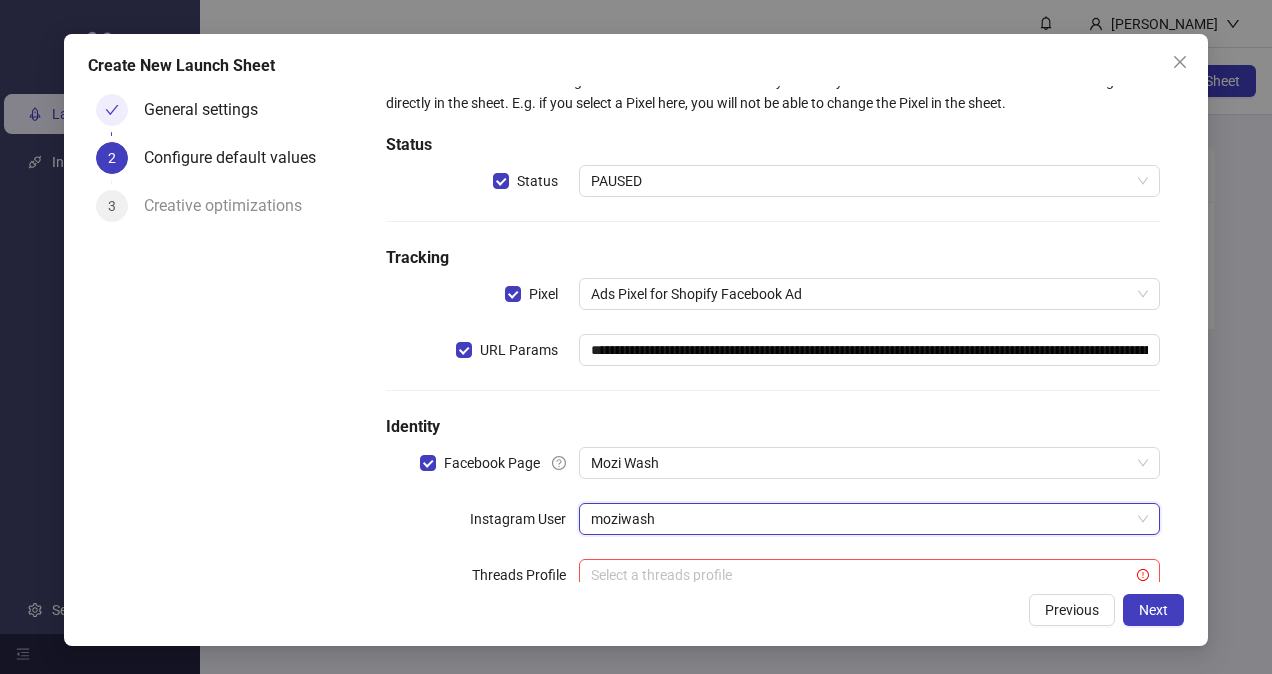 scroll, scrollTop: 96, scrollLeft: 0, axis: vertical 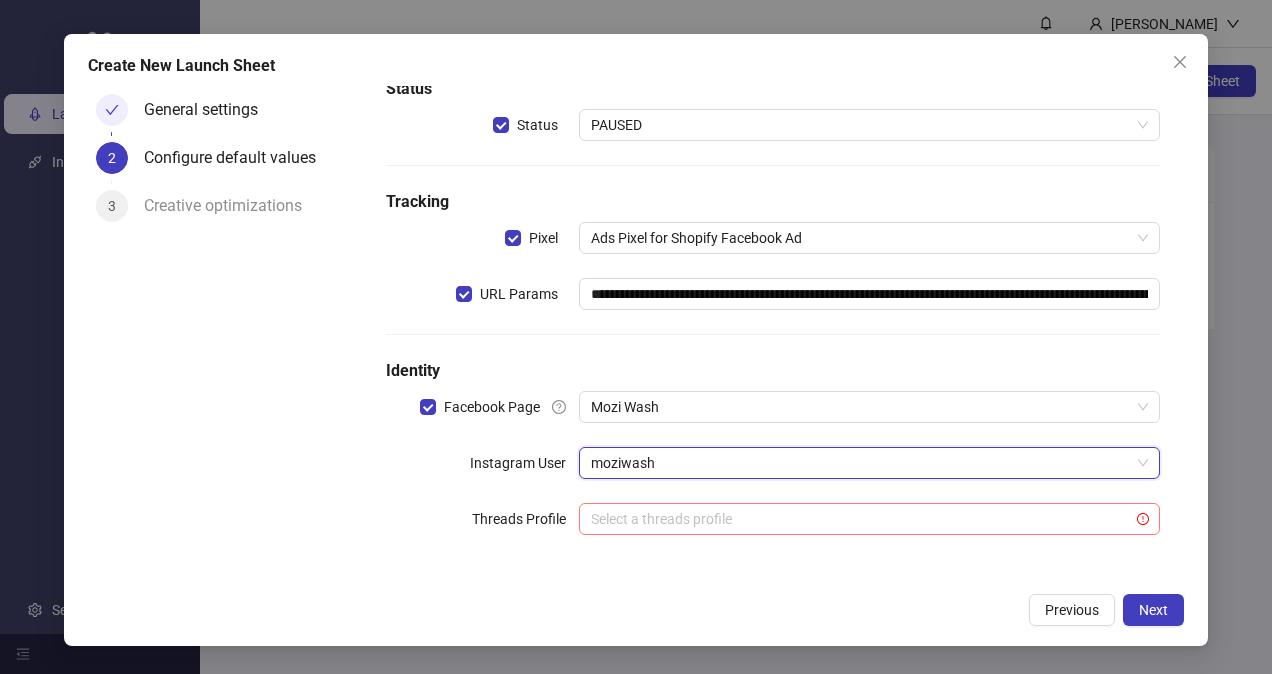 click at bounding box center [860, 519] 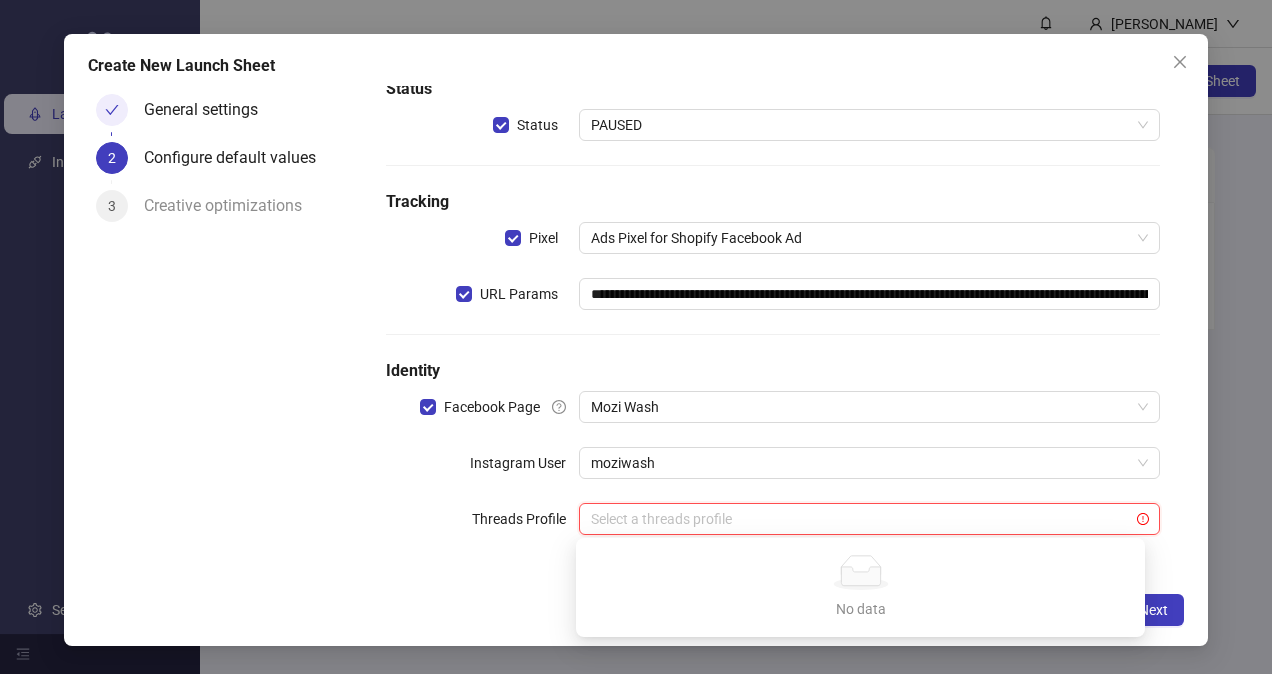 click on "**********" at bounding box center [773, 286] 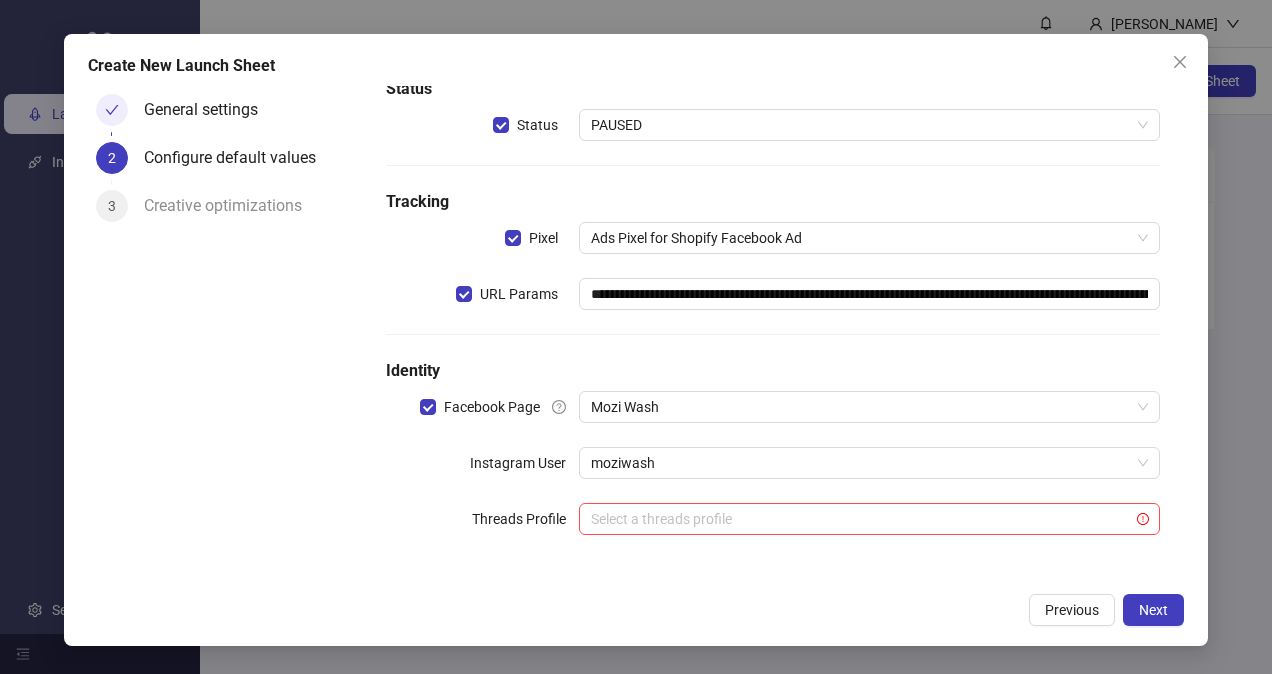 click on "Threads Profile" at bounding box center [483, 519] 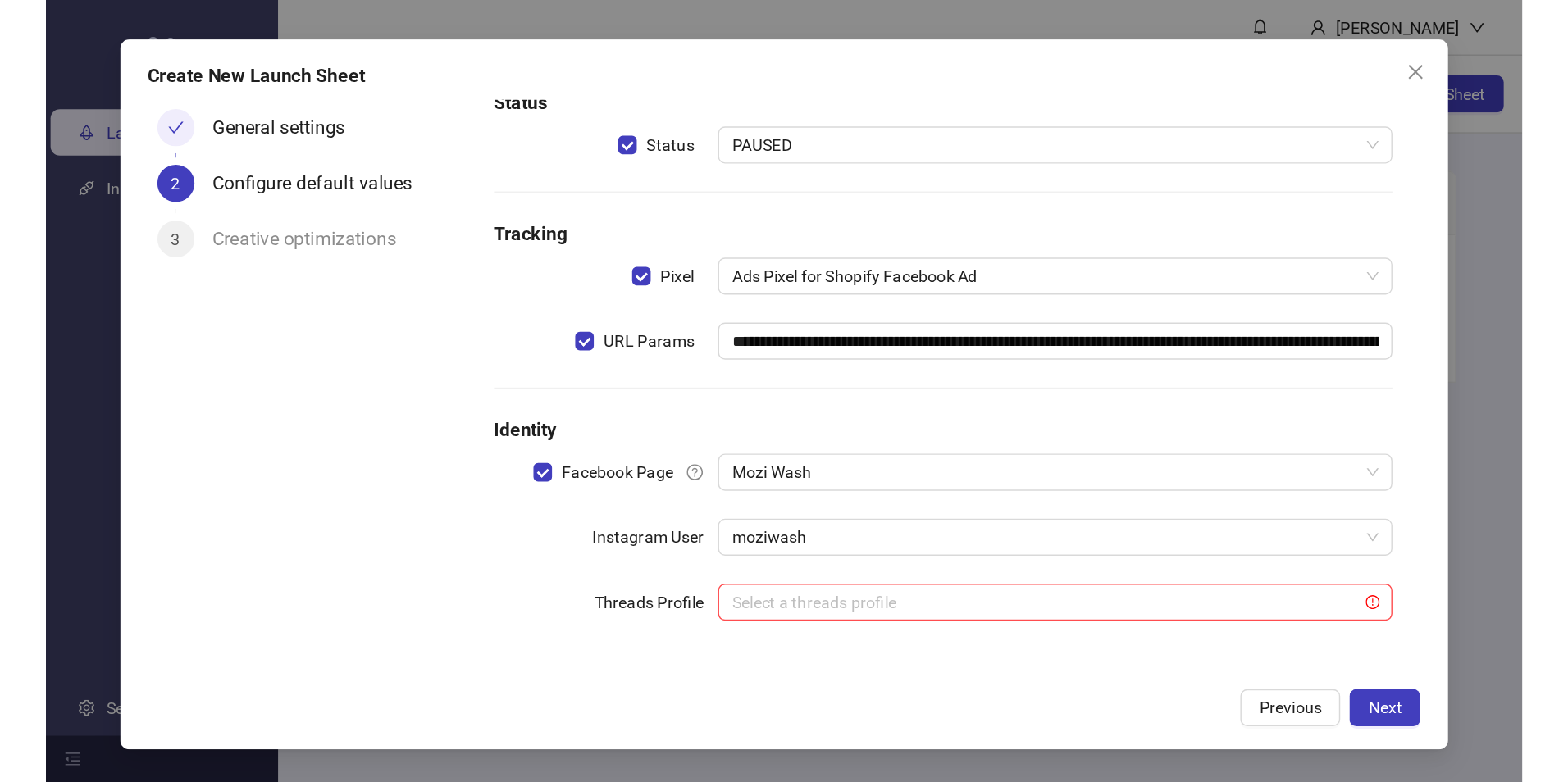 scroll, scrollTop: 41, scrollLeft: 0, axis: vertical 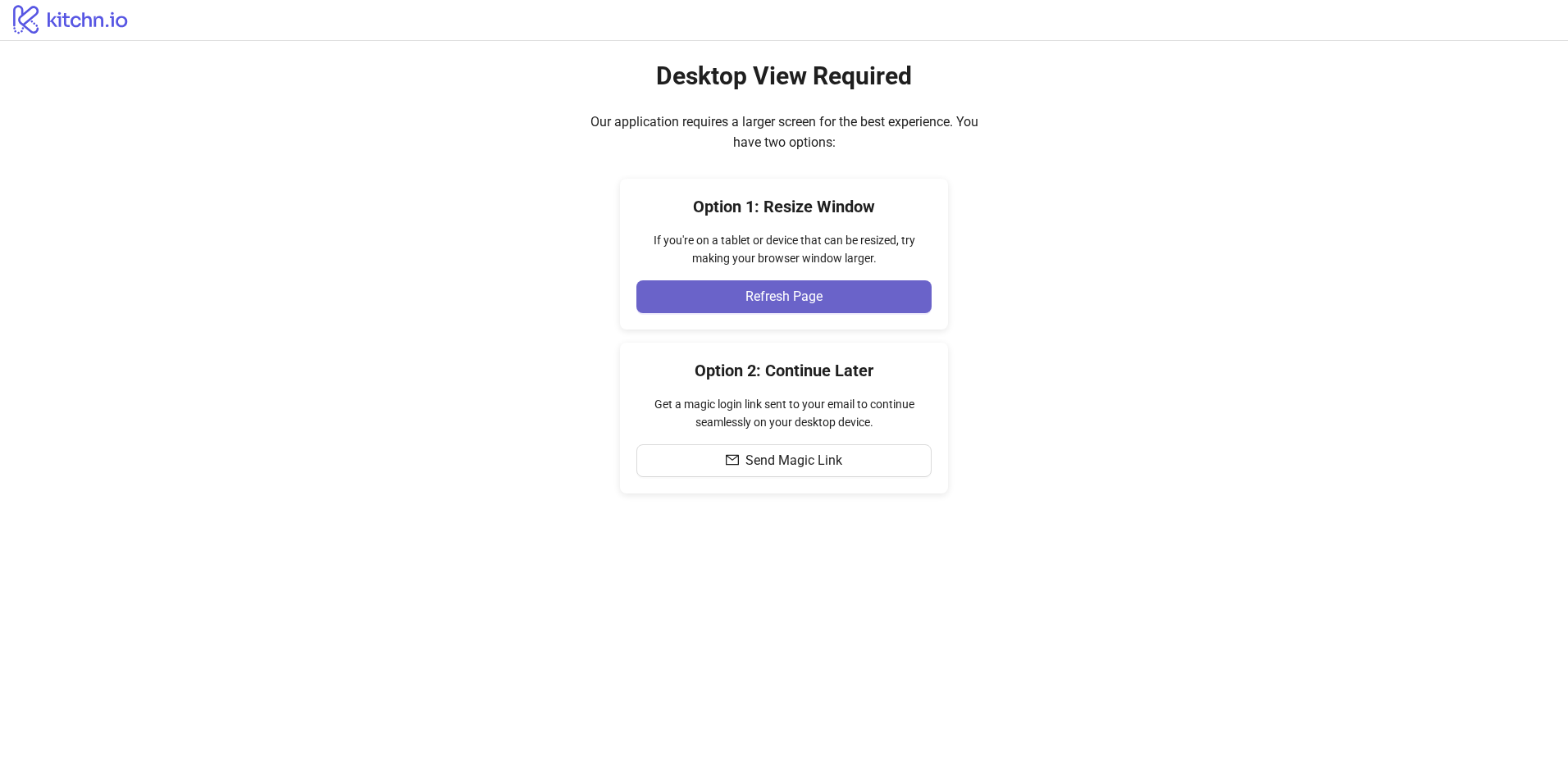 click on "Refresh Page" at bounding box center [784, 297] 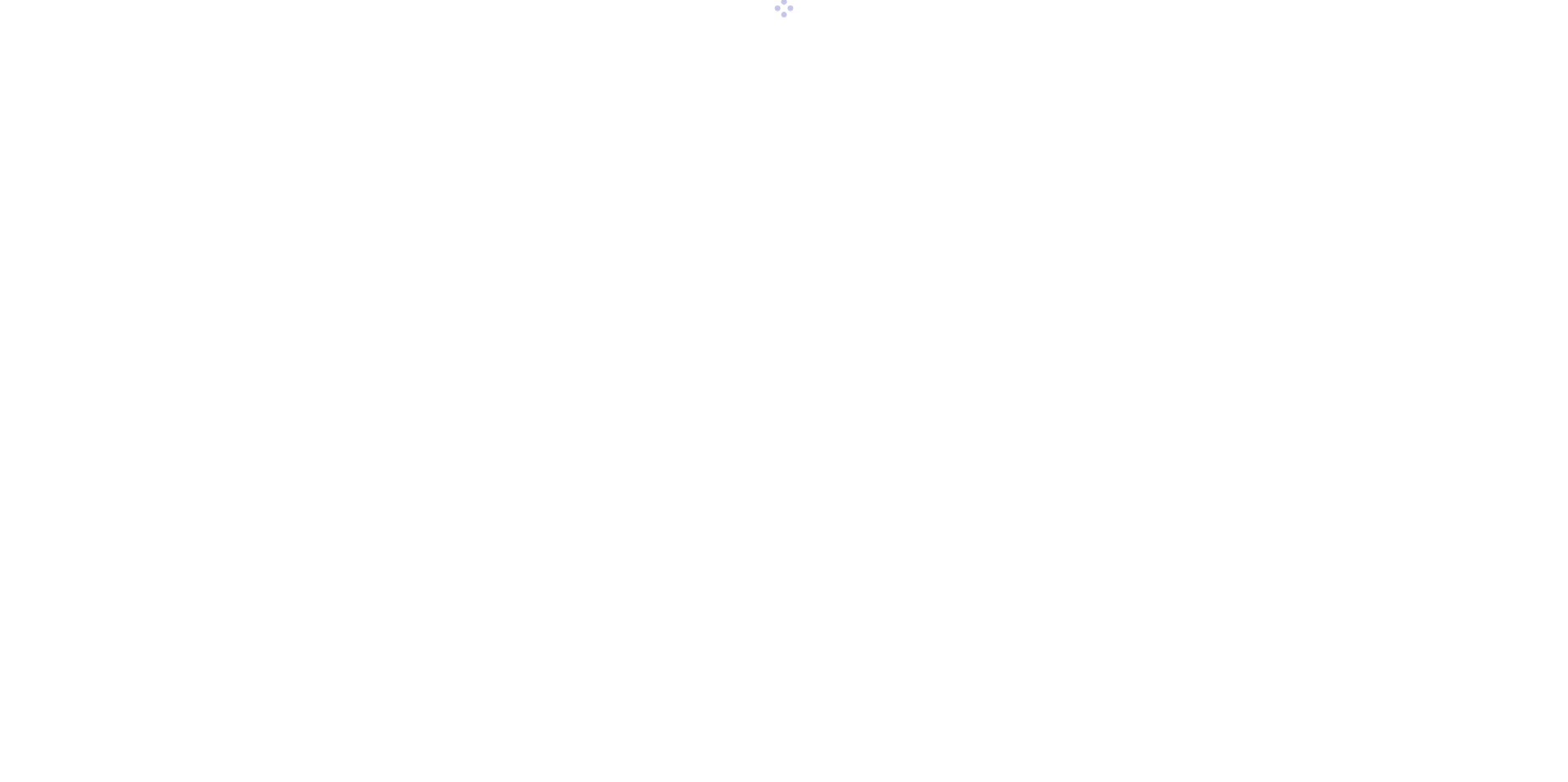 scroll, scrollTop: 0, scrollLeft: 0, axis: both 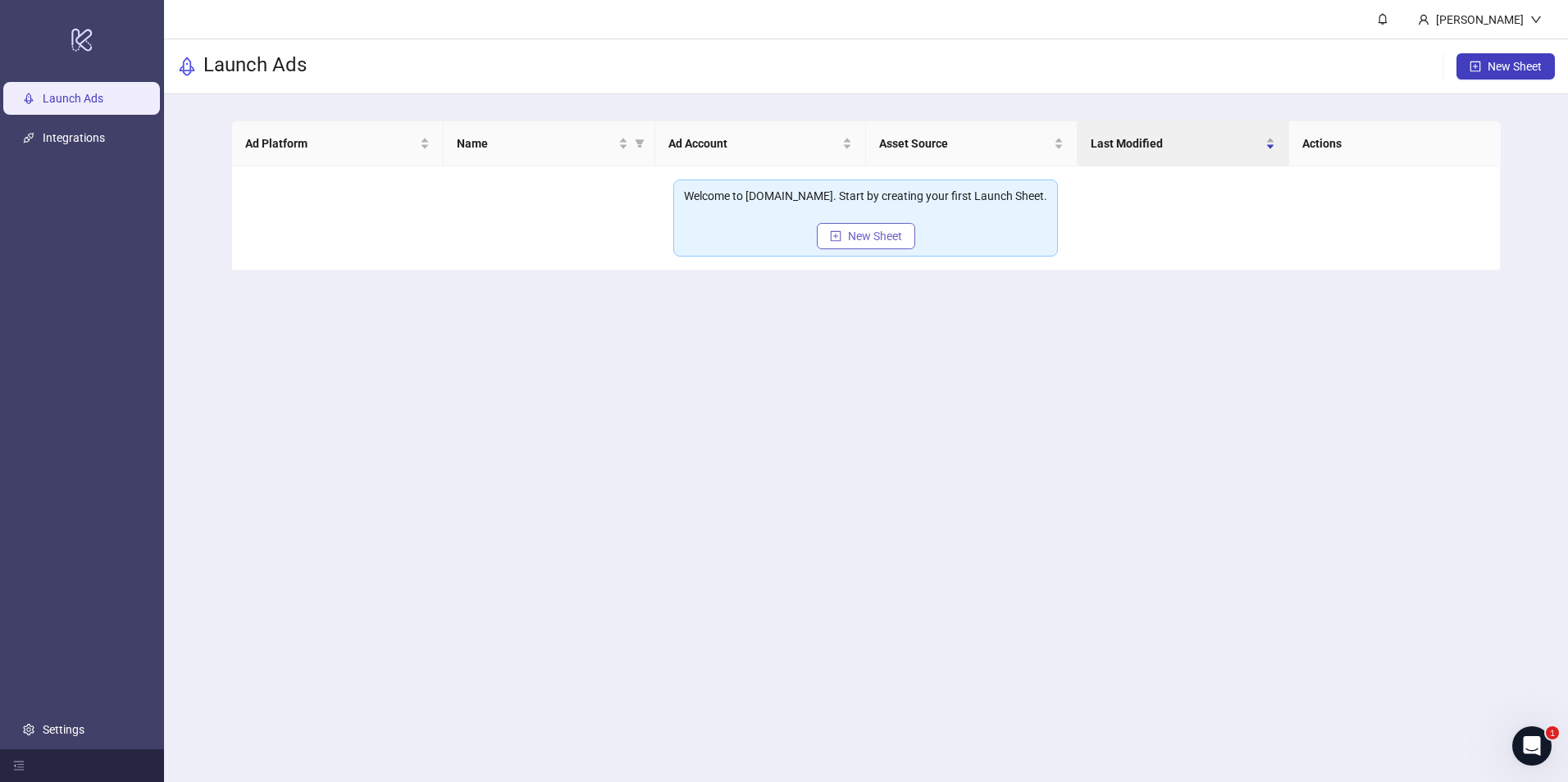 click on "New Sheet" at bounding box center (875, 236) 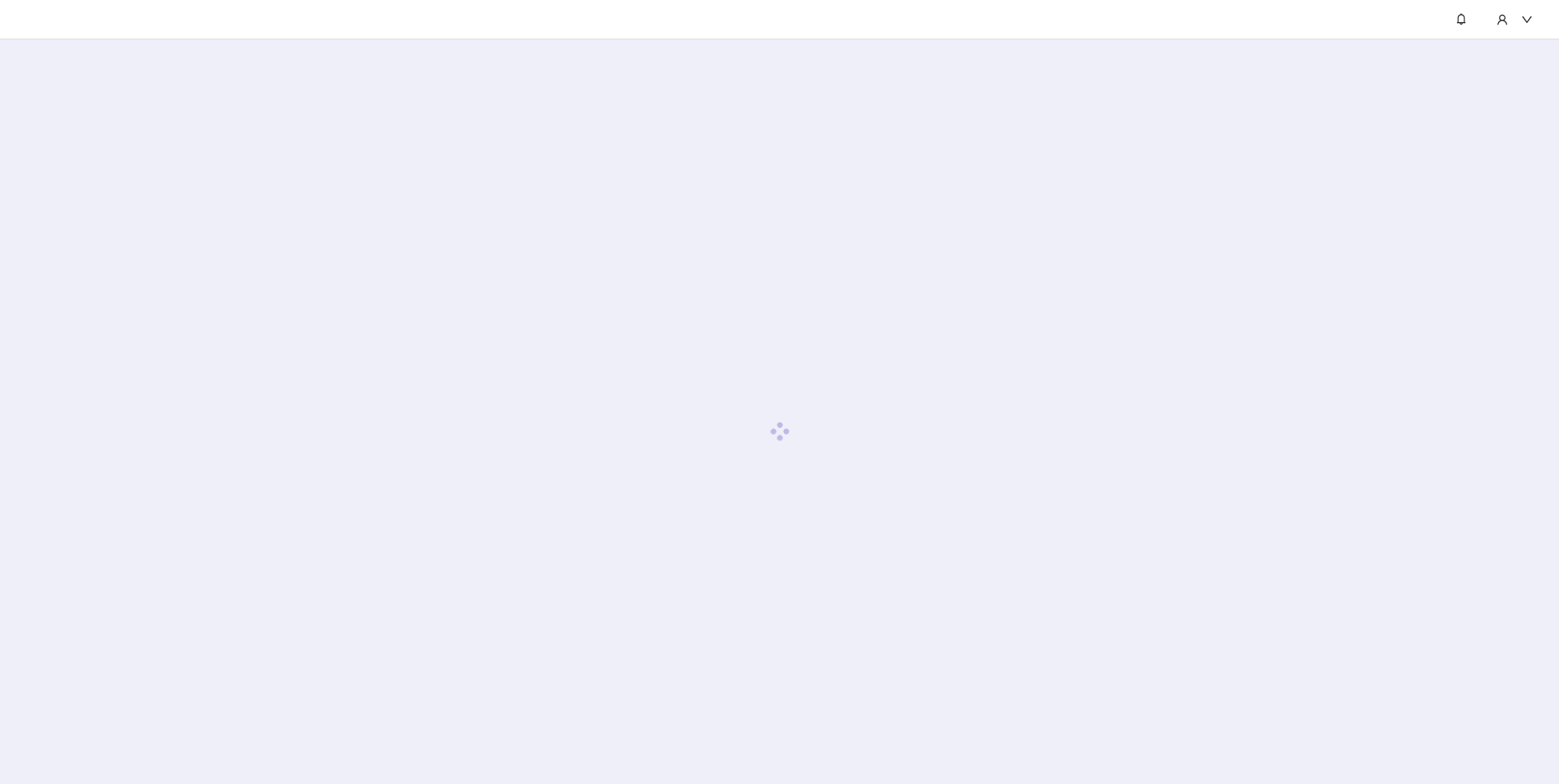 scroll, scrollTop: 0, scrollLeft: 0, axis: both 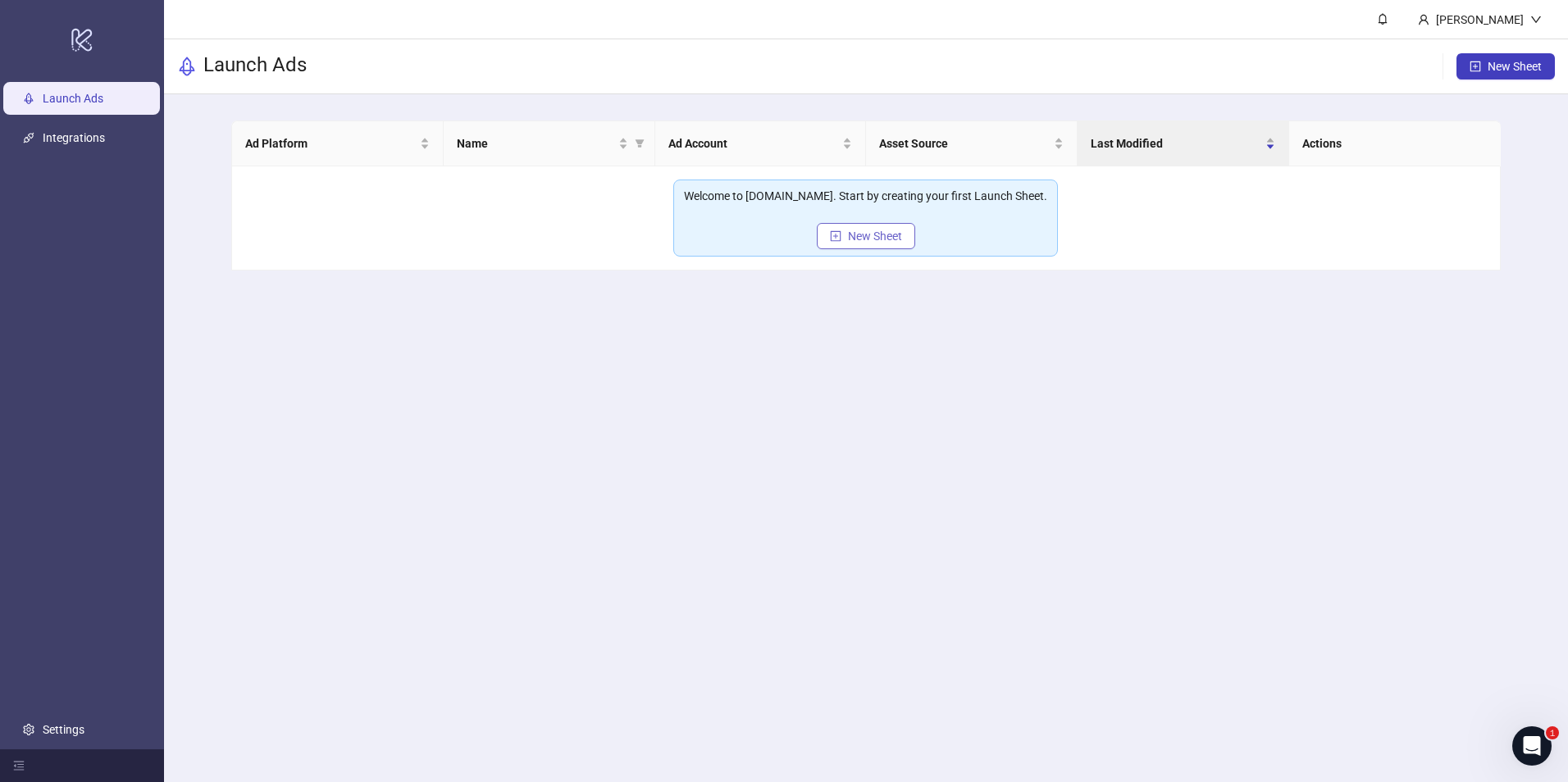 click on "New Sheet" at bounding box center [875, 236] 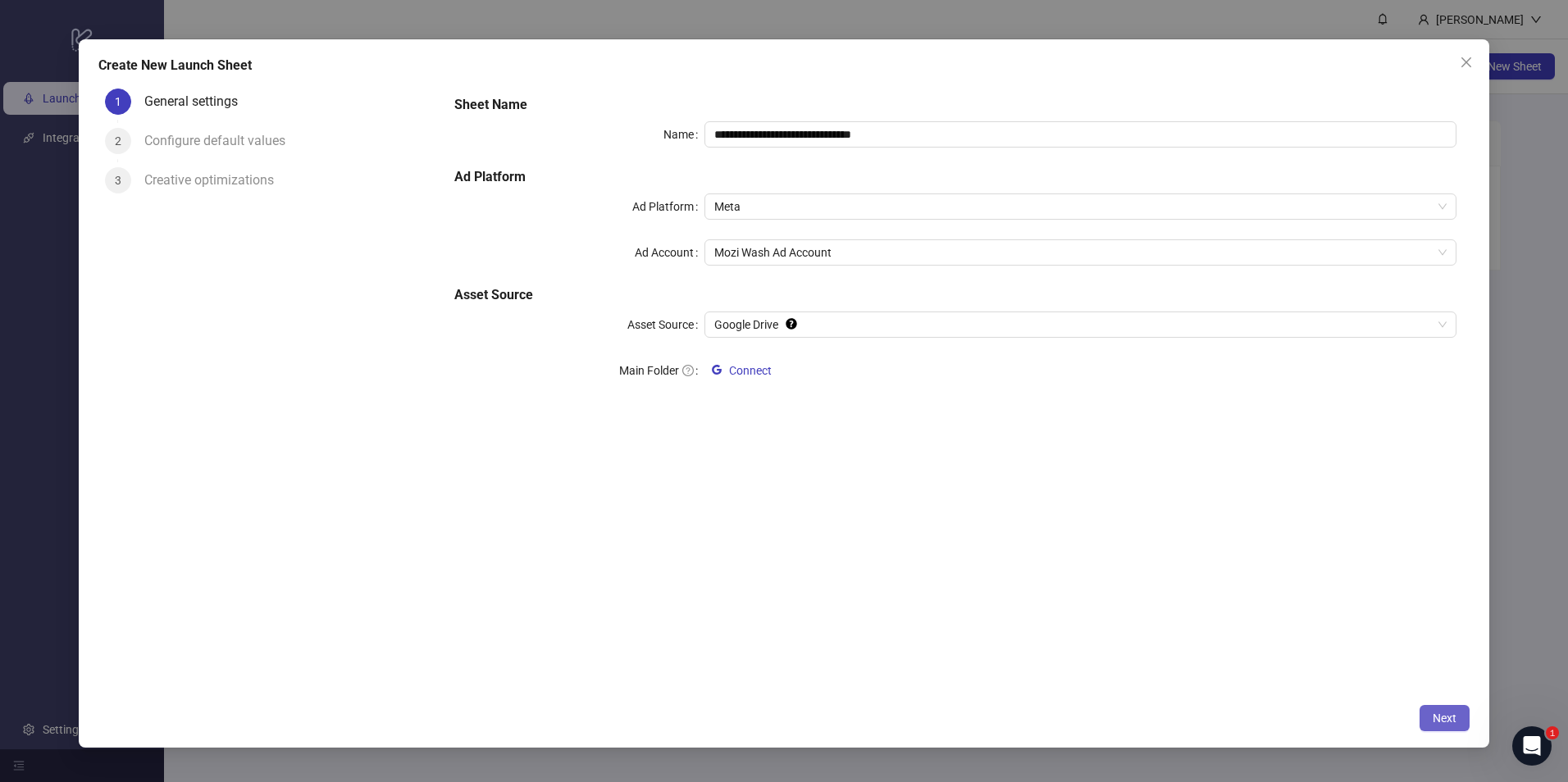 click on "Next" at bounding box center [1444, 718] 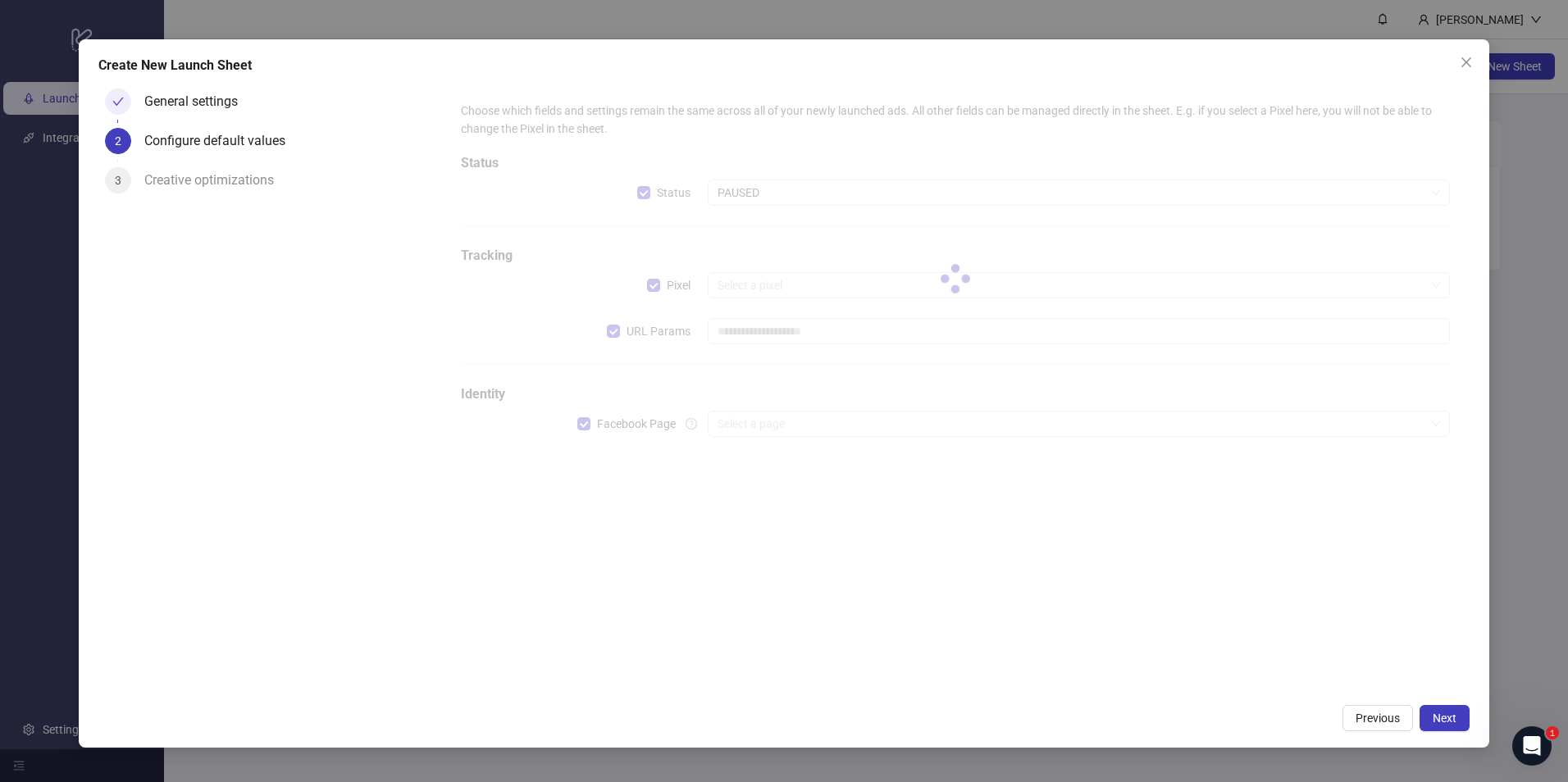 type on "**********" 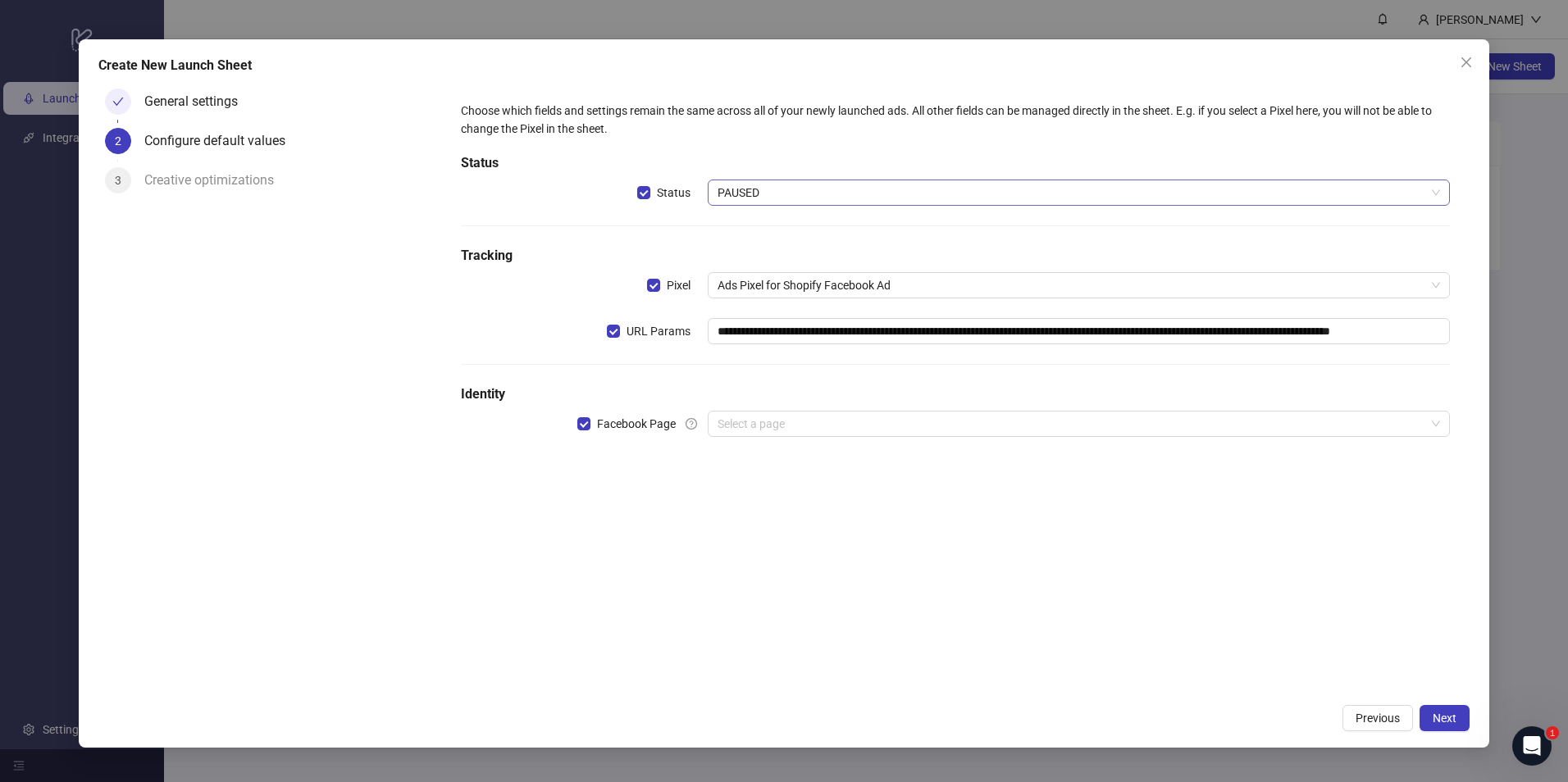 click on "PAUSED" at bounding box center [1078, 193] 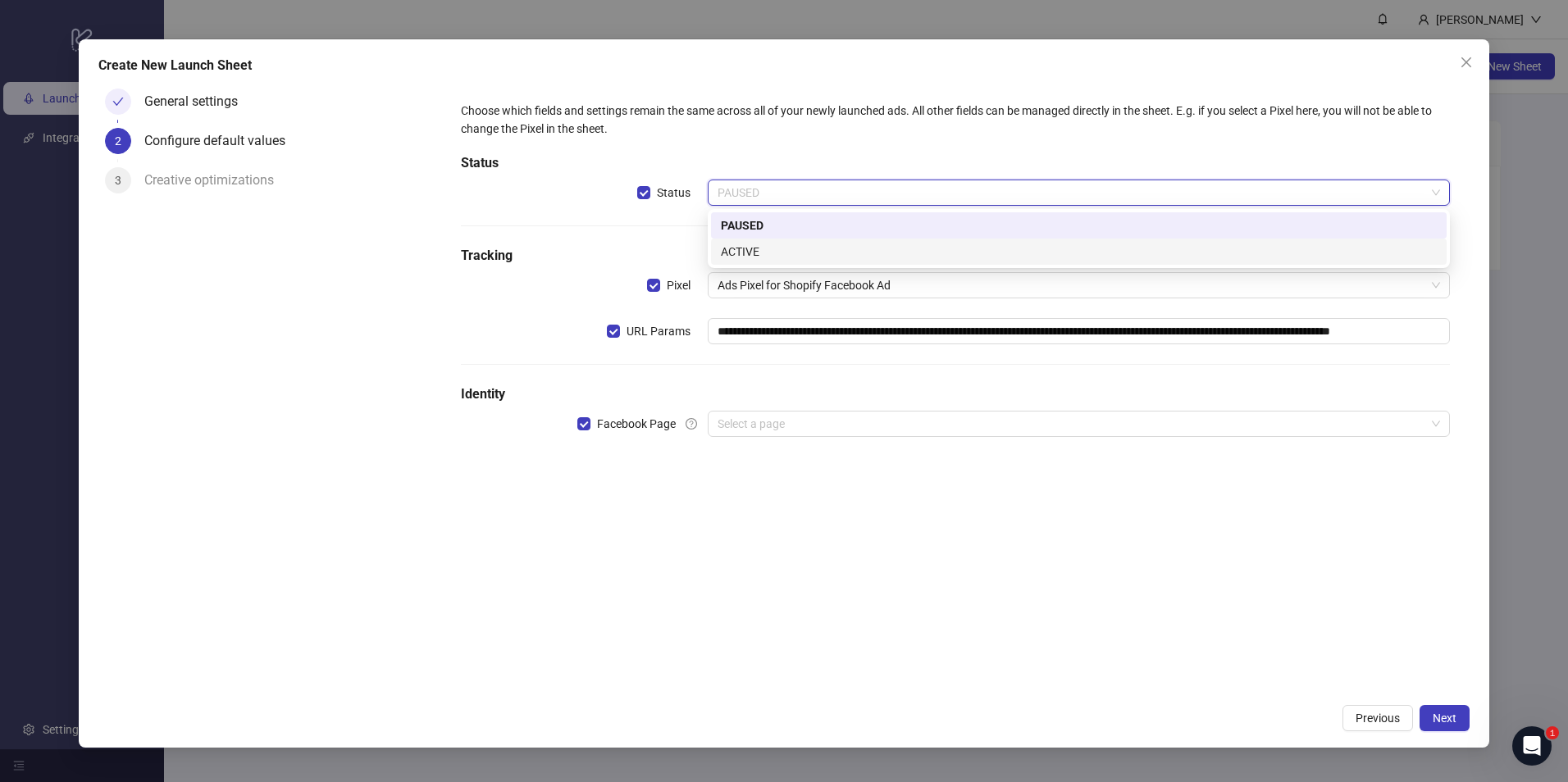 click on "ACTIVE" at bounding box center [1078, 252] 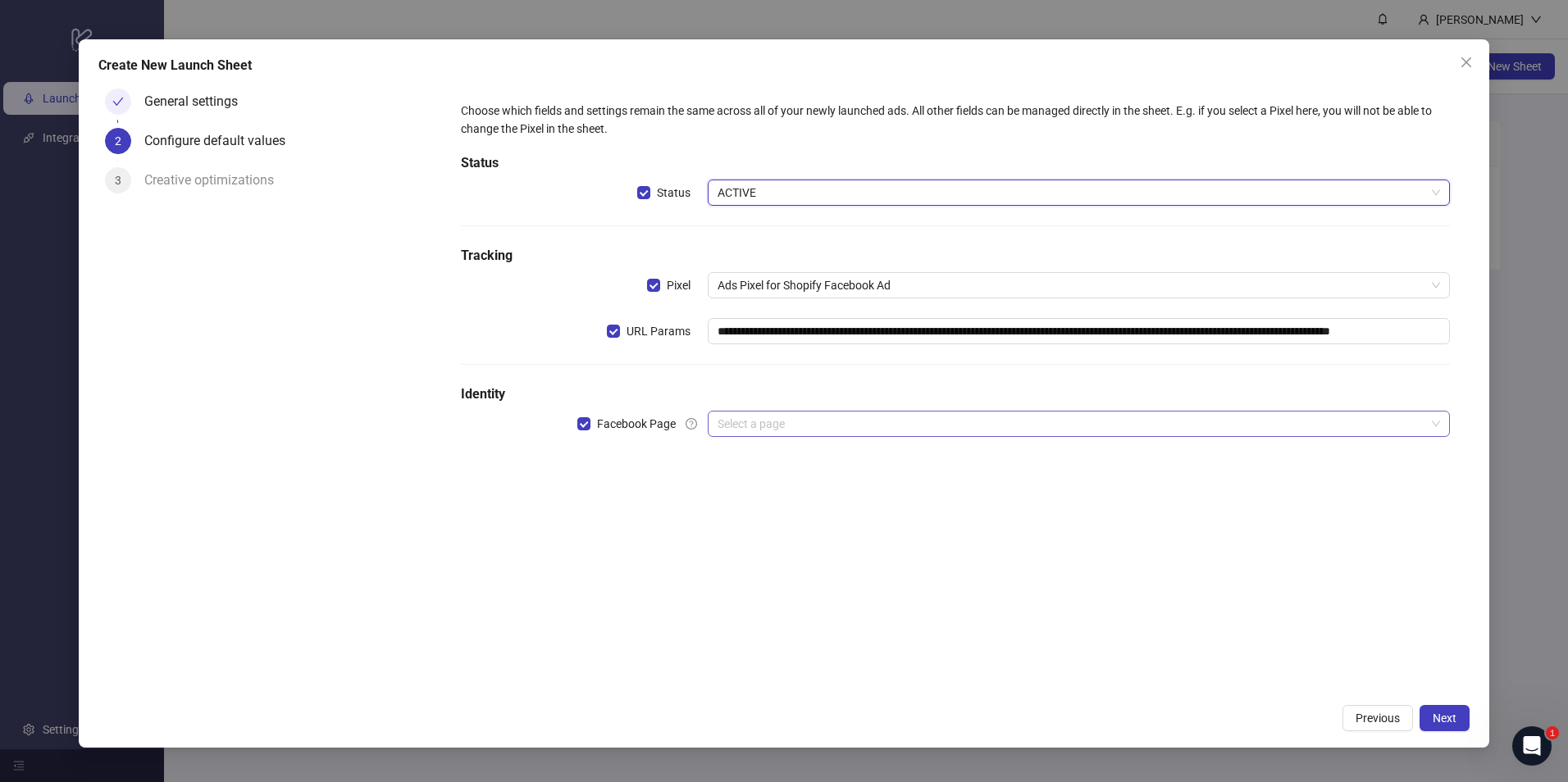click at bounding box center [1071, 424] 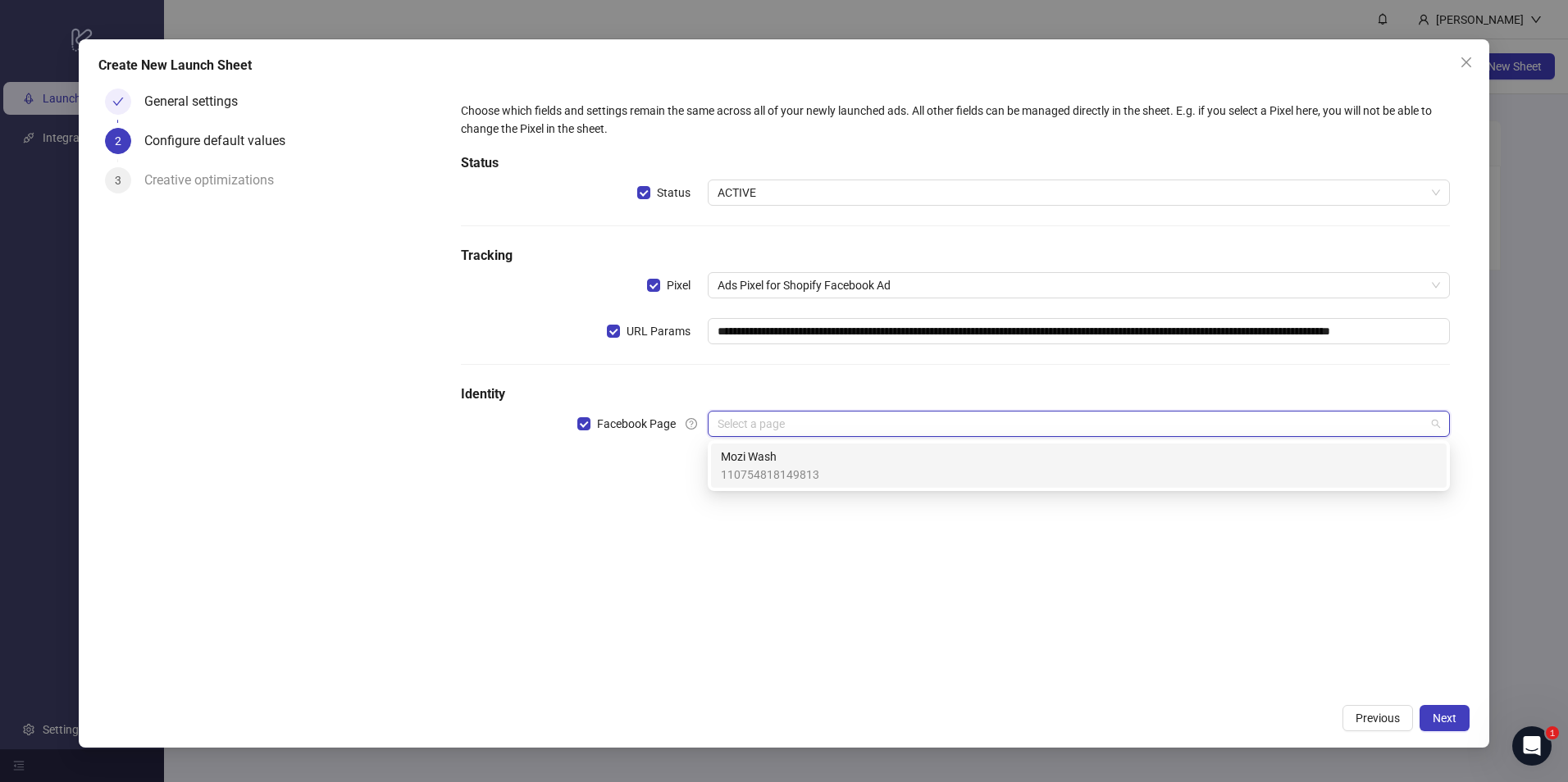 click on "110754818149813" at bounding box center [770, 475] 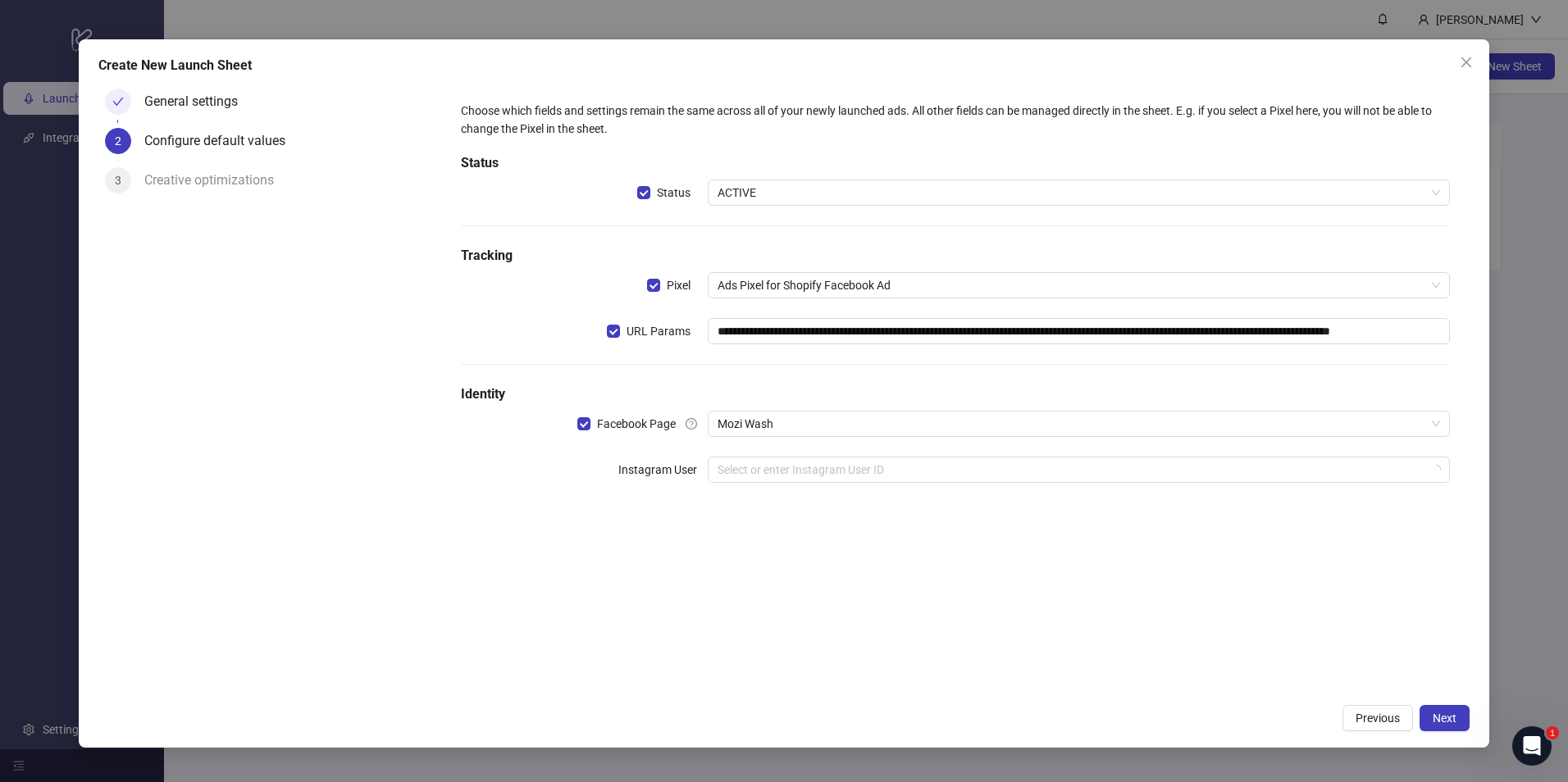 click on "**********" at bounding box center (955, 302) 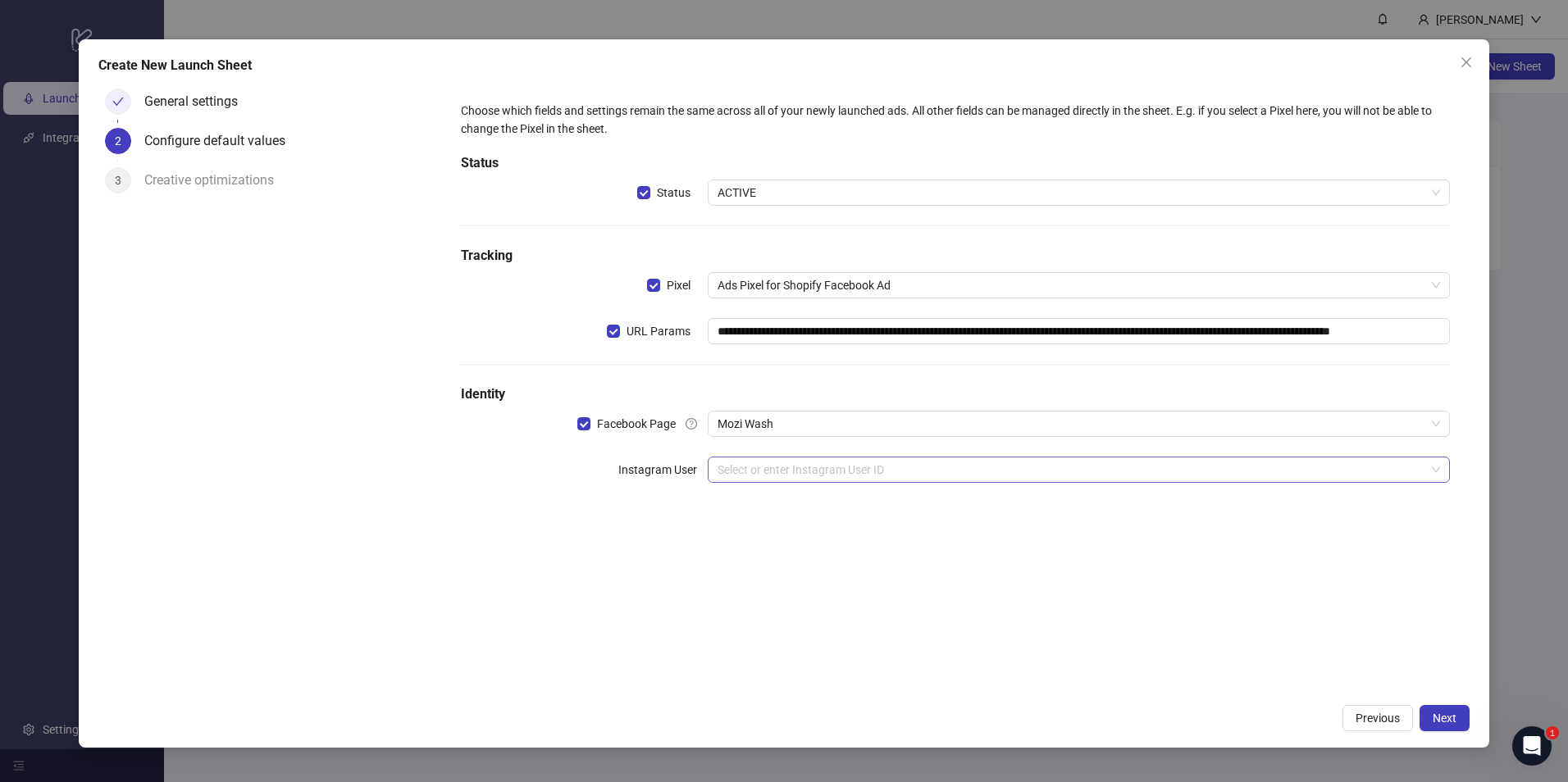 click at bounding box center (1071, 470) 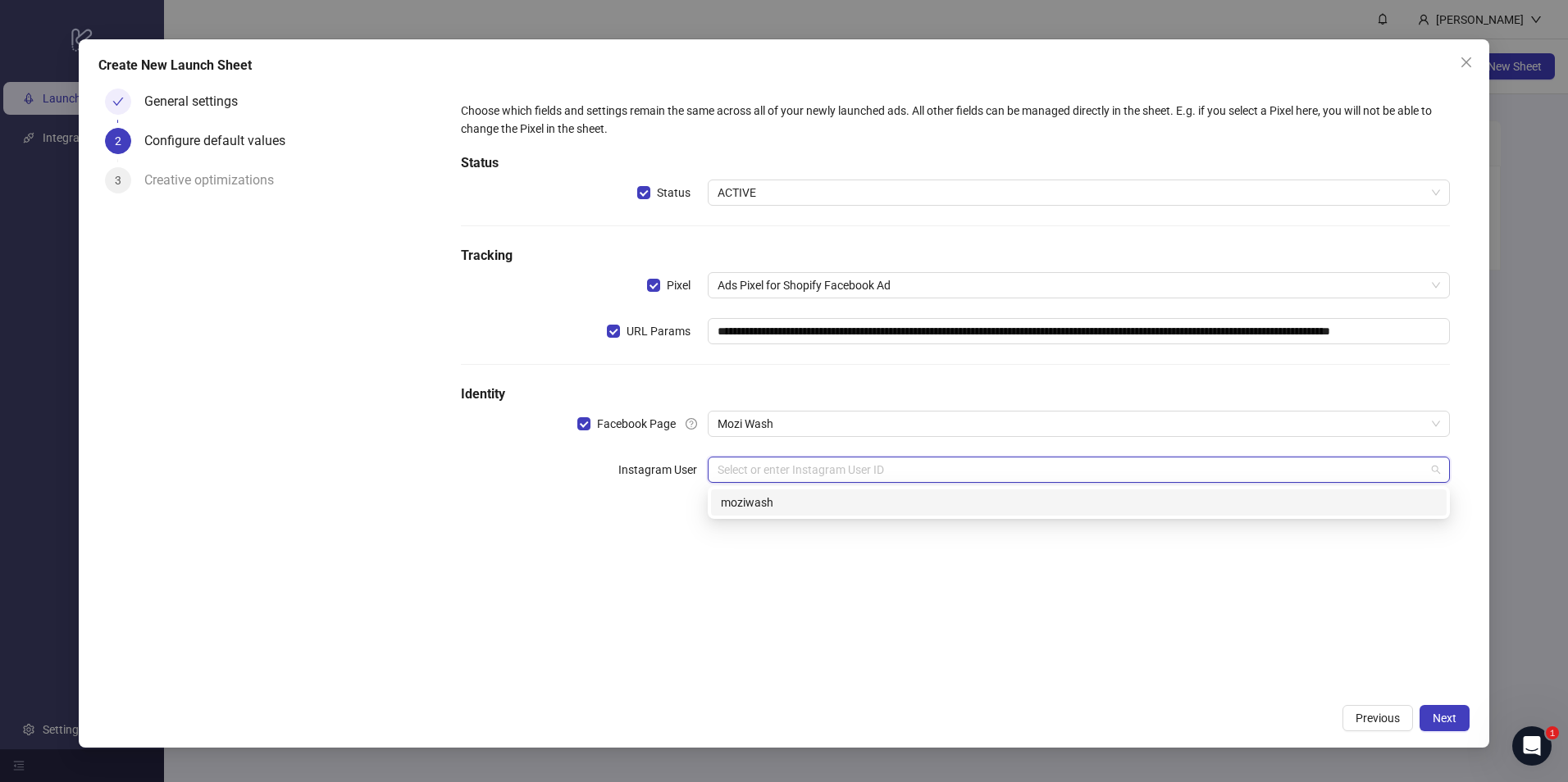 click on "moziwash" at bounding box center (1078, 502) 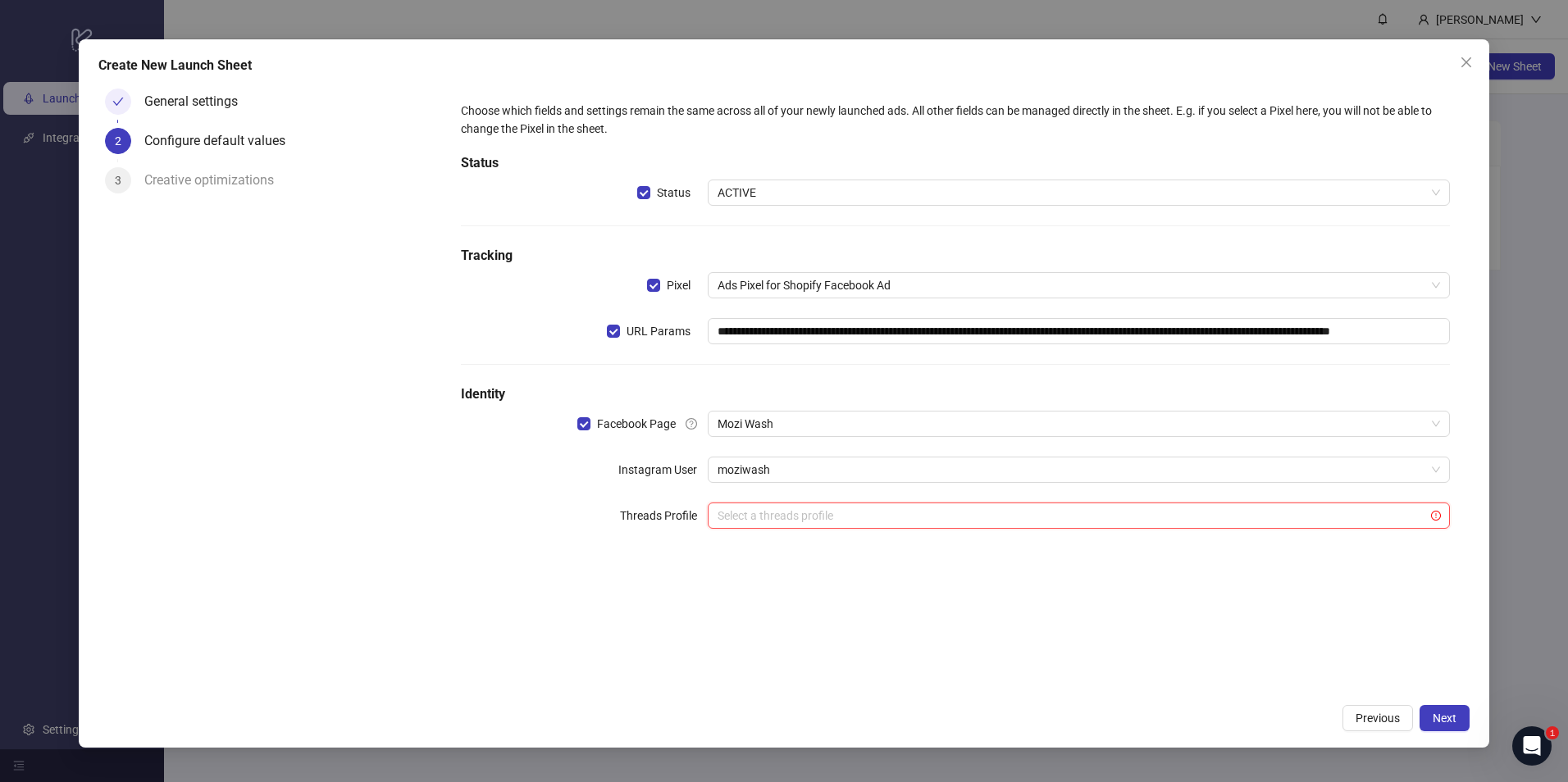 click at bounding box center [1071, 516] 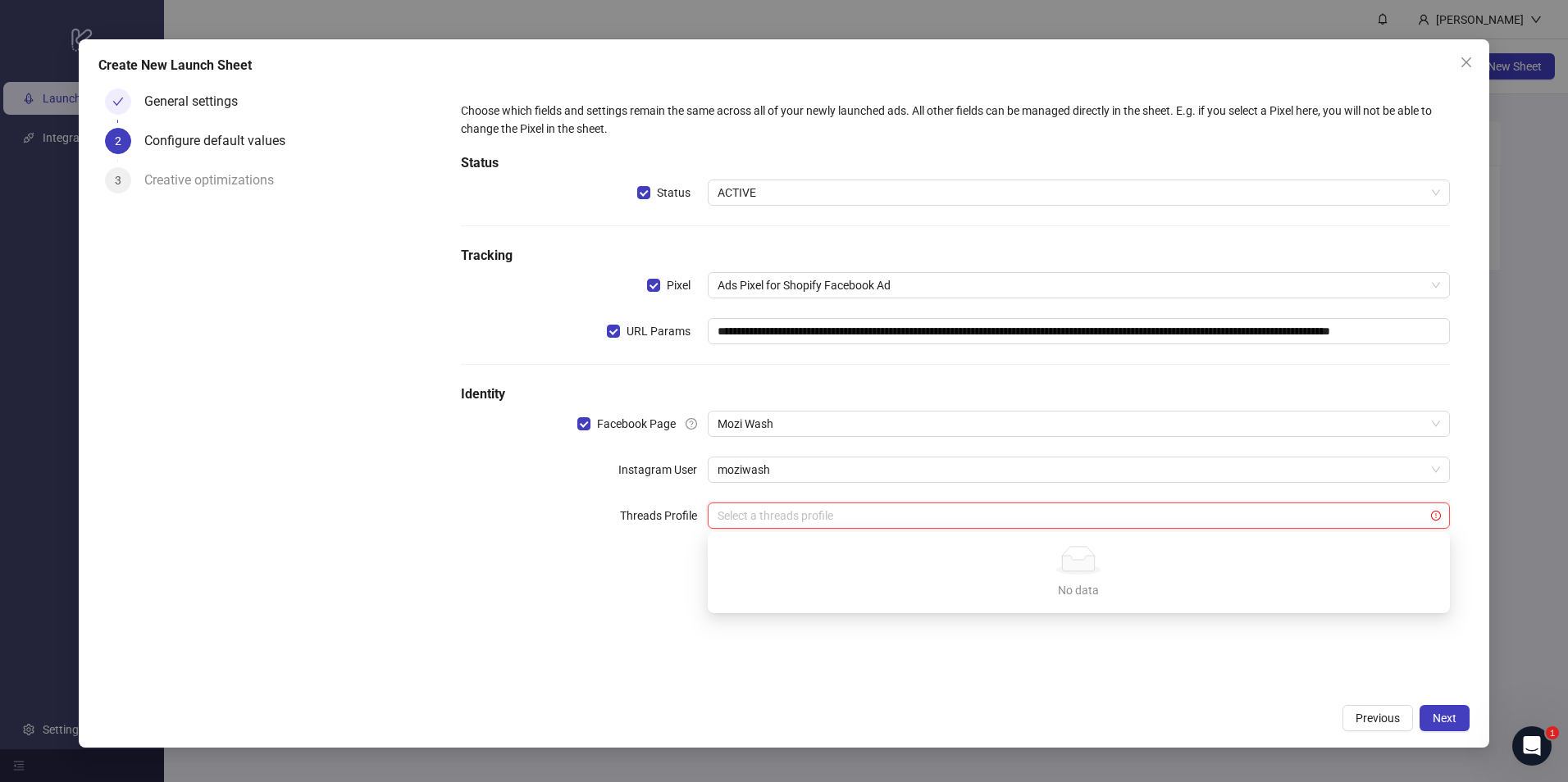 click at bounding box center (1071, 516) 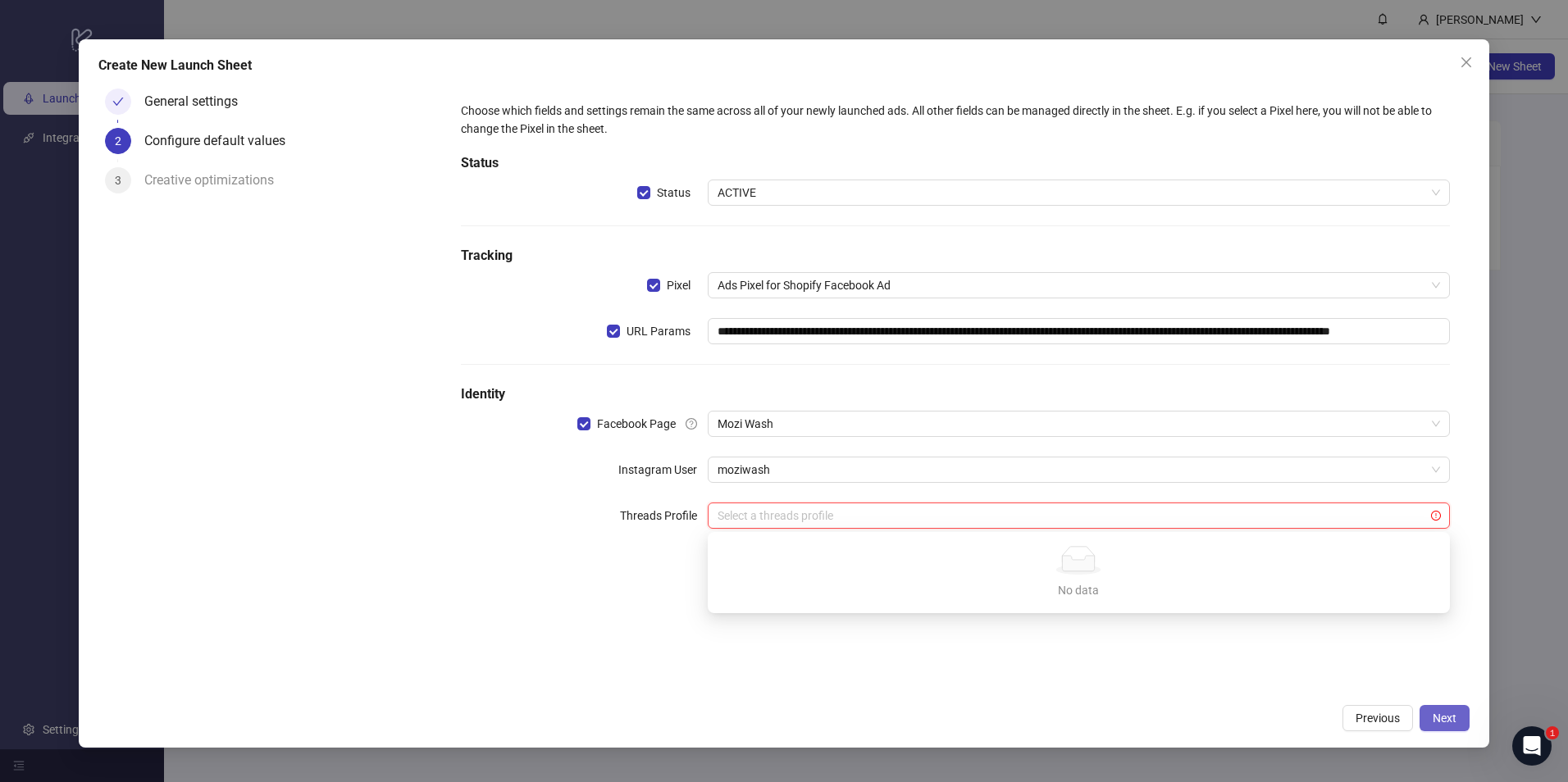 click on "Next" at bounding box center (1444, 718) 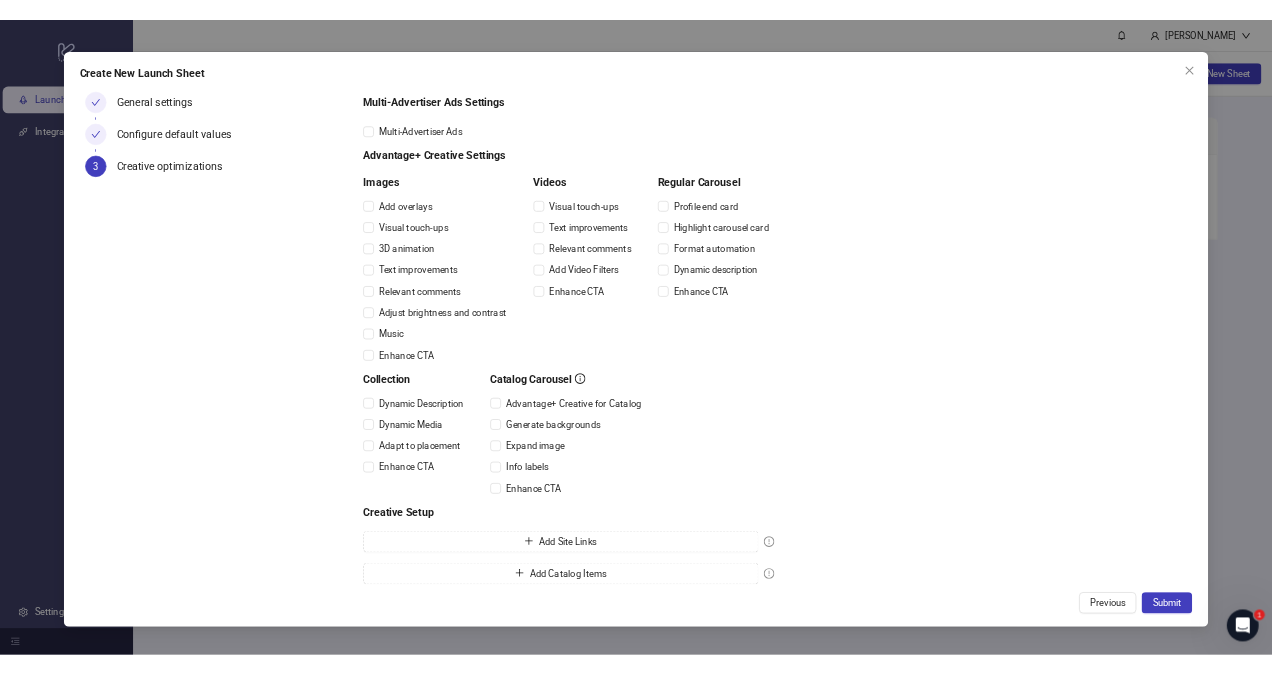 scroll, scrollTop: 66, scrollLeft: 0, axis: vertical 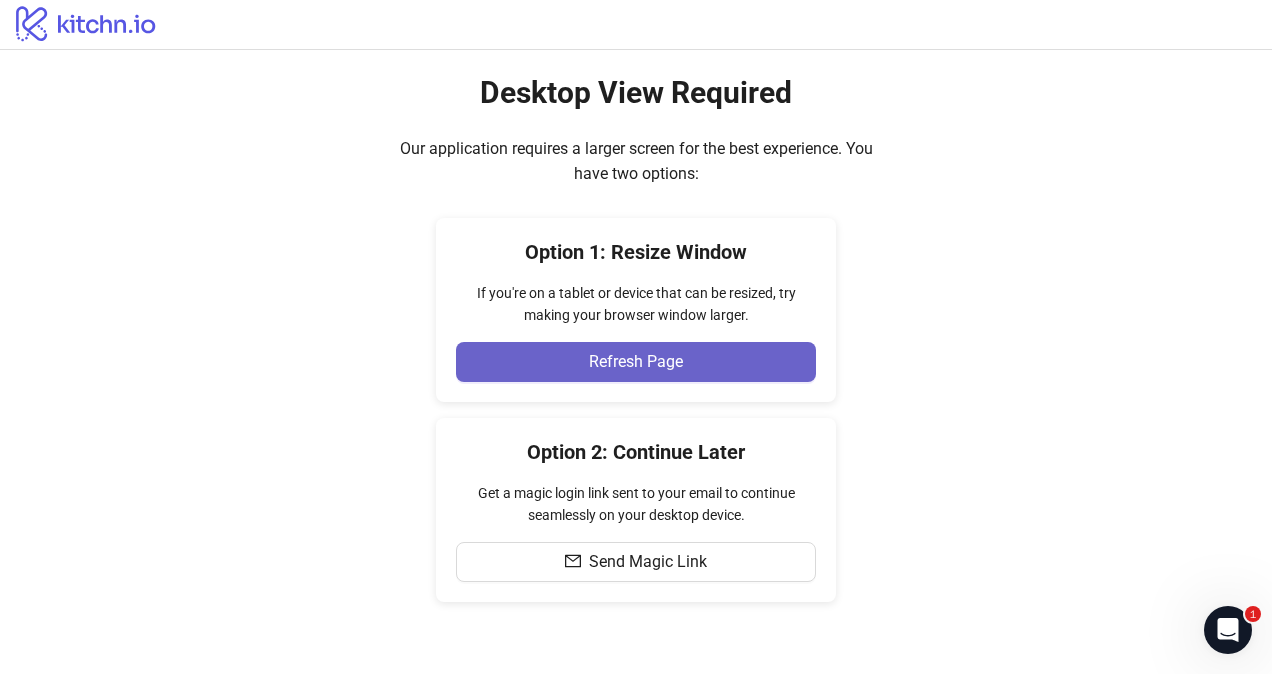 click on "Refresh Page" at bounding box center [636, 362] 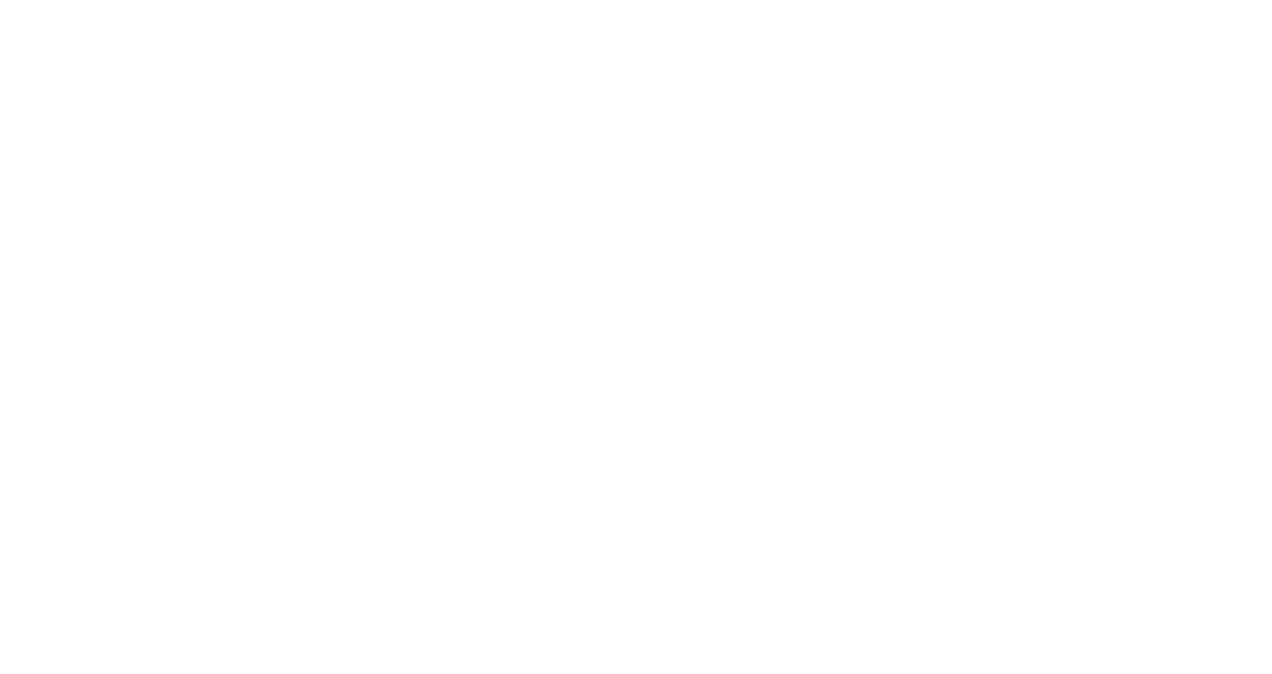 scroll, scrollTop: 0, scrollLeft: 0, axis: both 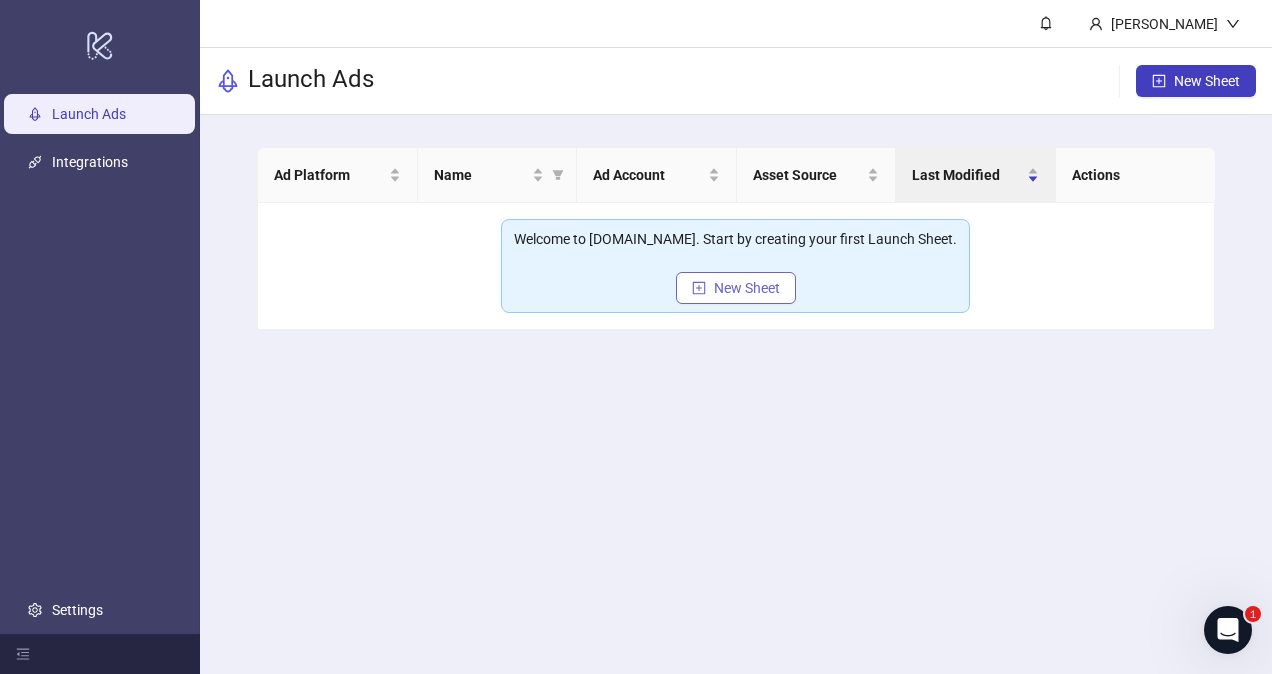 click on "New Sheet" at bounding box center (747, 288) 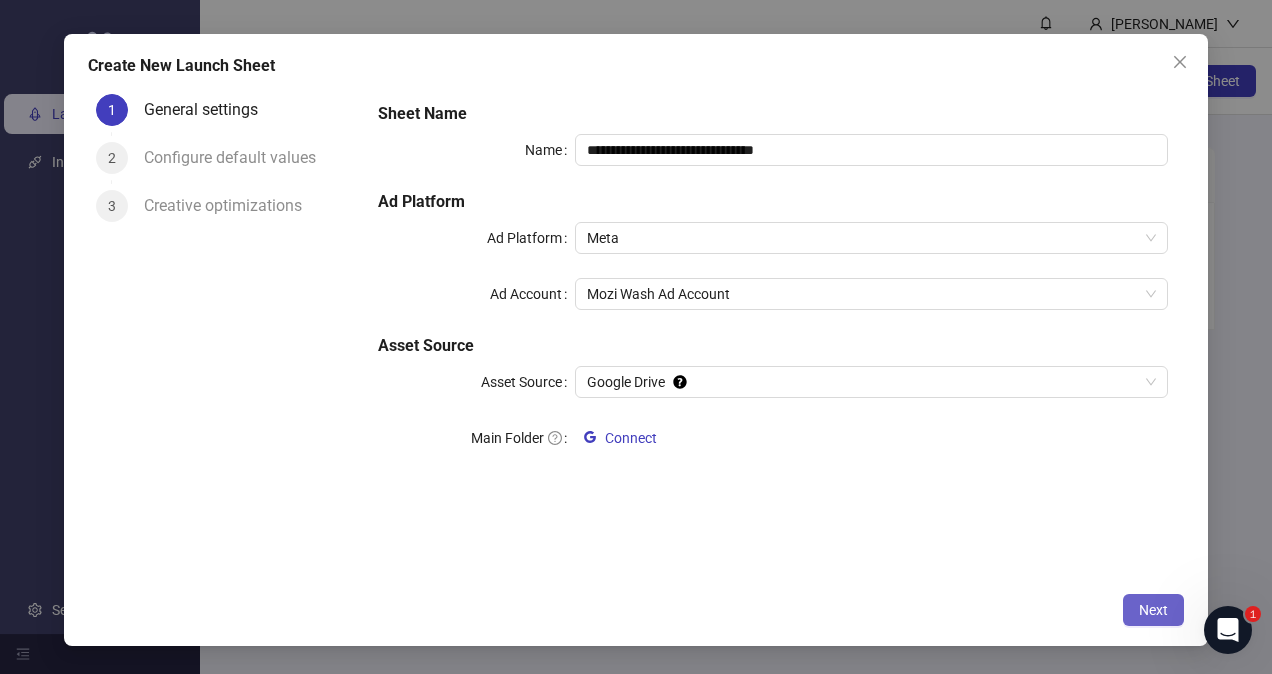 click on "Next" at bounding box center [1153, 610] 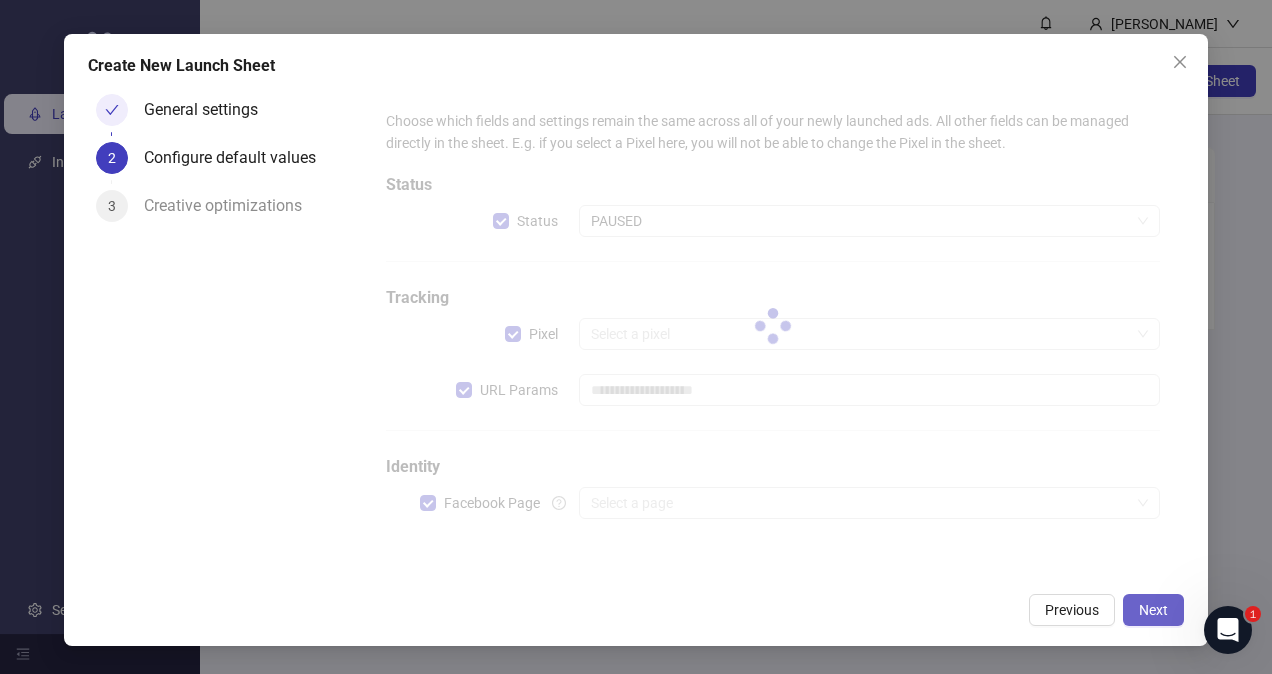 type on "**********" 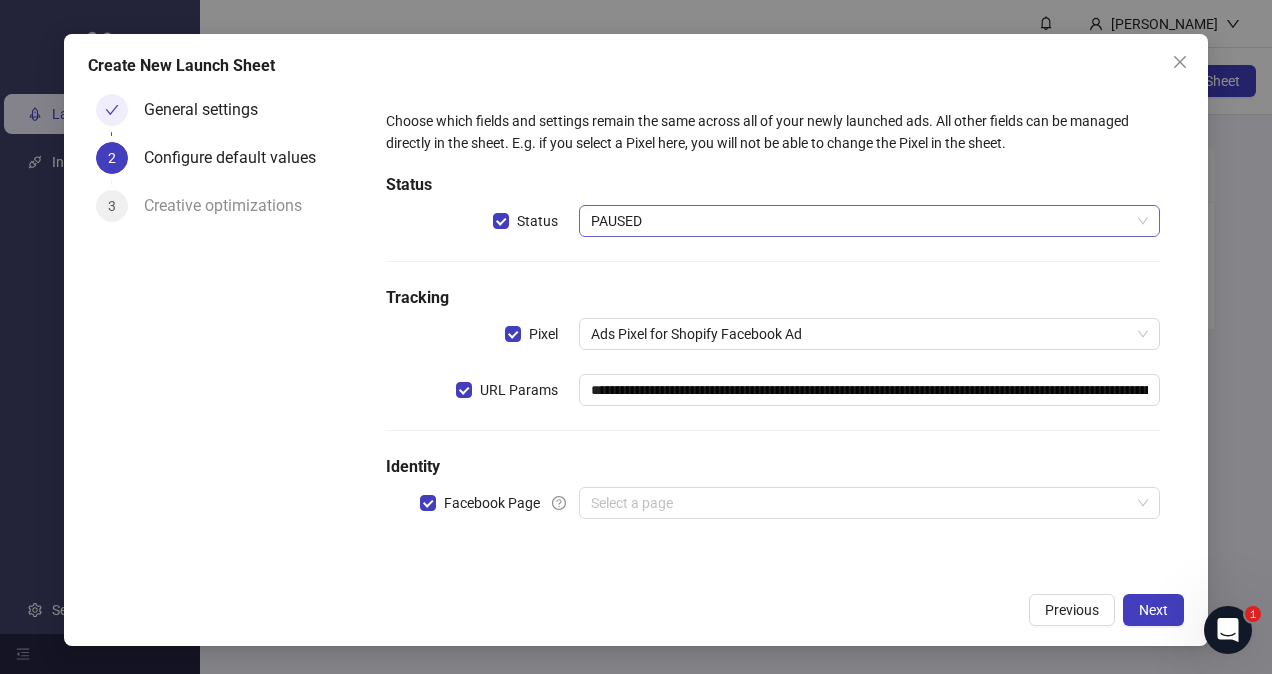 click on "PAUSED" at bounding box center [869, 221] 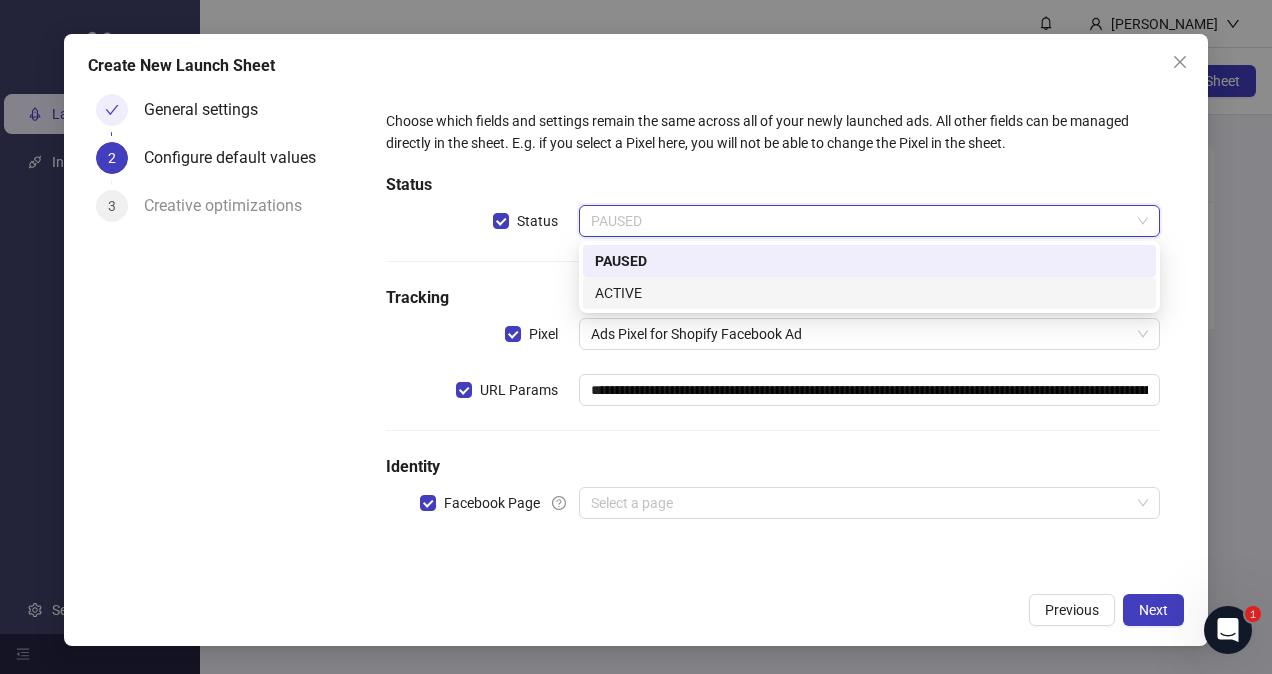 click on "ACTIVE" at bounding box center (869, 293) 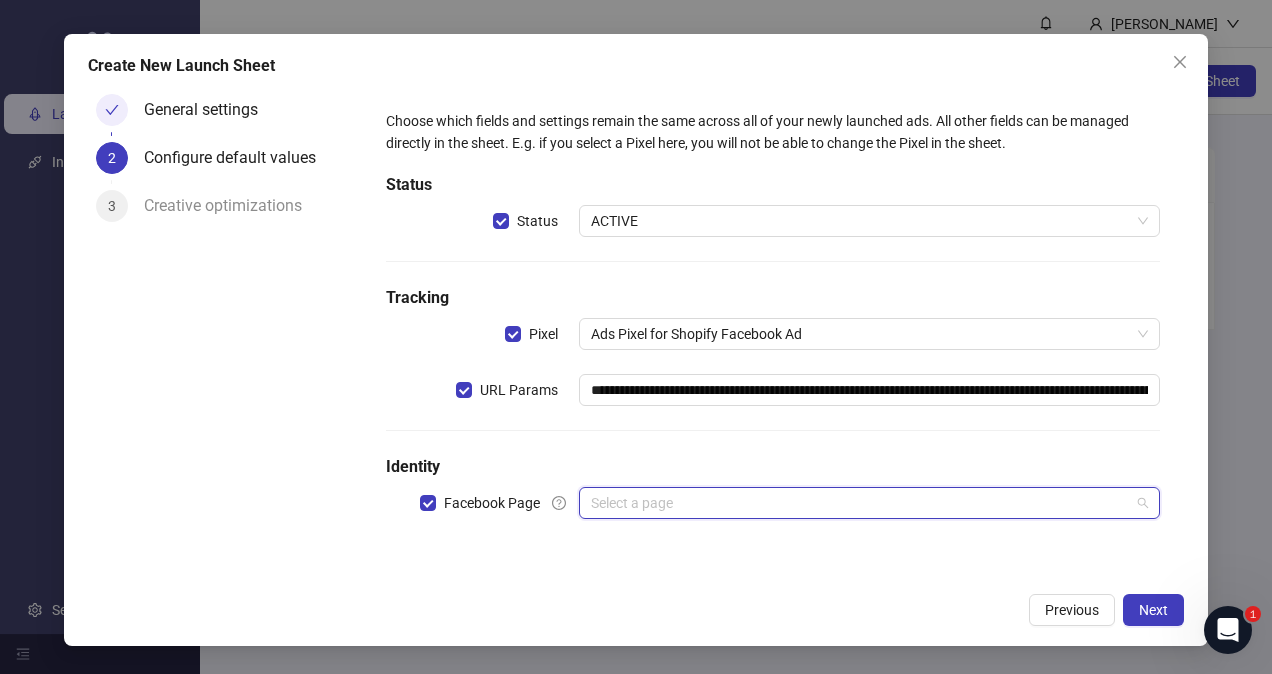 click at bounding box center [860, 503] 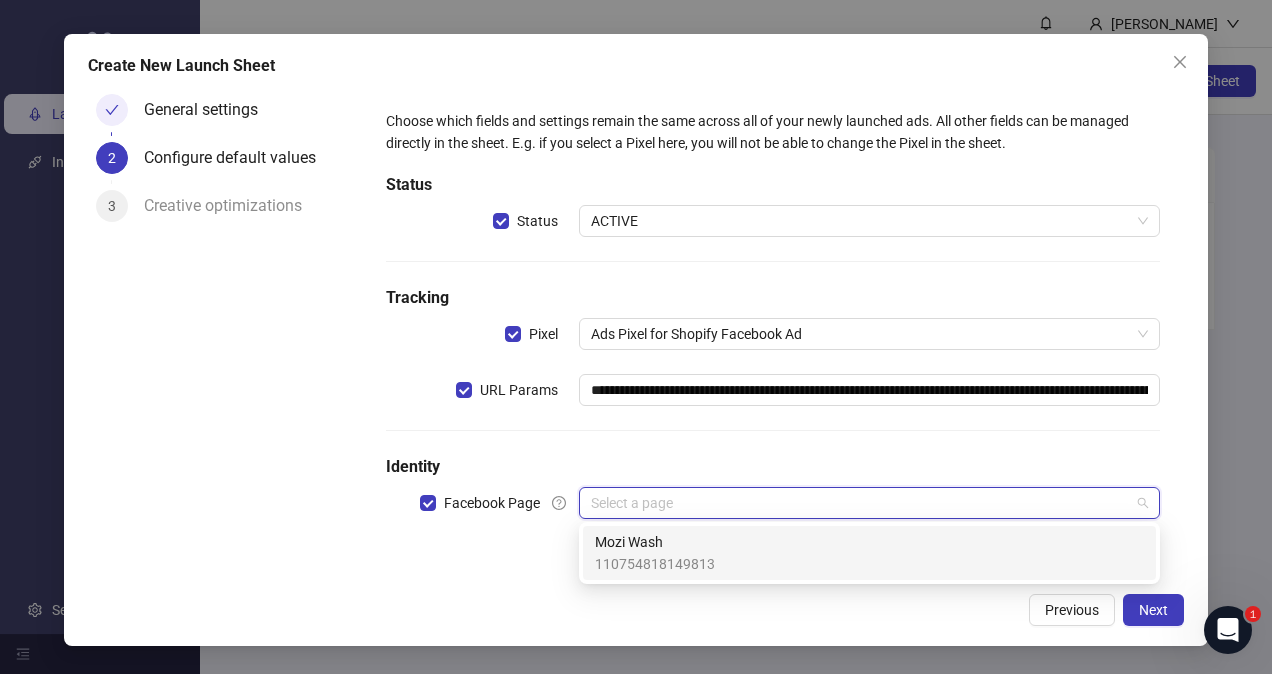 click on "110754818149813" at bounding box center [655, 564] 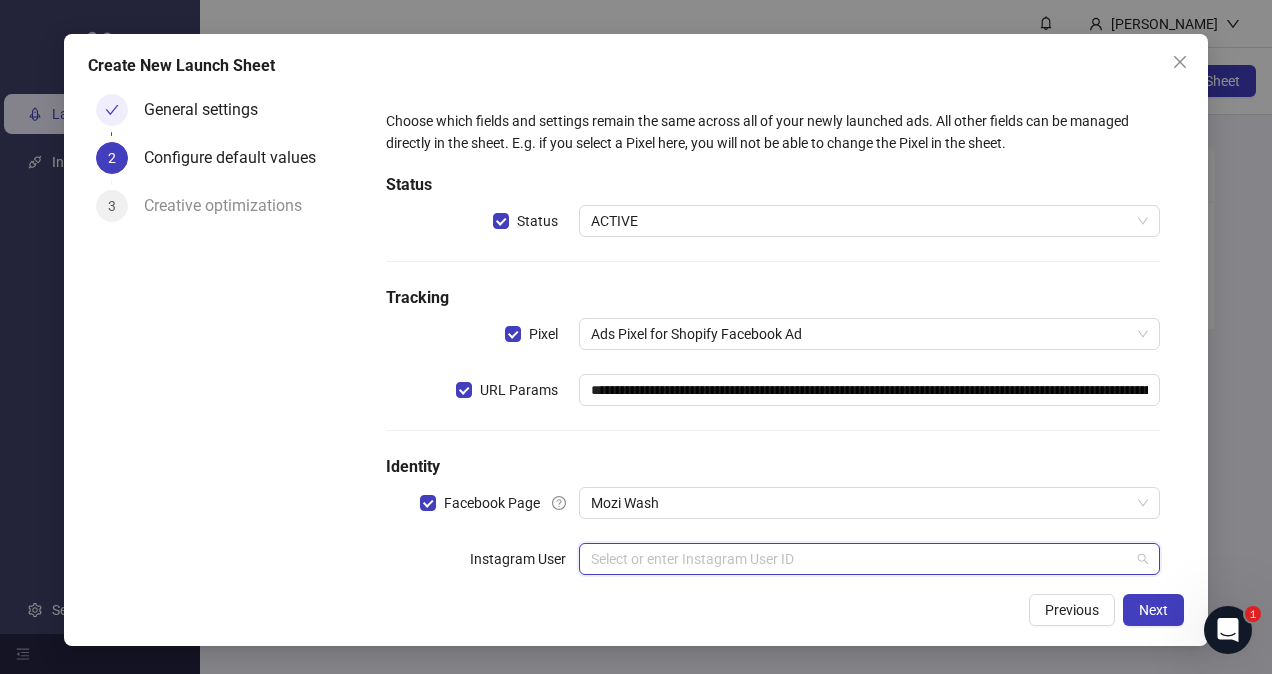click at bounding box center (860, 559) 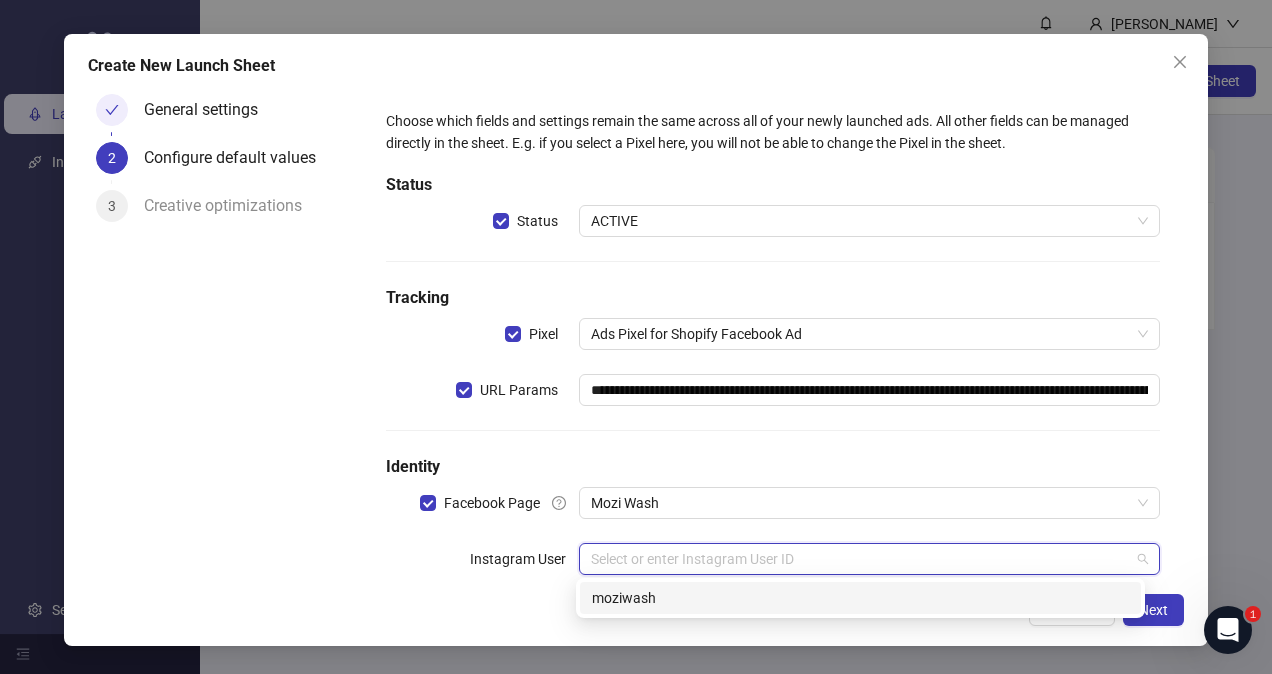 click on "moziwash" at bounding box center (860, 598) 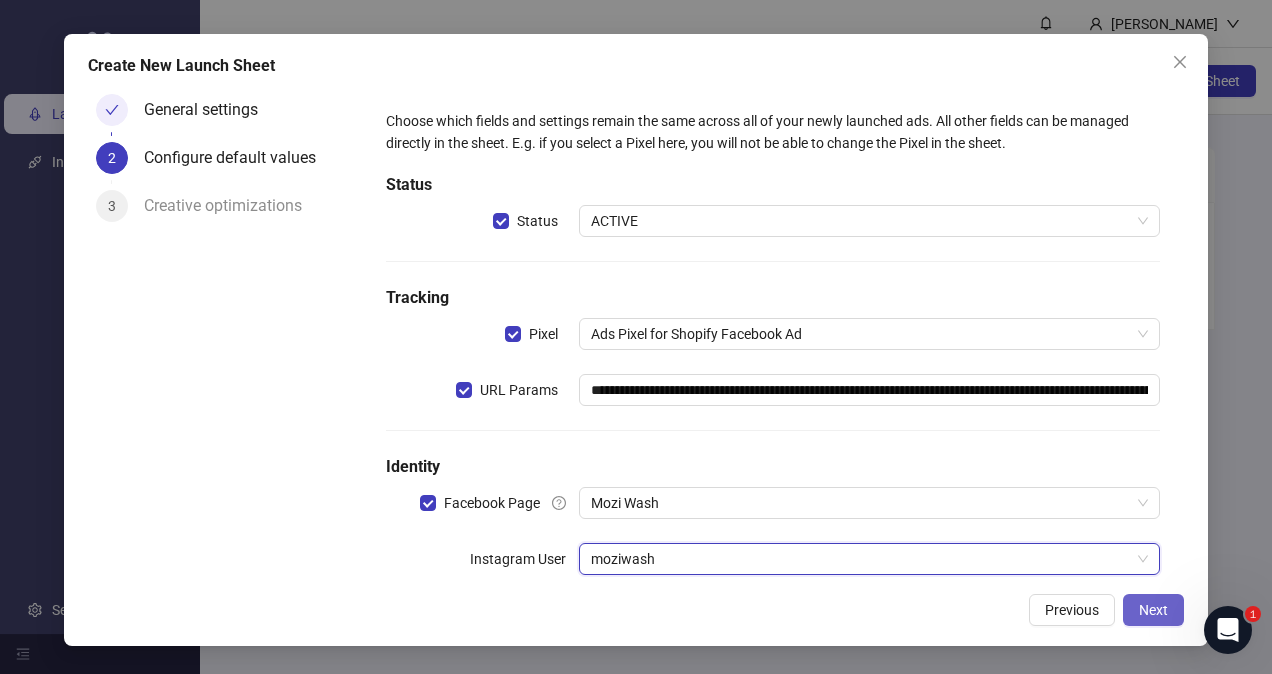 click on "Next" at bounding box center (1153, 610) 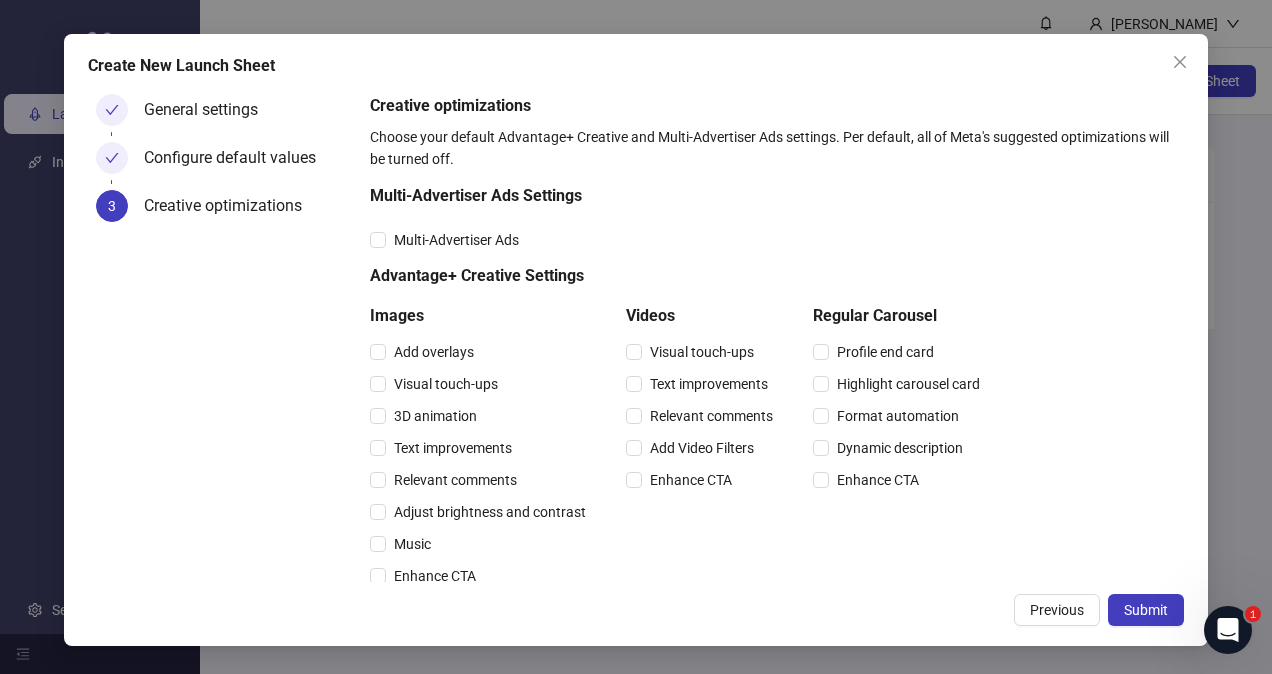 click on "Images Add overlays Visual touch-ups 3D animation Text improvements Relevant comments Adjust brightness and contrast Music Enhance CTA Videos Visual touch-ups Text improvements Relevant comments Add Video Filters Enhance CTA Regular Carousel Profile end card Highlight carousel card Format automation Dynamic description Enhance CTA" at bounding box center (679, 448) 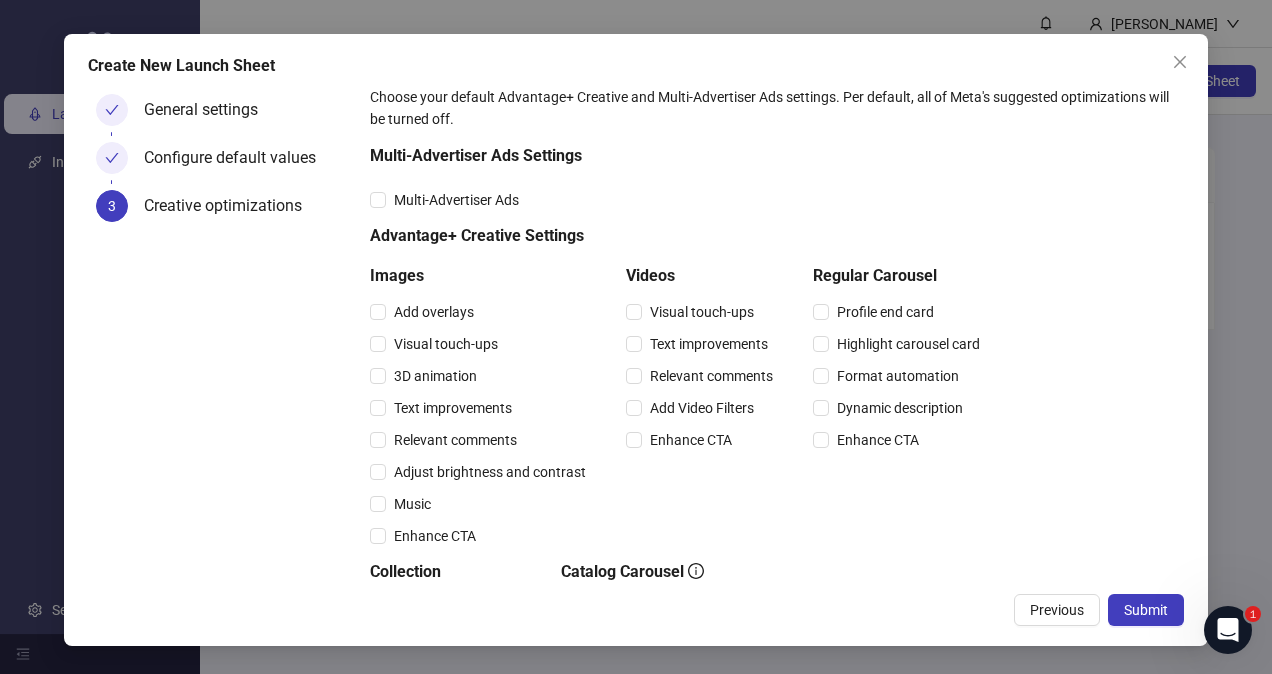 scroll, scrollTop: 42, scrollLeft: 0, axis: vertical 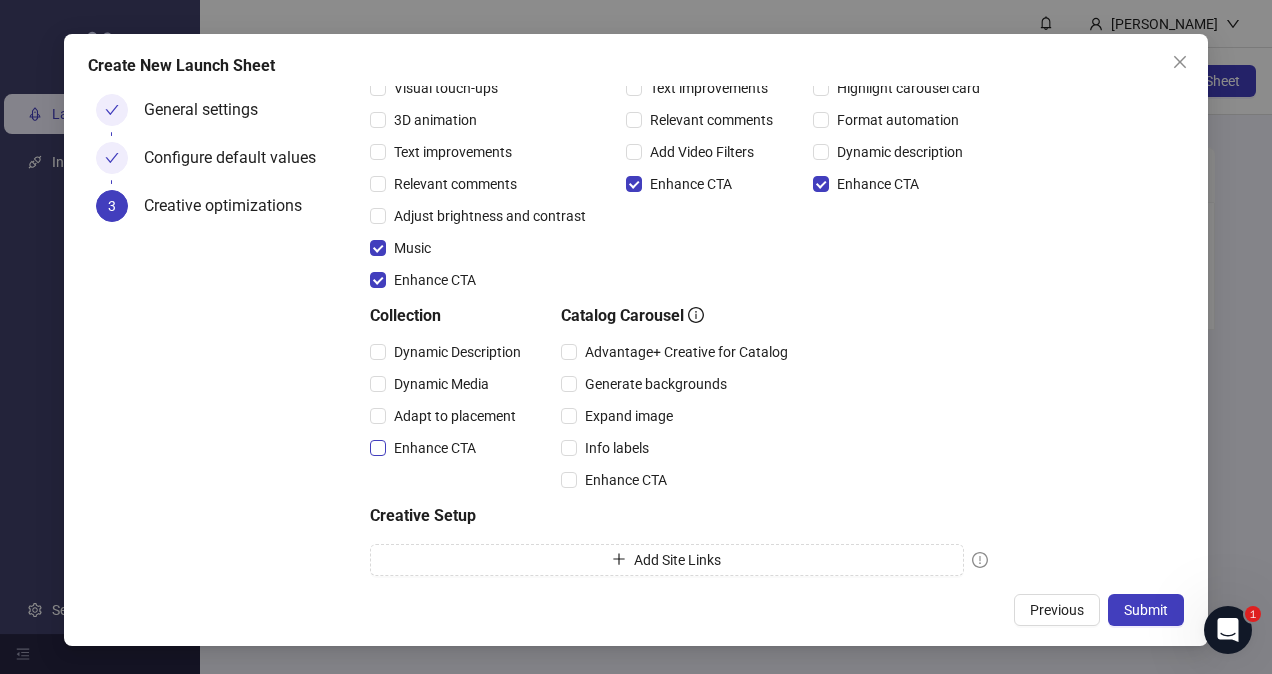 click on "Enhance CTA" at bounding box center (435, 448) 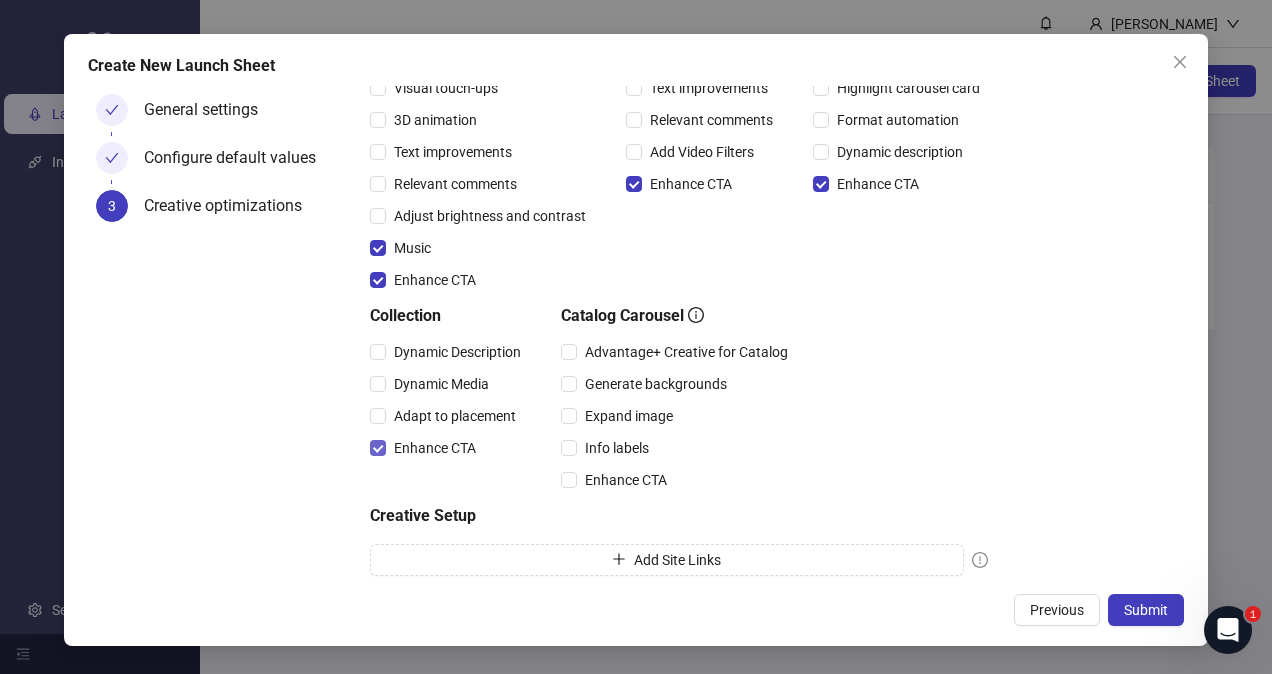 click on "Enhance CTA" at bounding box center (435, 448) 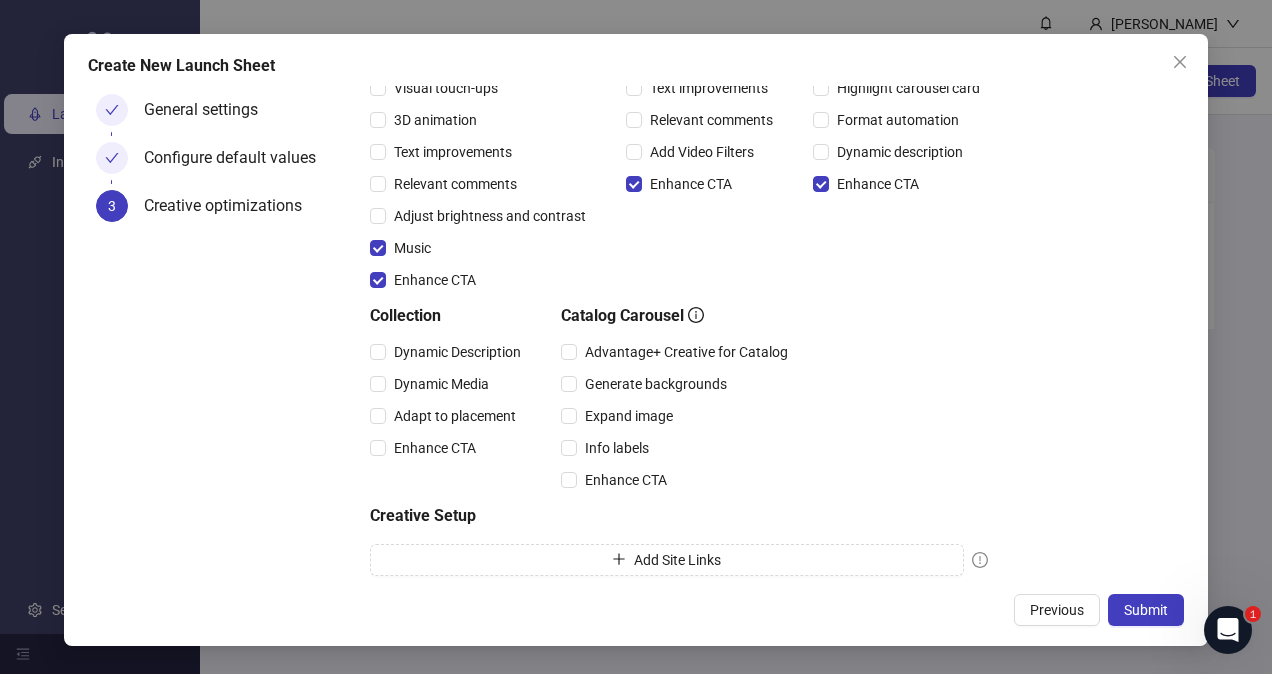 scroll, scrollTop: 353, scrollLeft: 0, axis: vertical 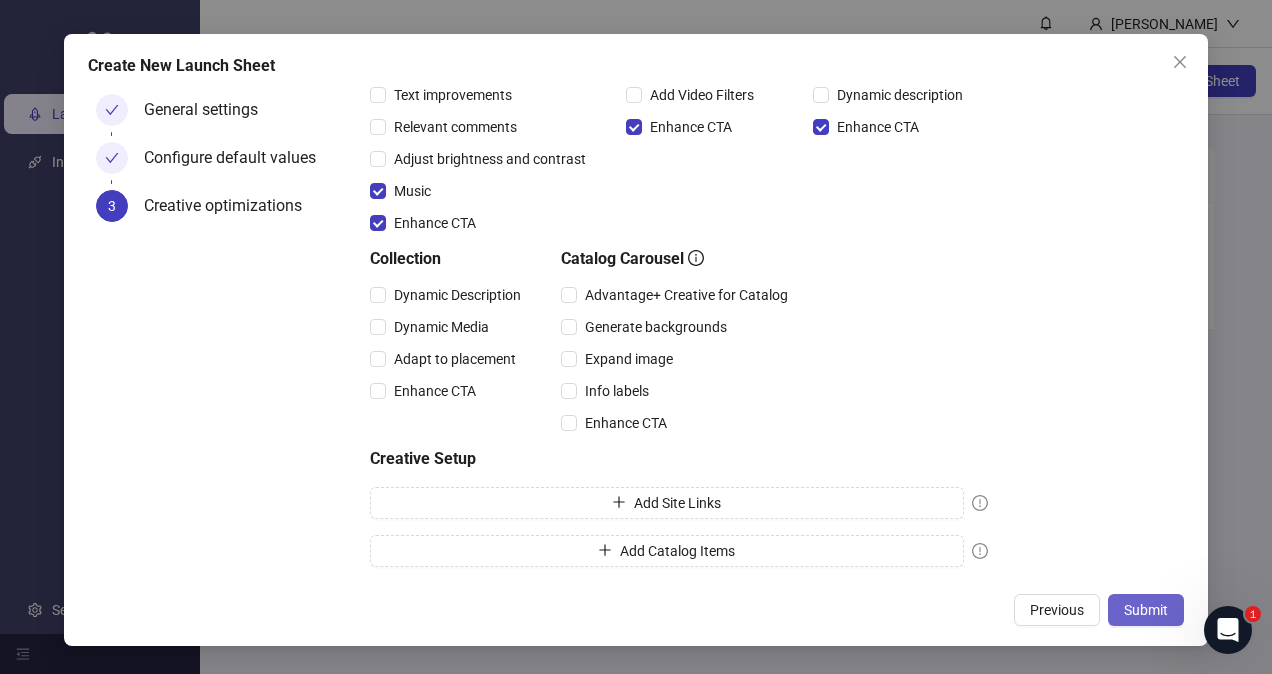 click on "Submit" at bounding box center [1146, 610] 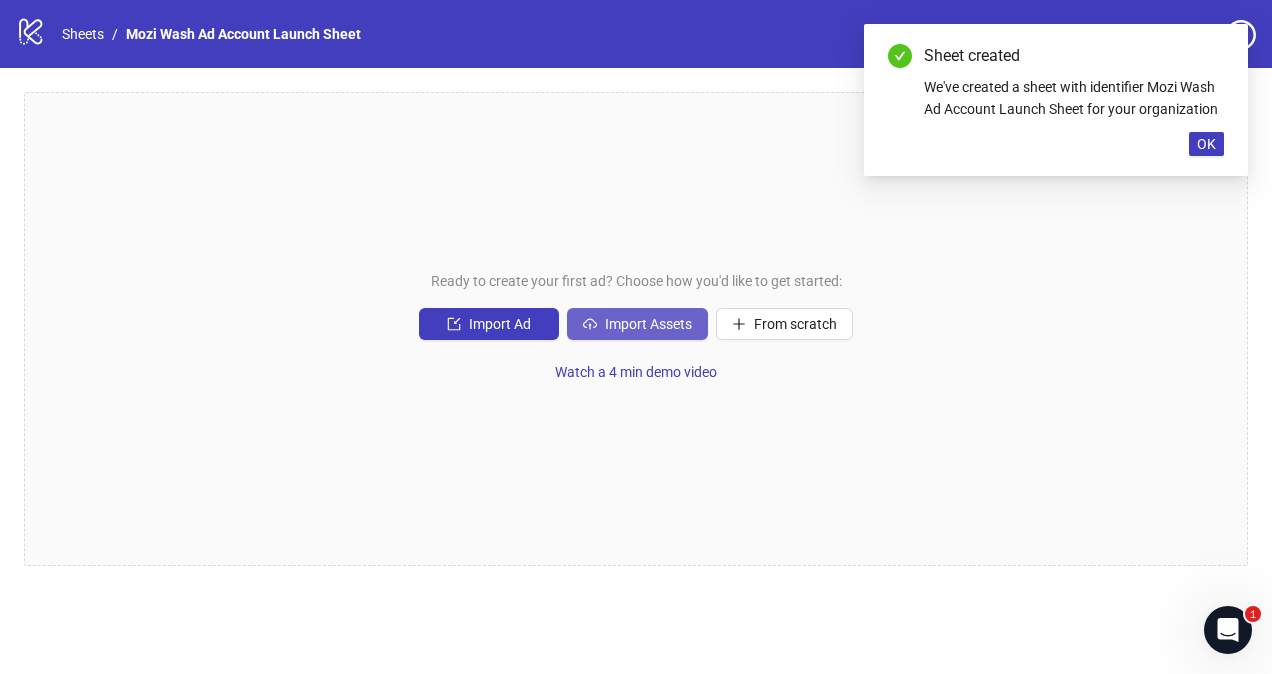 click on "Import Assets" at bounding box center (648, 324) 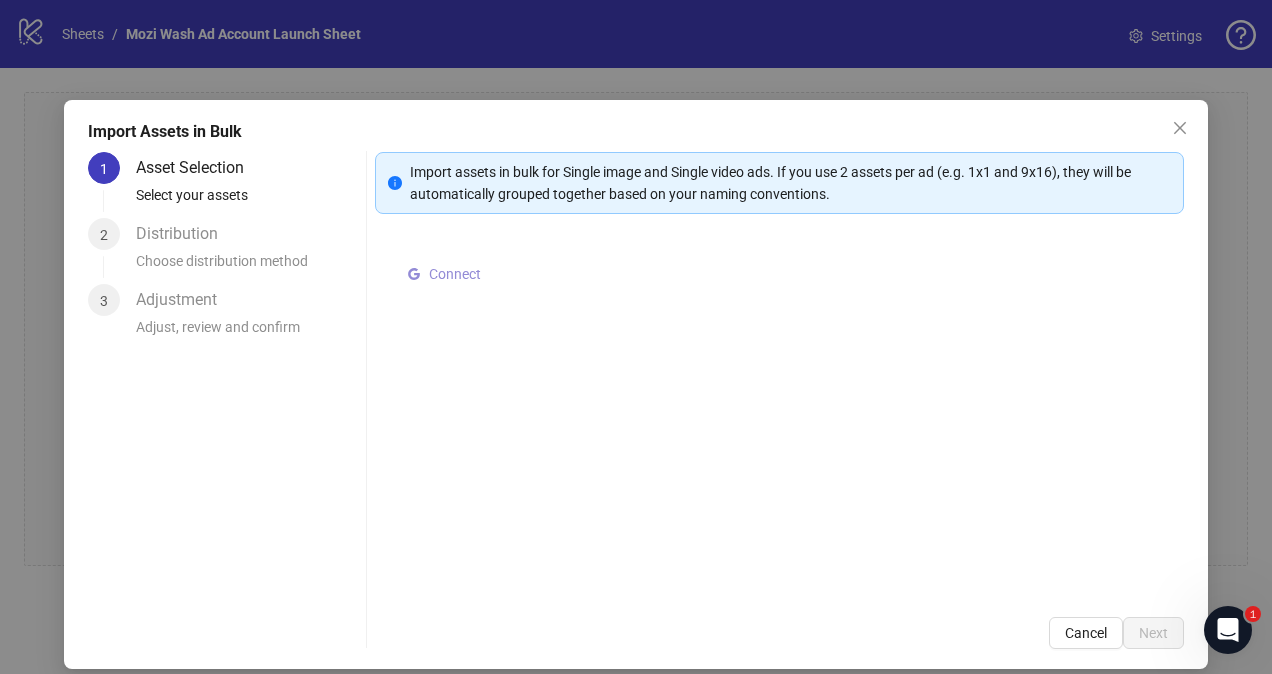 click on "Connect" at bounding box center [455, 274] 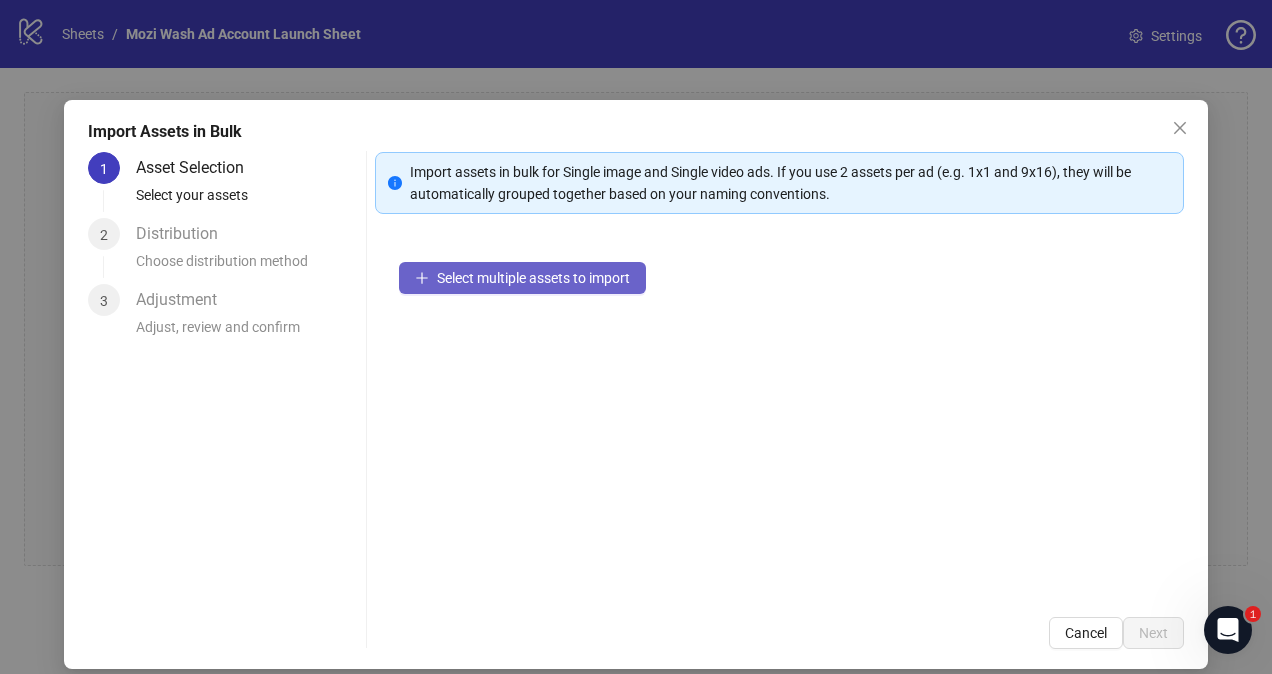 click on "Select multiple assets to import" at bounding box center (533, 278) 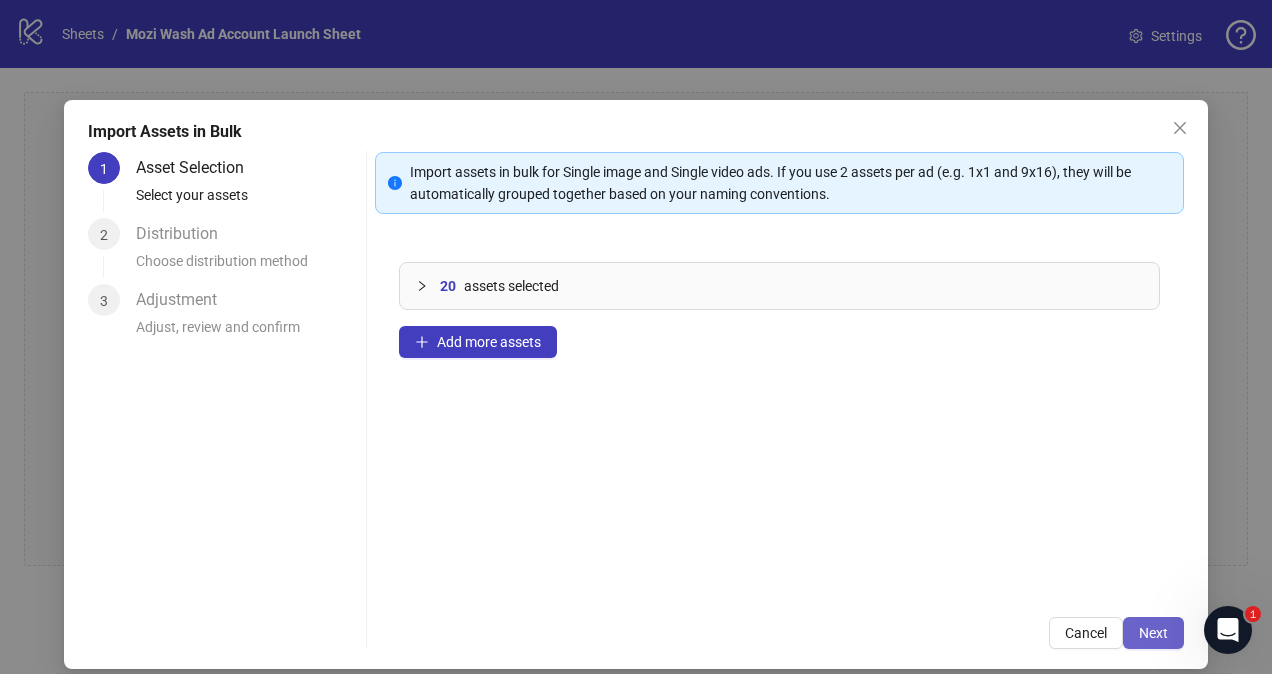 click on "Next" at bounding box center (1153, 633) 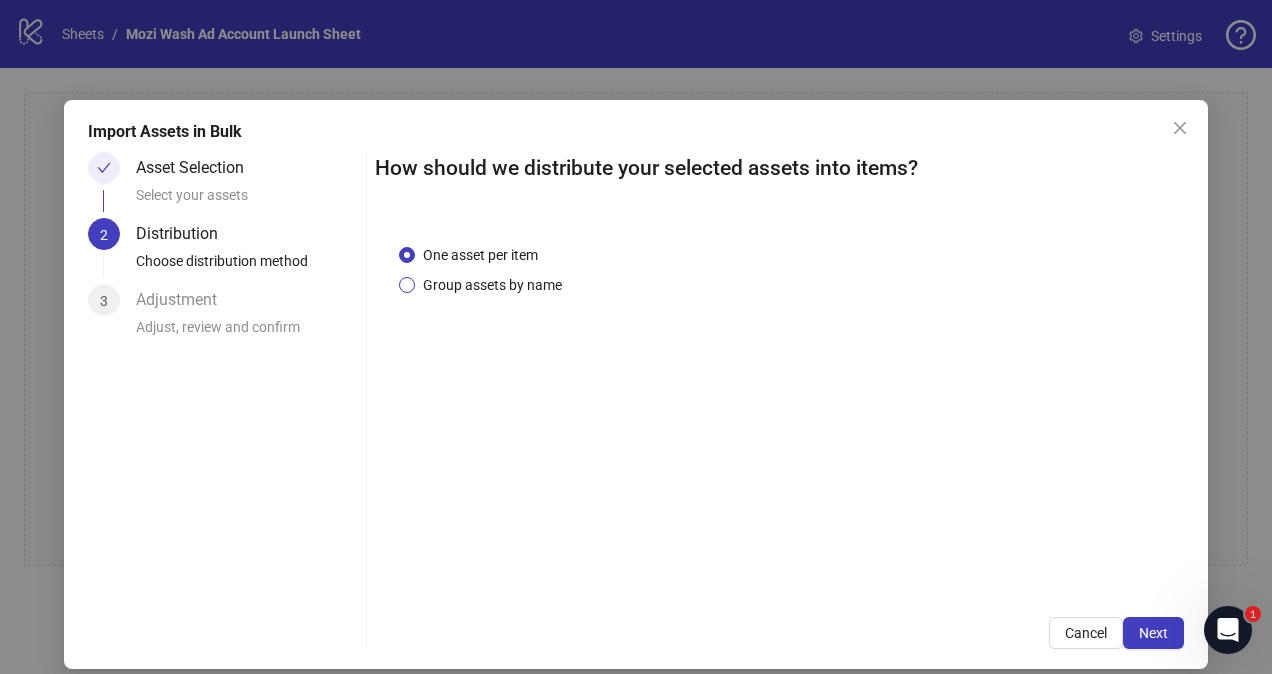click on "Group assets by name" at bounding box center (492, 285) 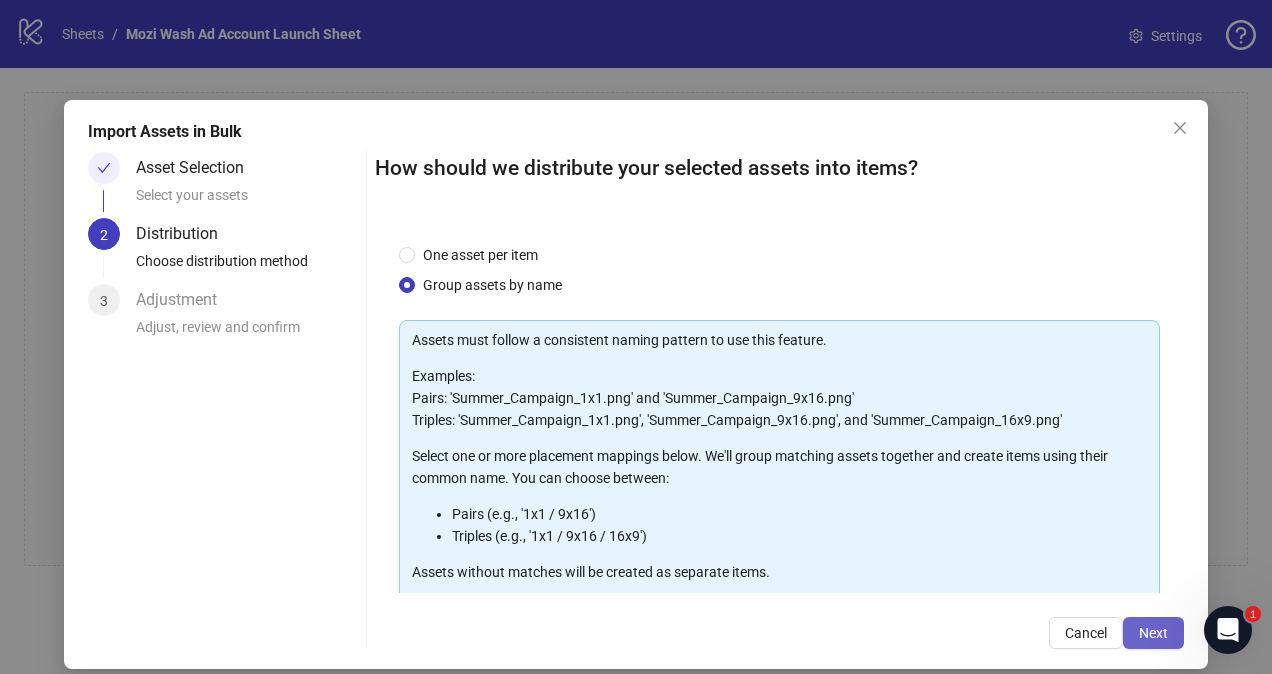 click on "Next" at bounding box center [1153, 633] 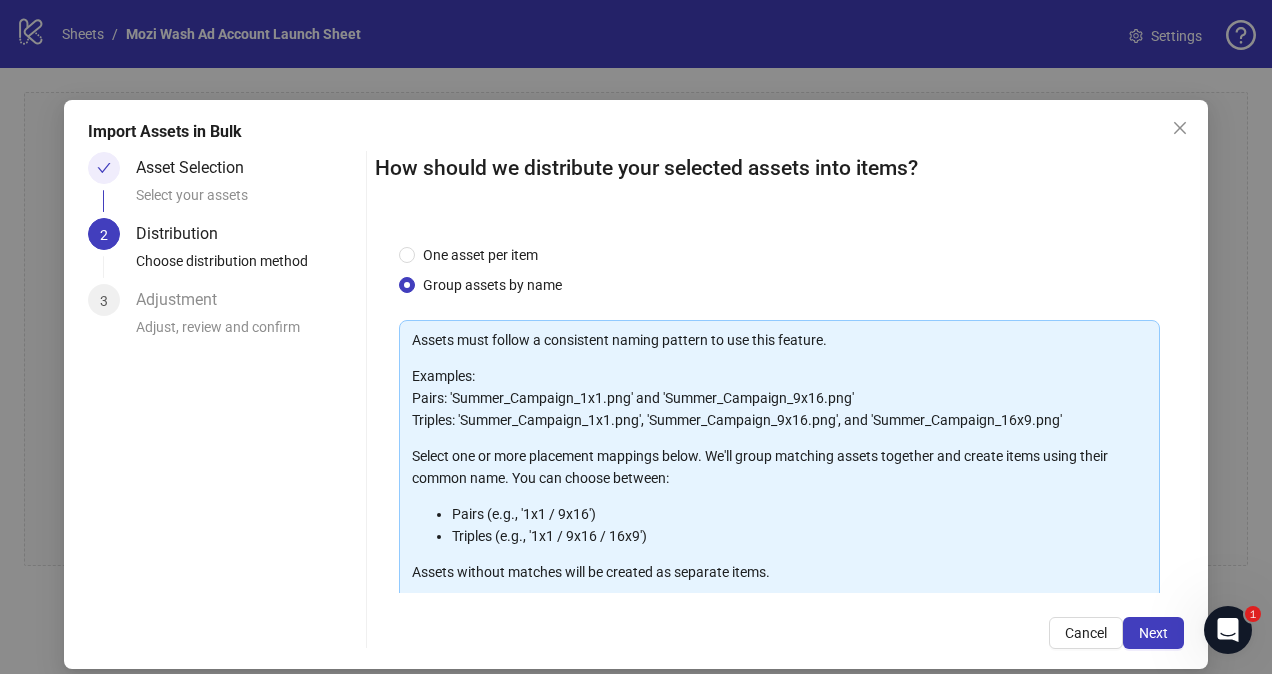 scroll, scrollTop: 212, scrollLeft: 0, axis: vertical 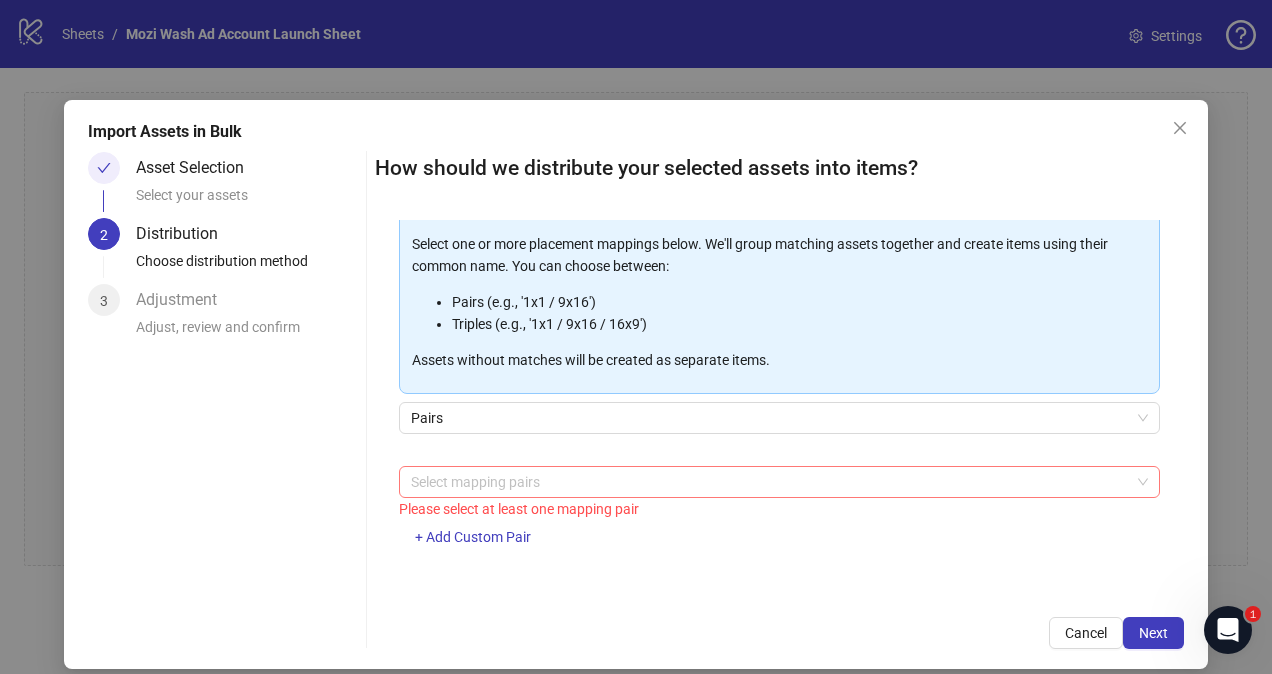 click at bounding box center (769, 482) 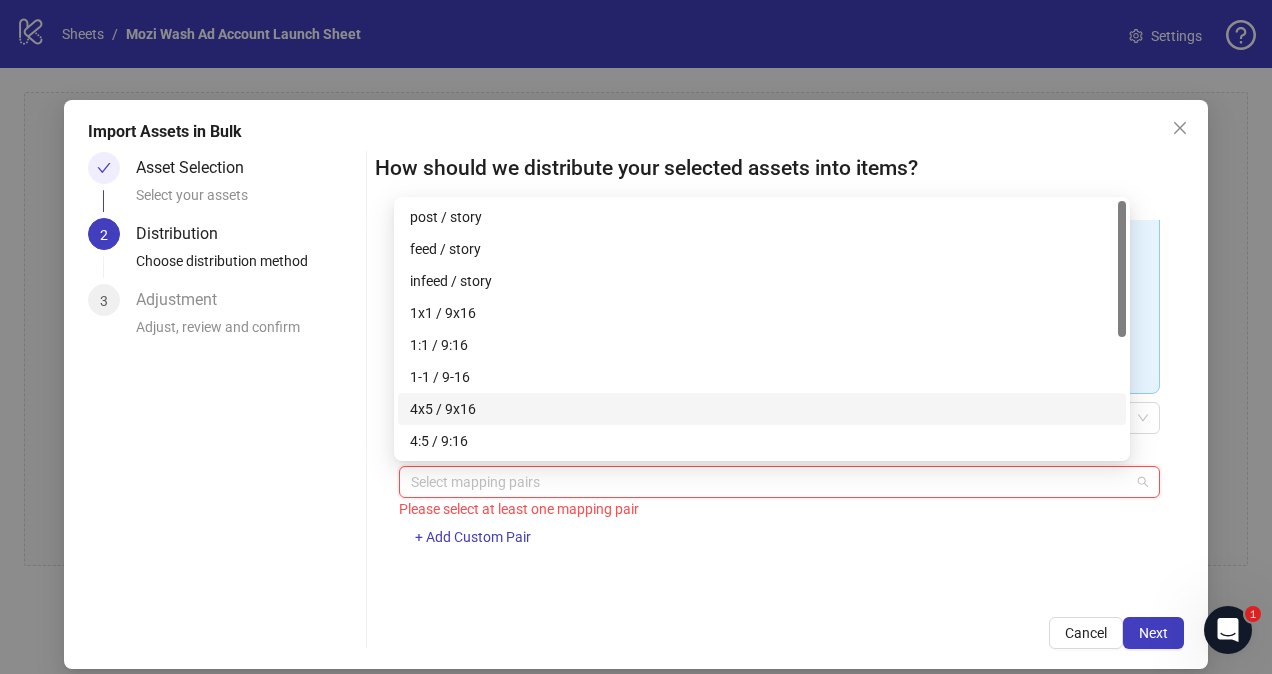 click on "4x5 / 9x16" at bounding box center (762, 409) 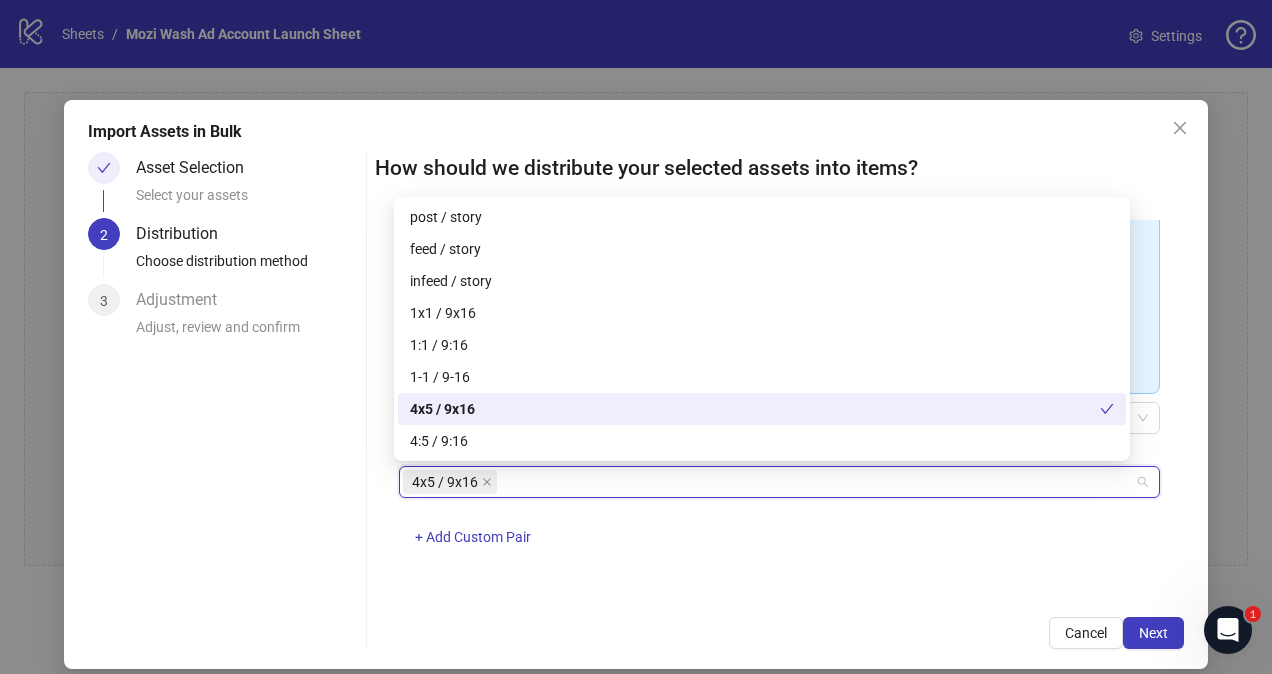 click on "Cancel Next" at bounding box center (780, 633) 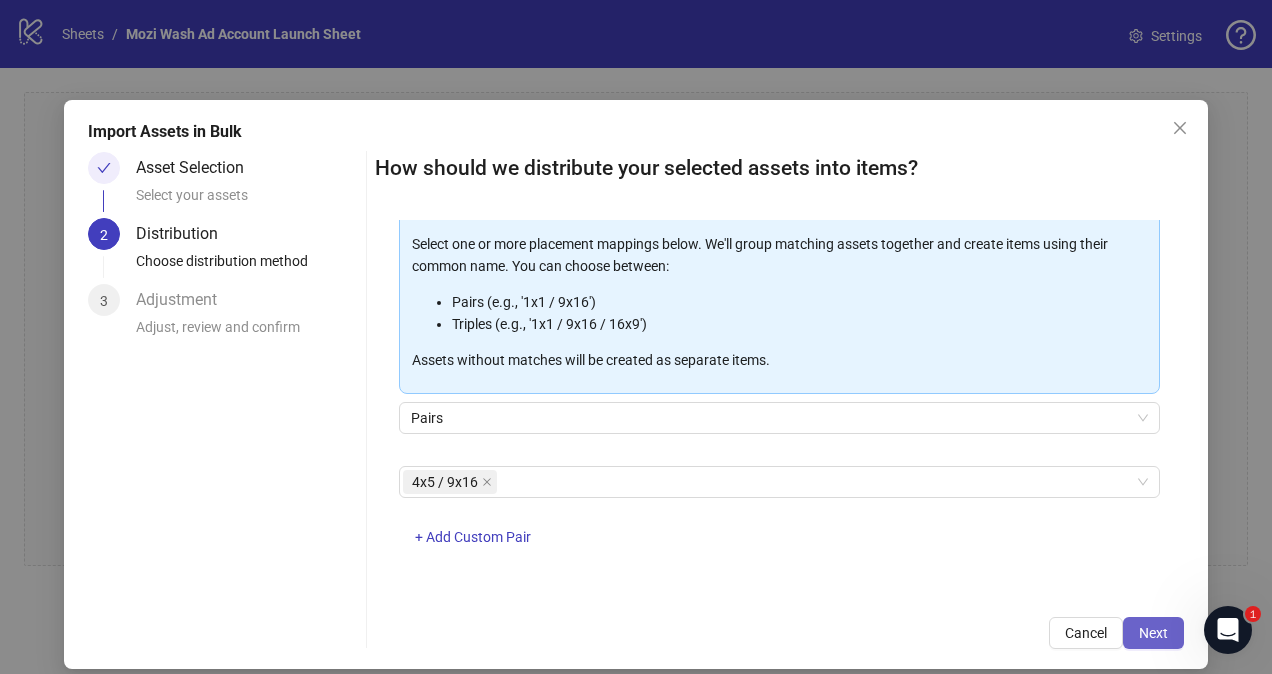 click on "Next" at bounding box center (1153, 633) 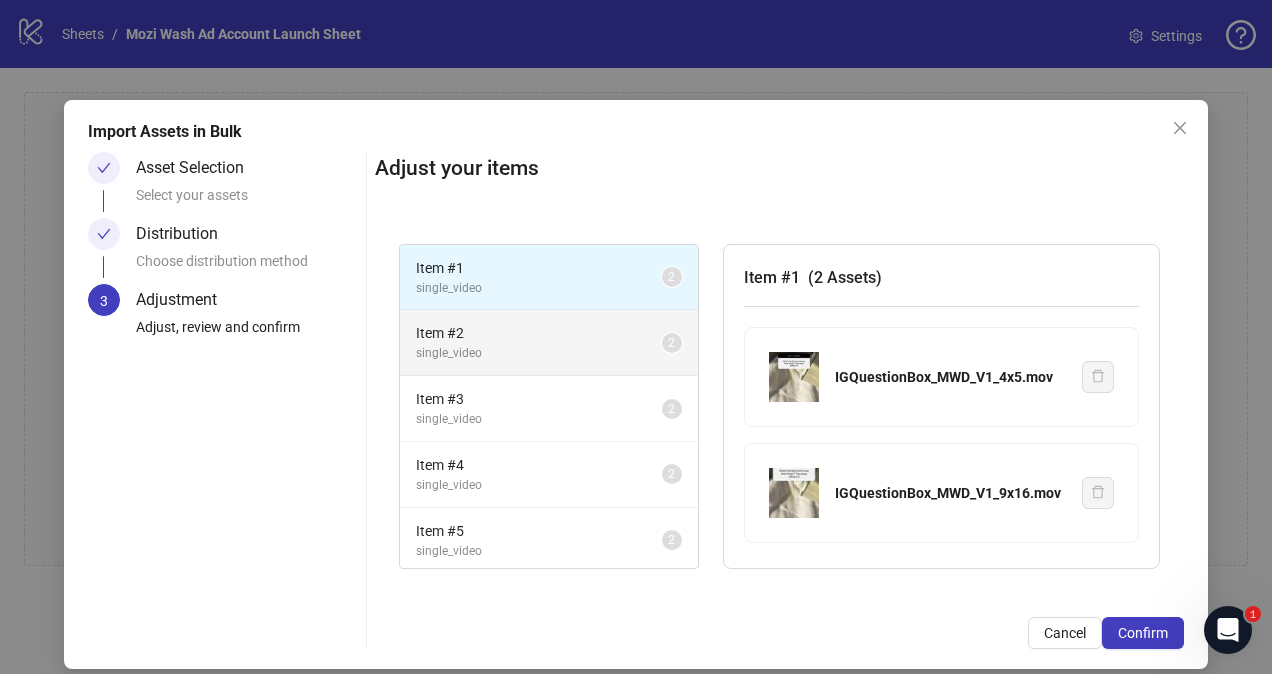 click on "single_video" at bounding box center [539, 353] 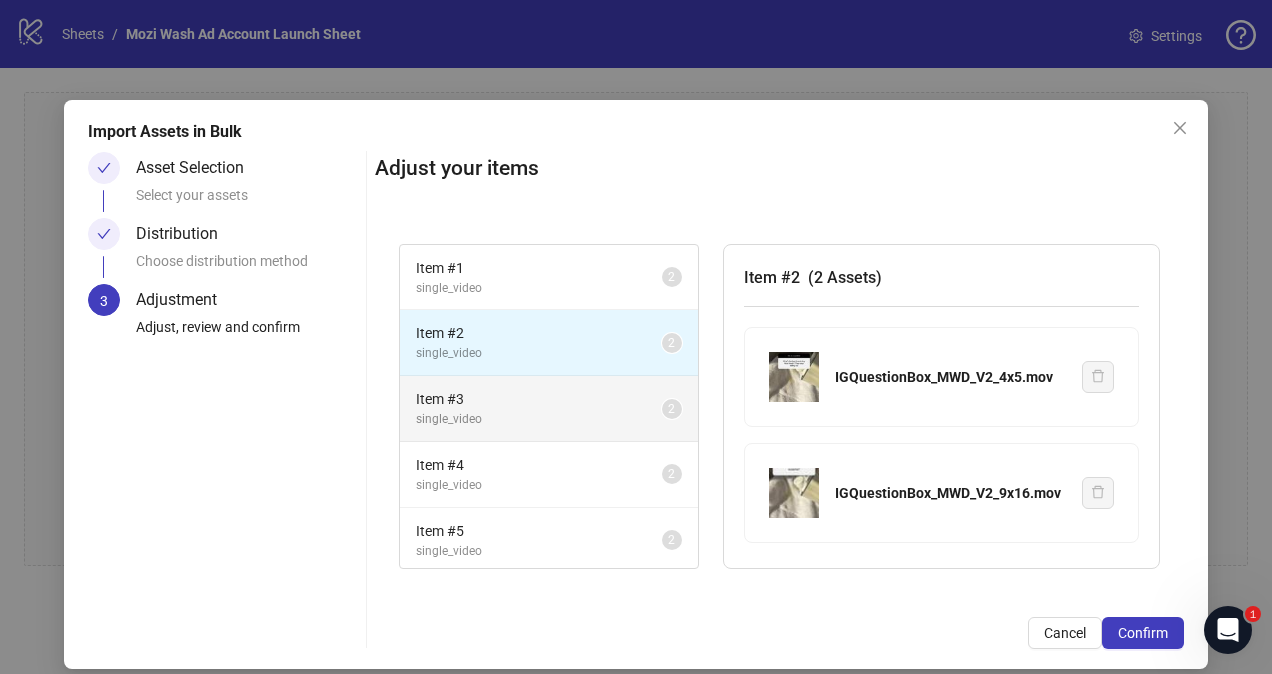 click on "single_video" at bounding box center (539, 419) 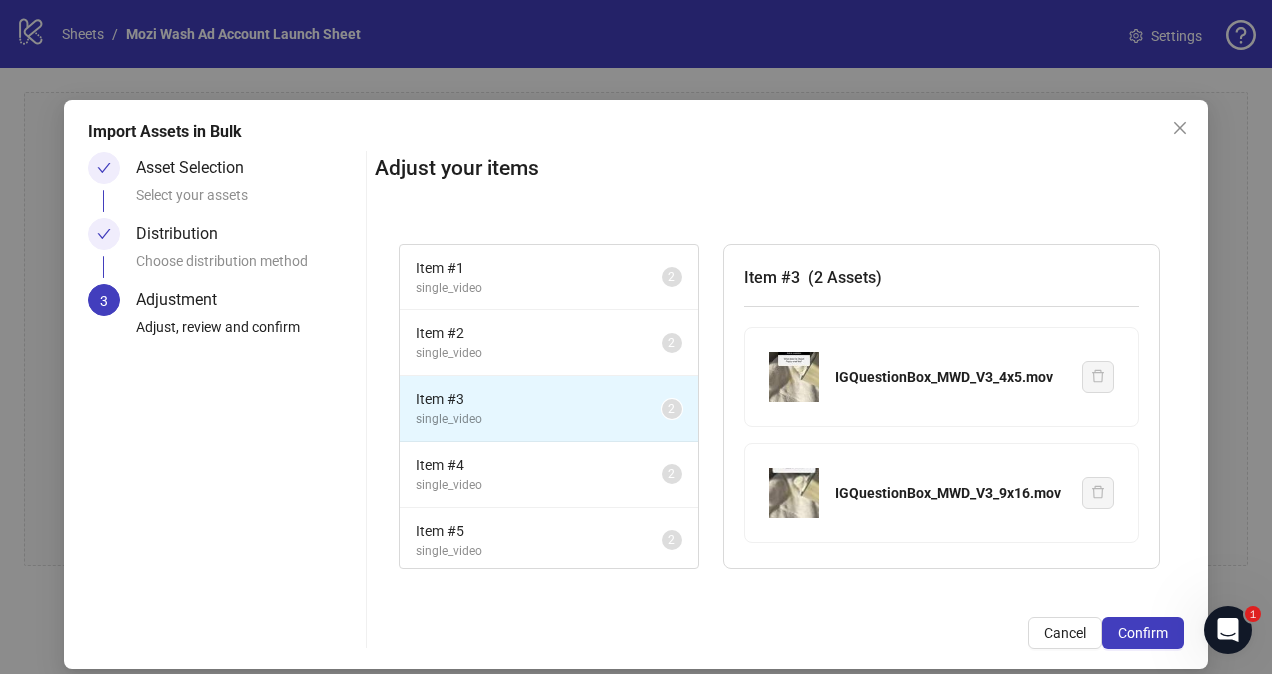 scroll, scrollTop: 68, scrollLeft: 0, axis: vertical 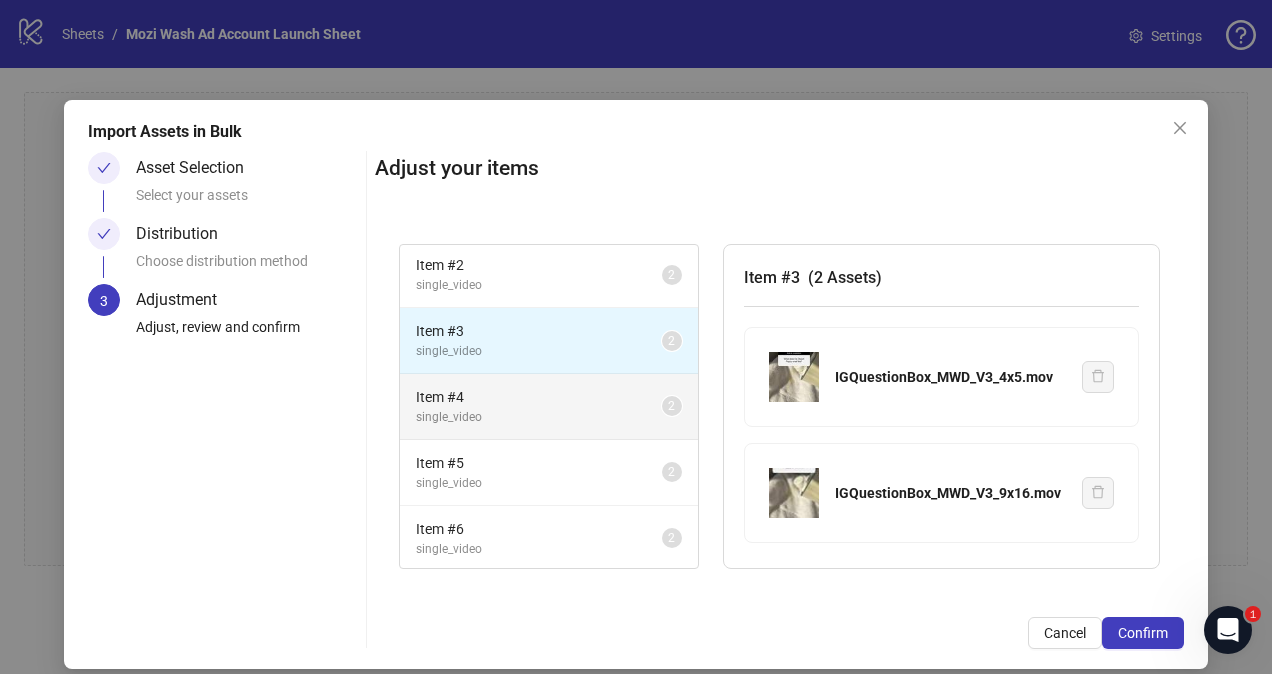 click on "single_video" at bounding box center (539, 417) 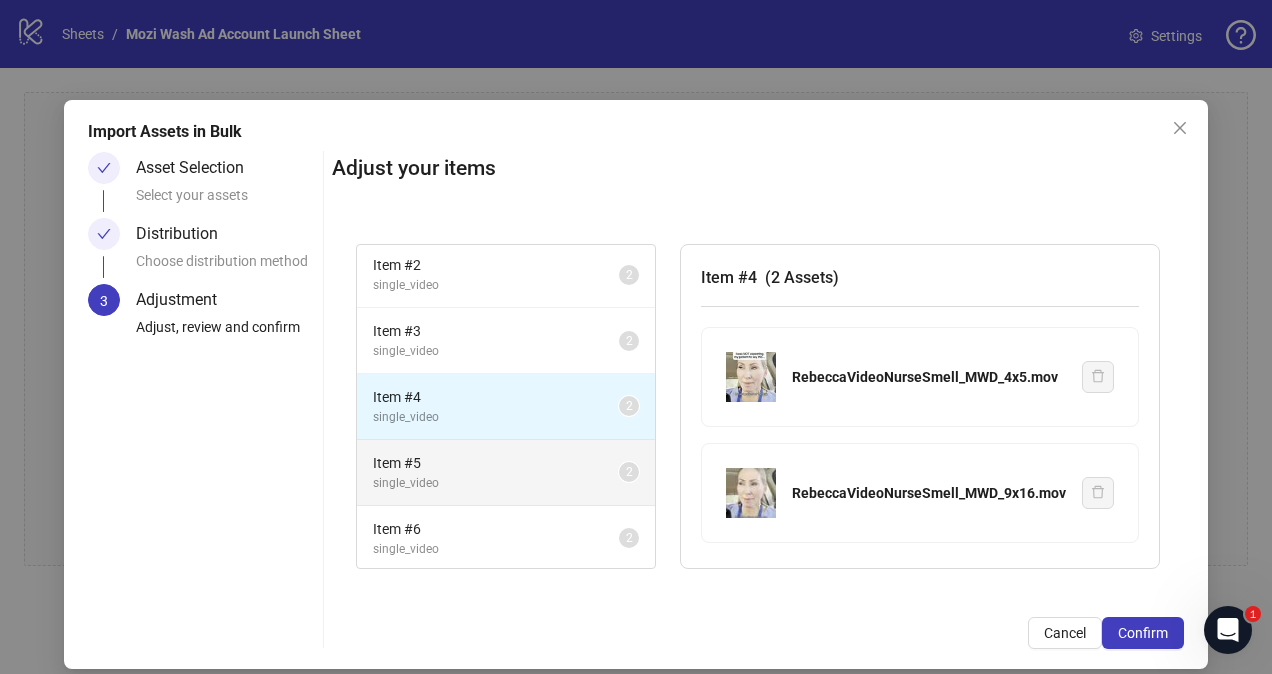 click on "single_video" at bounding box center [496, 483] 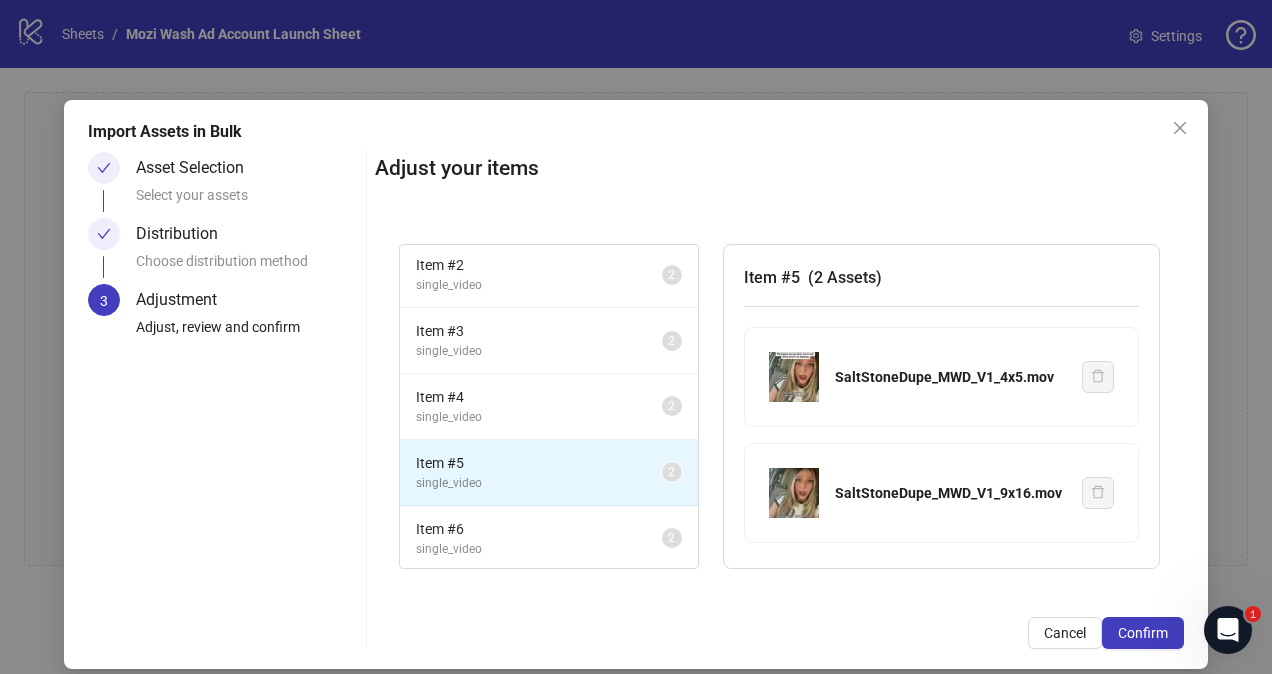 scroll, scrollTop: 163, scrollLeft: 0, axis: vertical 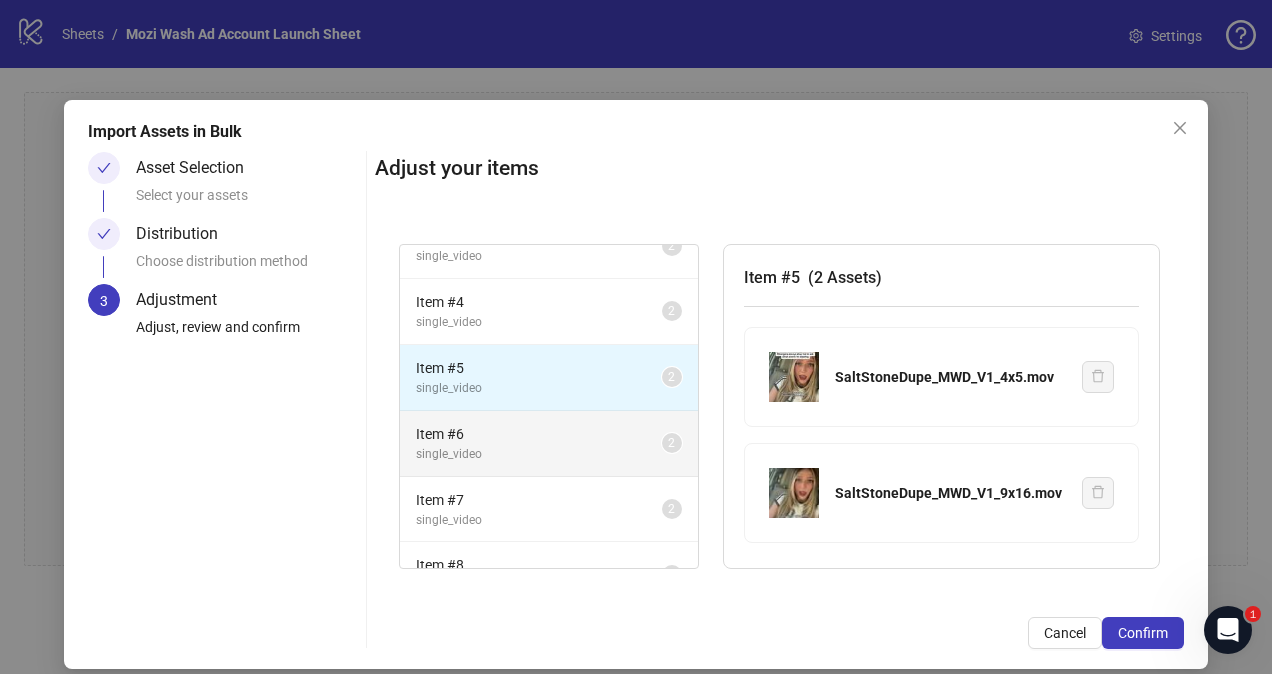 click on "single_video" at bounding box center (539, 454) 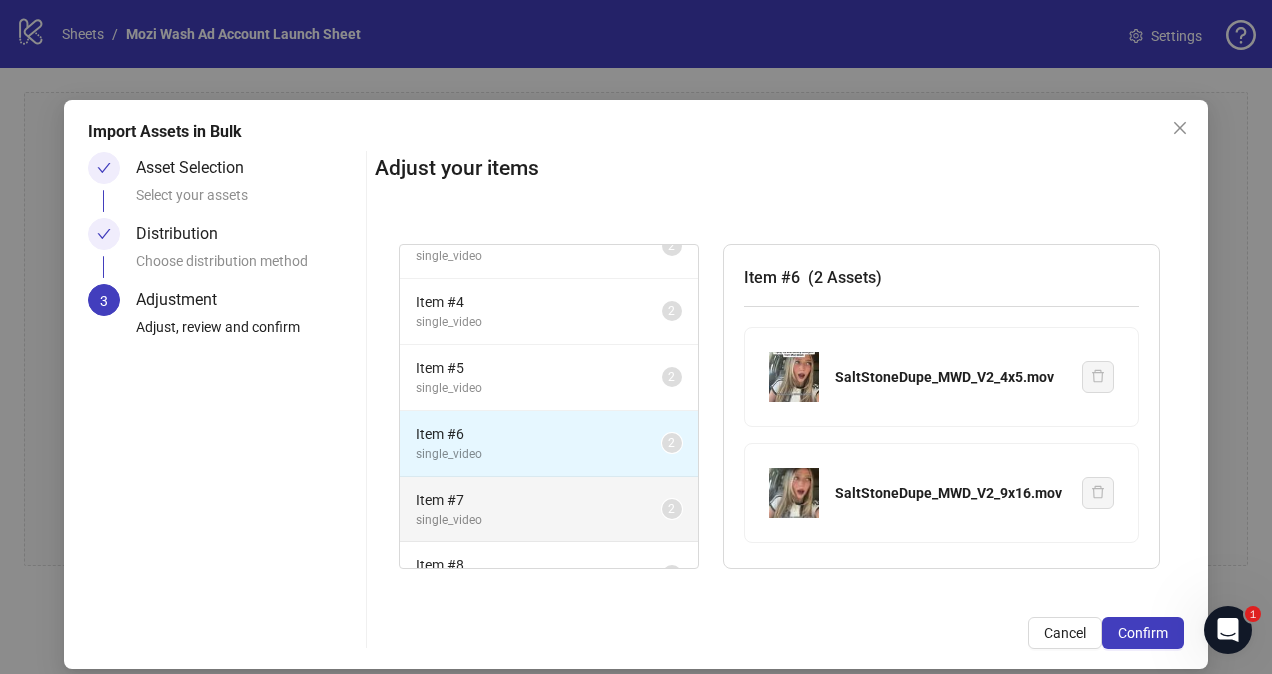 click on "Item # 7" at bounding box center (539, 500) 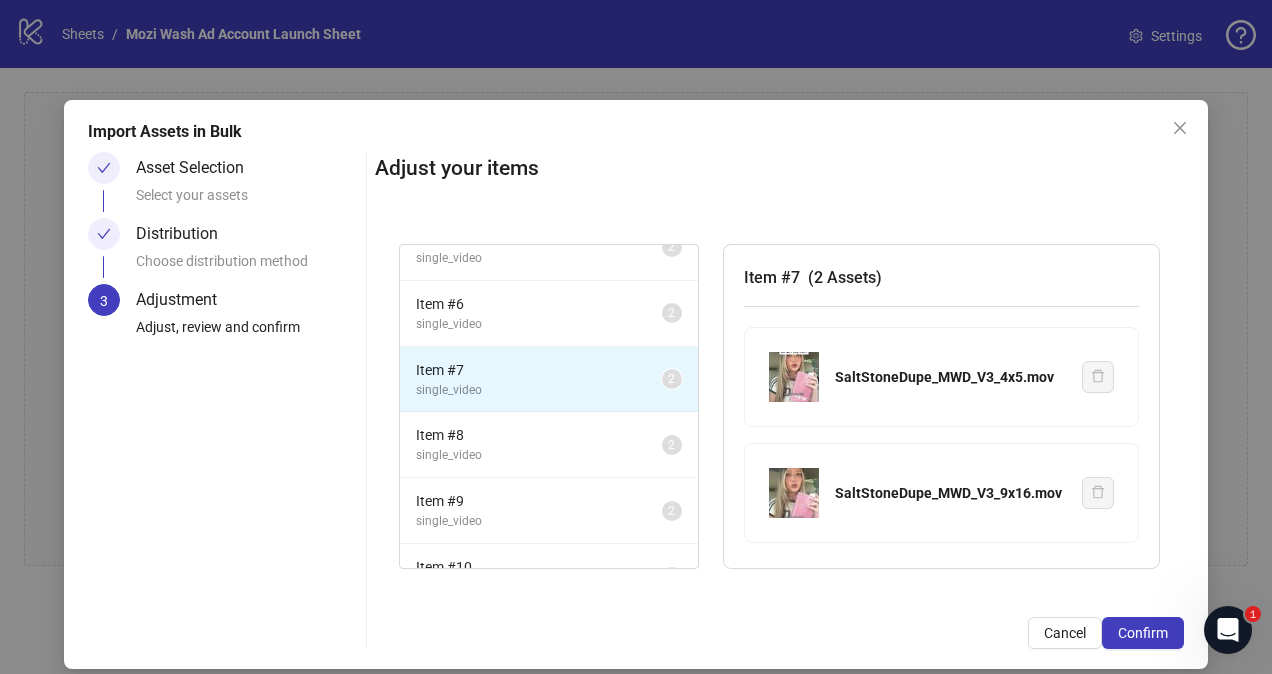 scroll, scrollTop: 299, scrollLeft: 0, axis: vertical 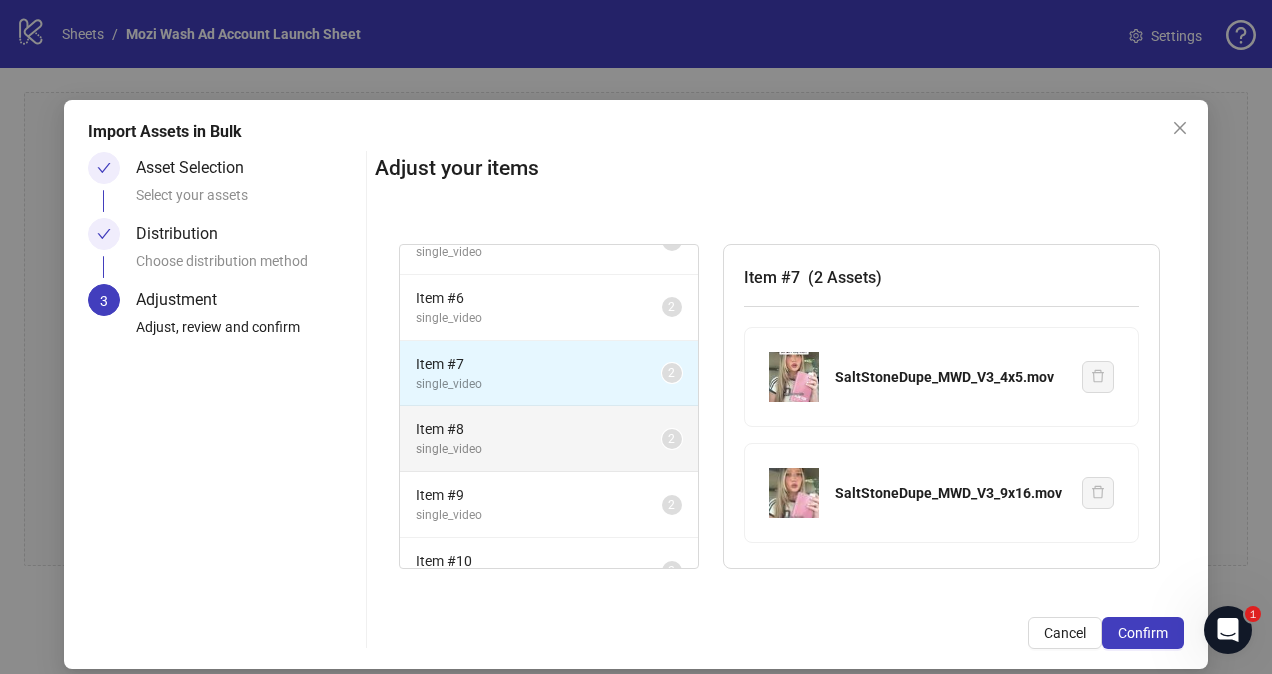 click on "single_video" at bounding box center [539, 449] 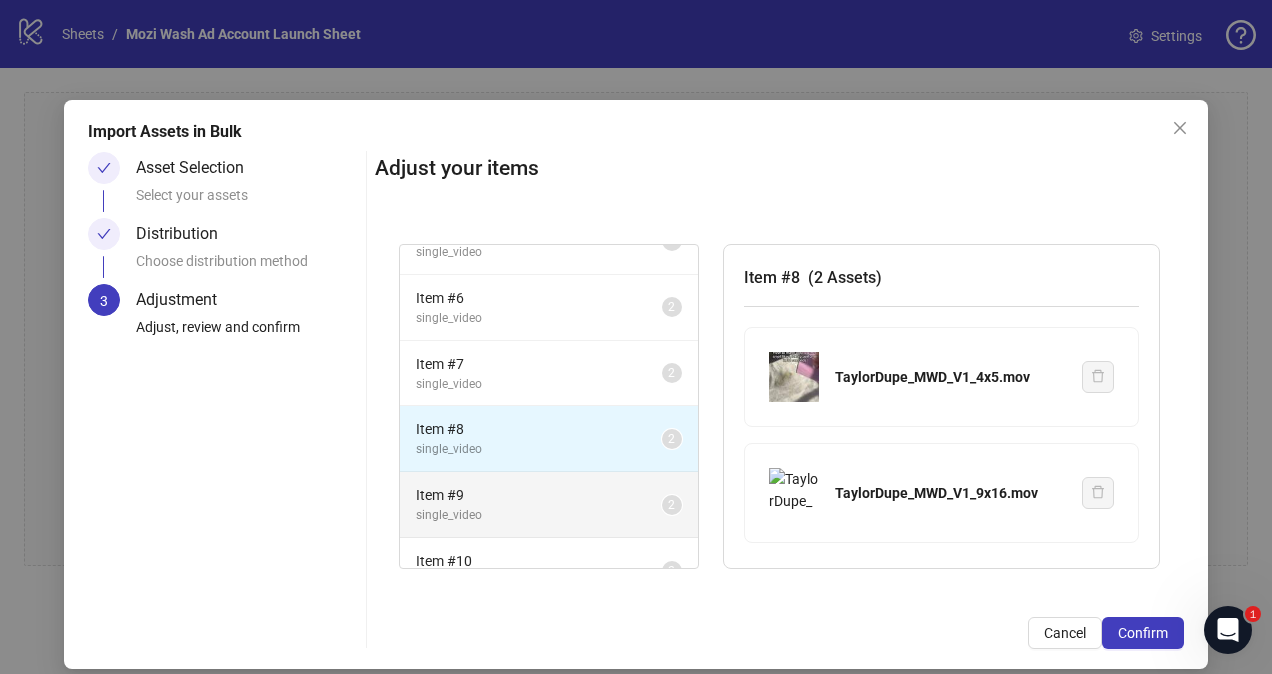 click on "Item # 9" at bounding box center (539, 495) 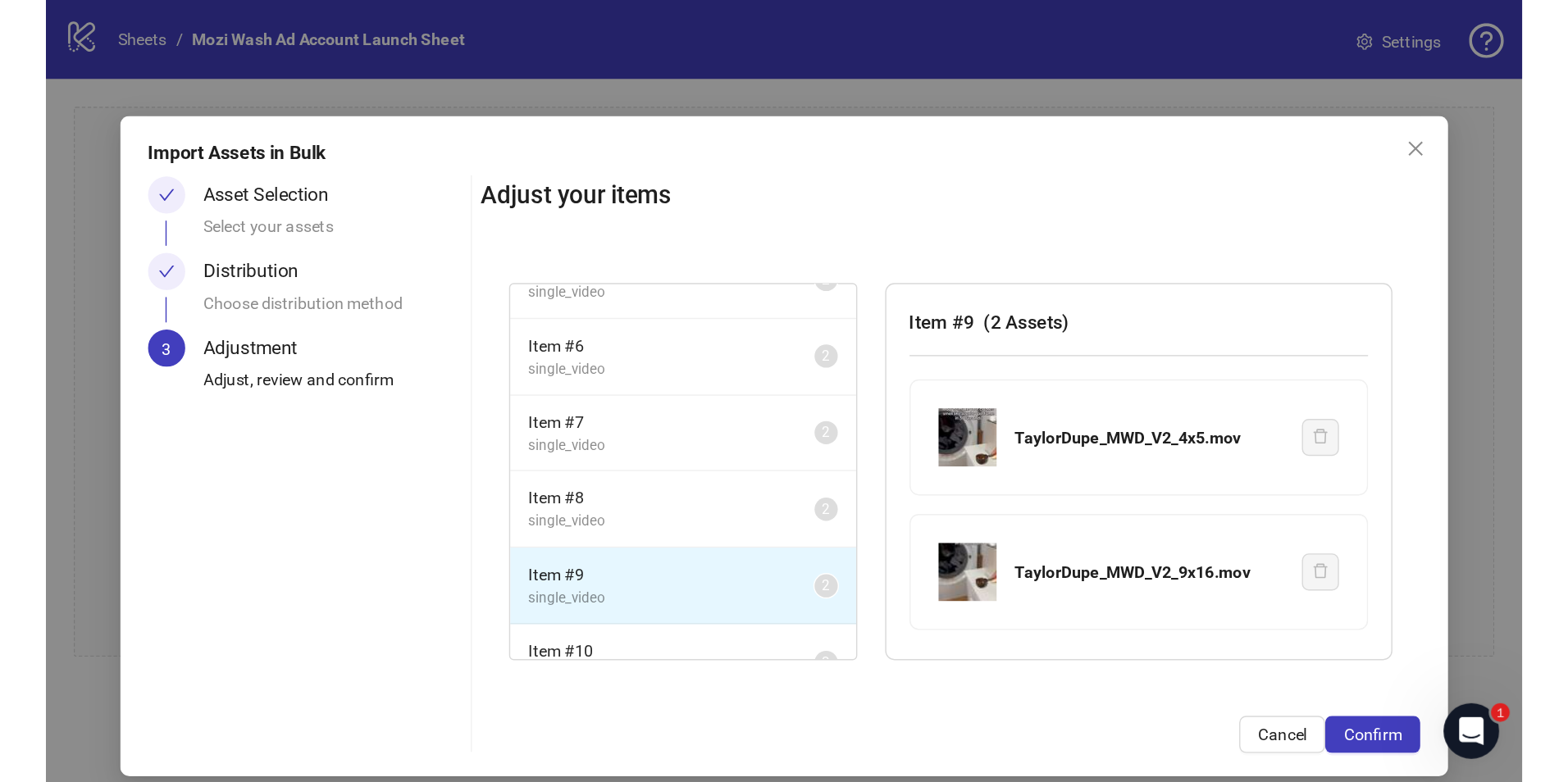 scroll, scrollTop: 271, scrollLeft: 0, axis: vertical 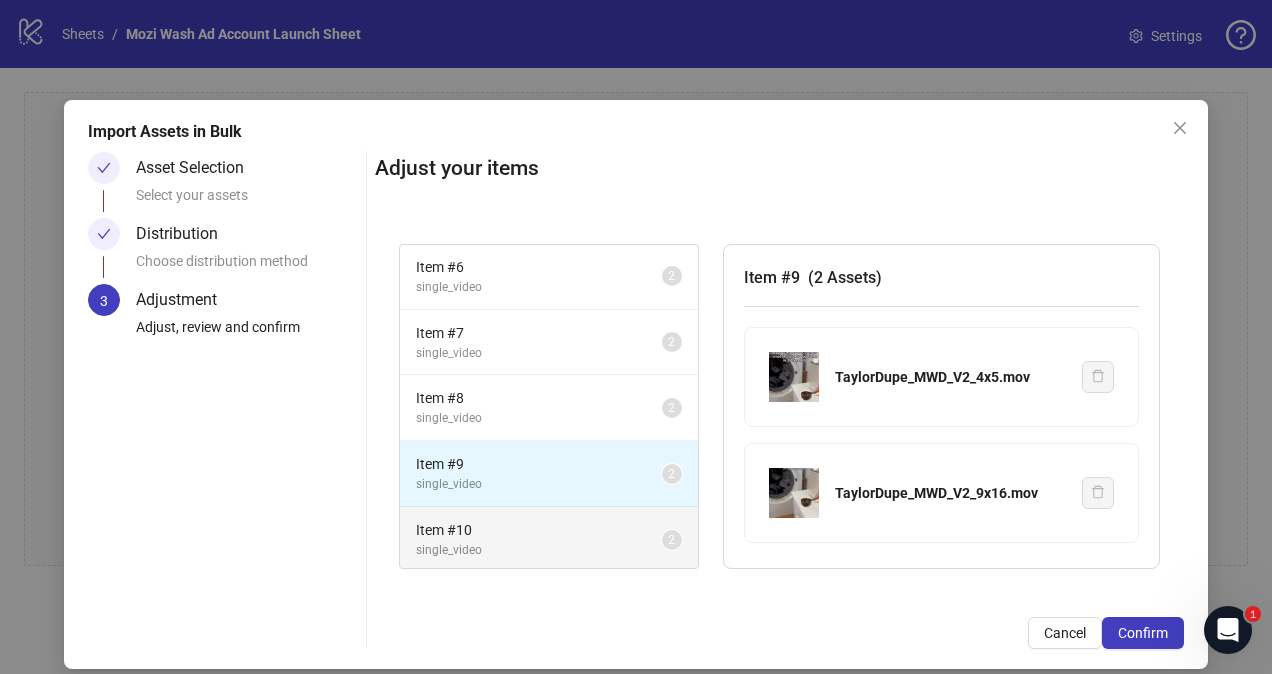 click on "Item # 10" at bounding box center [539, 530] 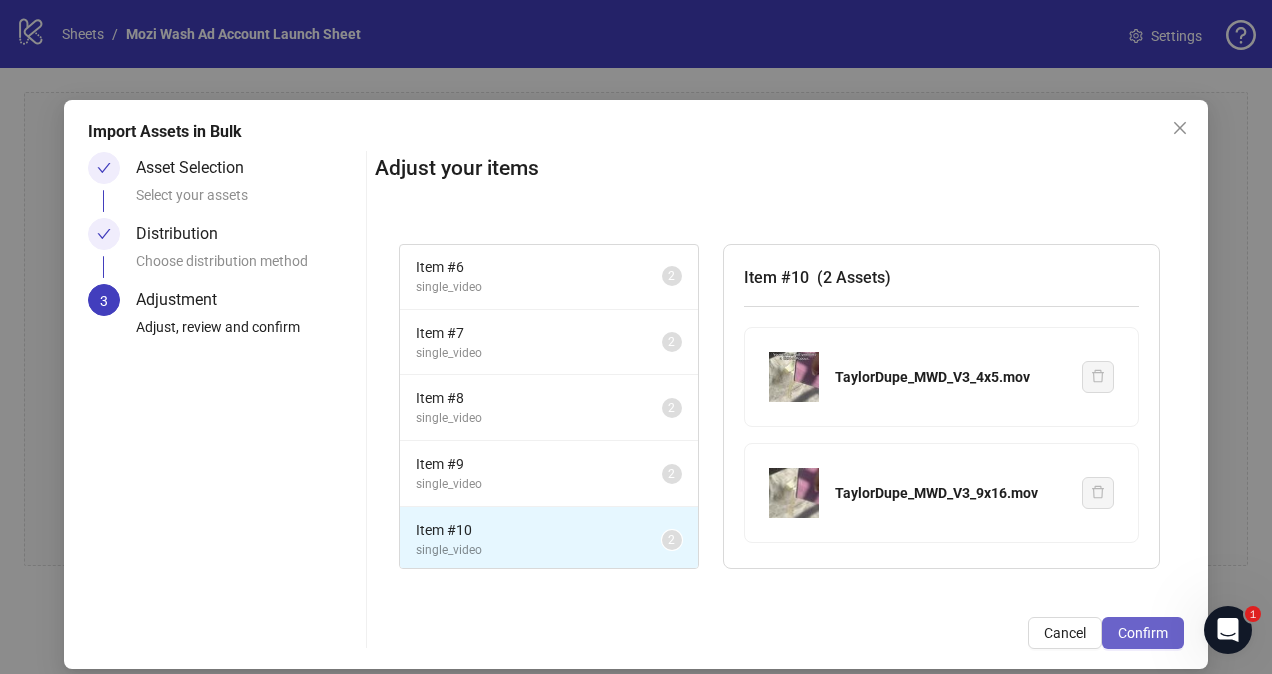 click on "Confirm" at bounding box center (1143, 633) 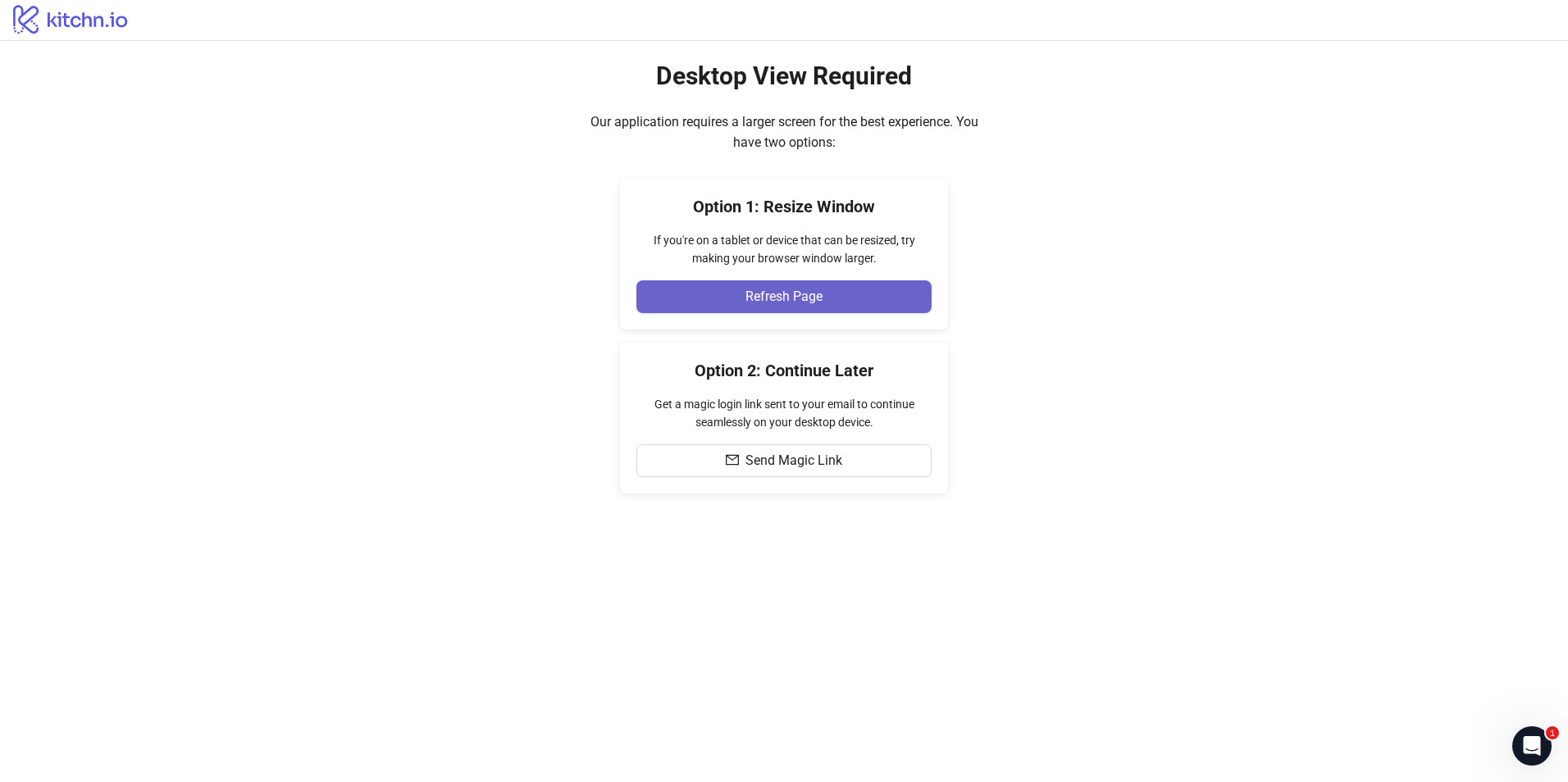 click on "Refresh Page" at bounding box center [784, 297] 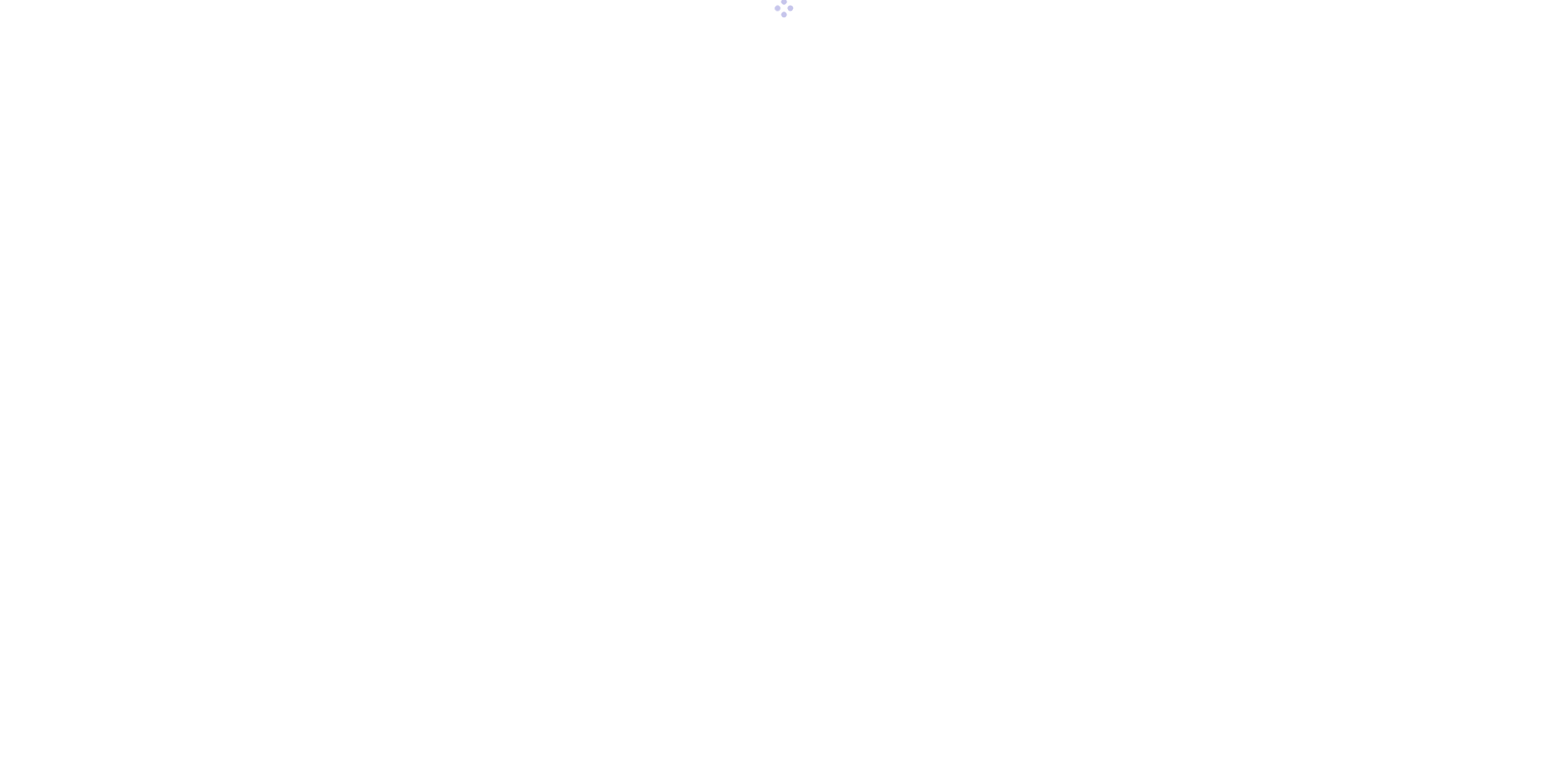 scroll, scrollTop: 0, scrollLeft: 0, axis: both 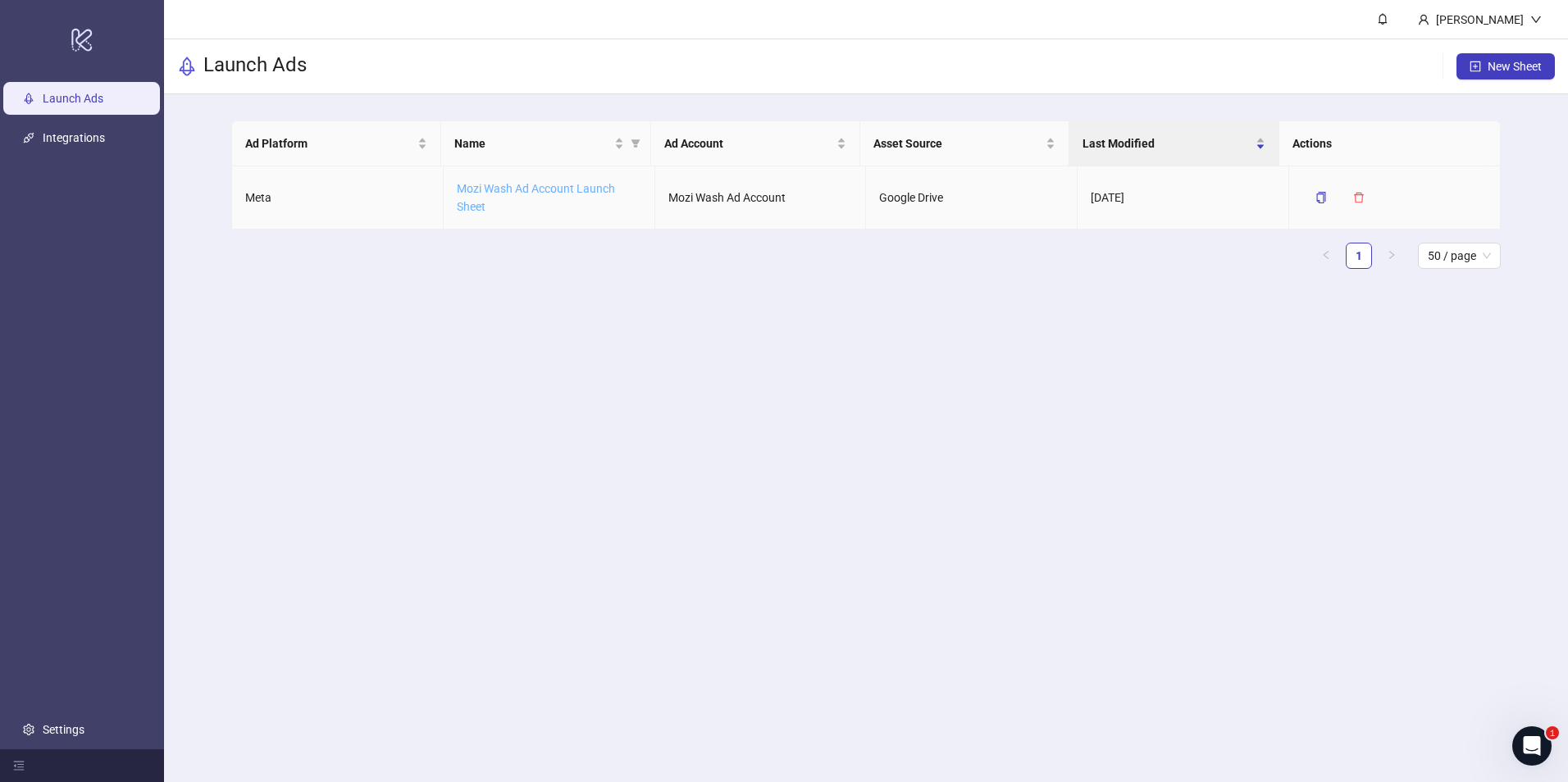 click on "Mozi Wash Ad Account Launch Sheet" at bounding box center (536, 198) 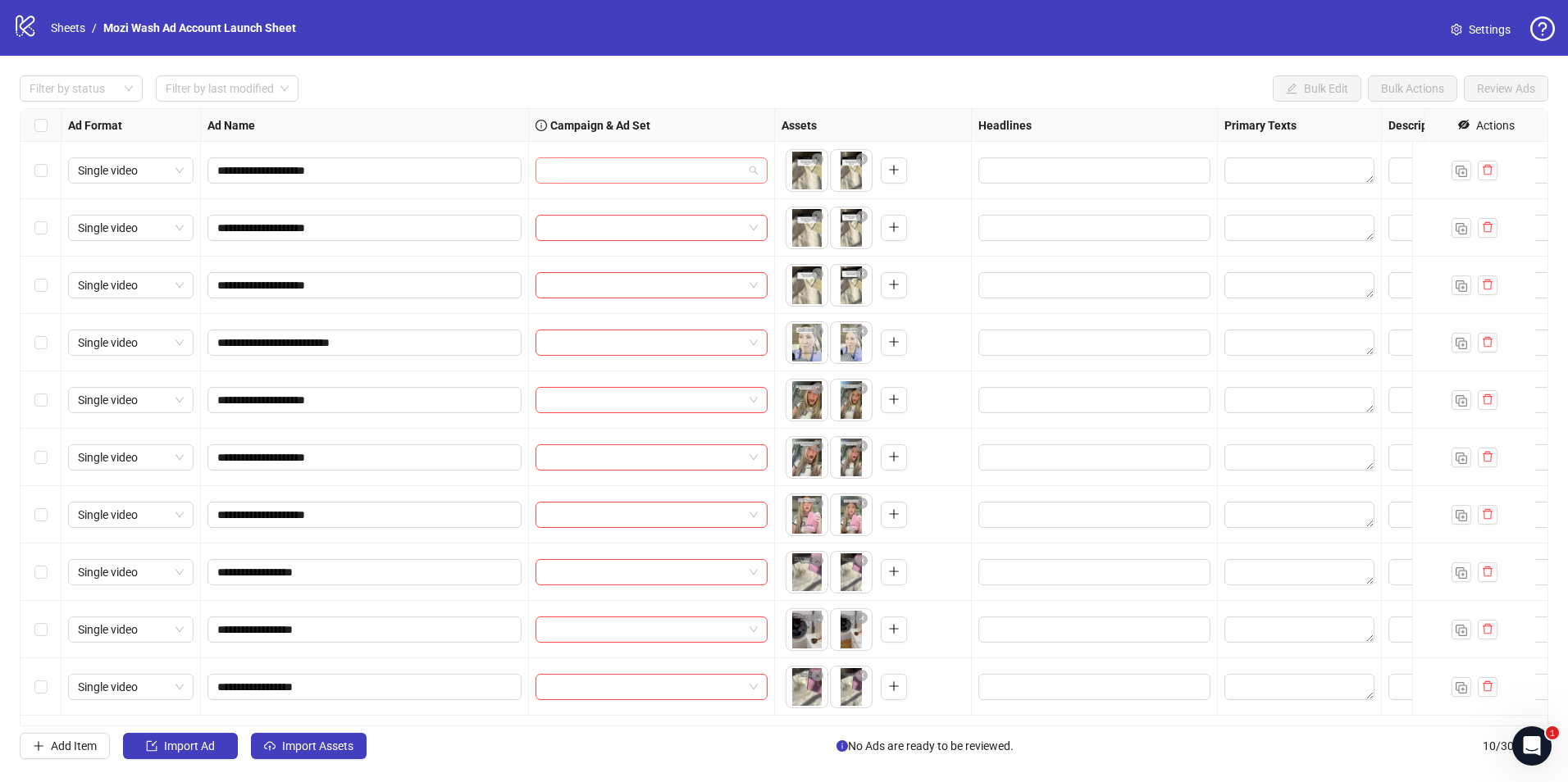 click at bounding box center [644, 170] 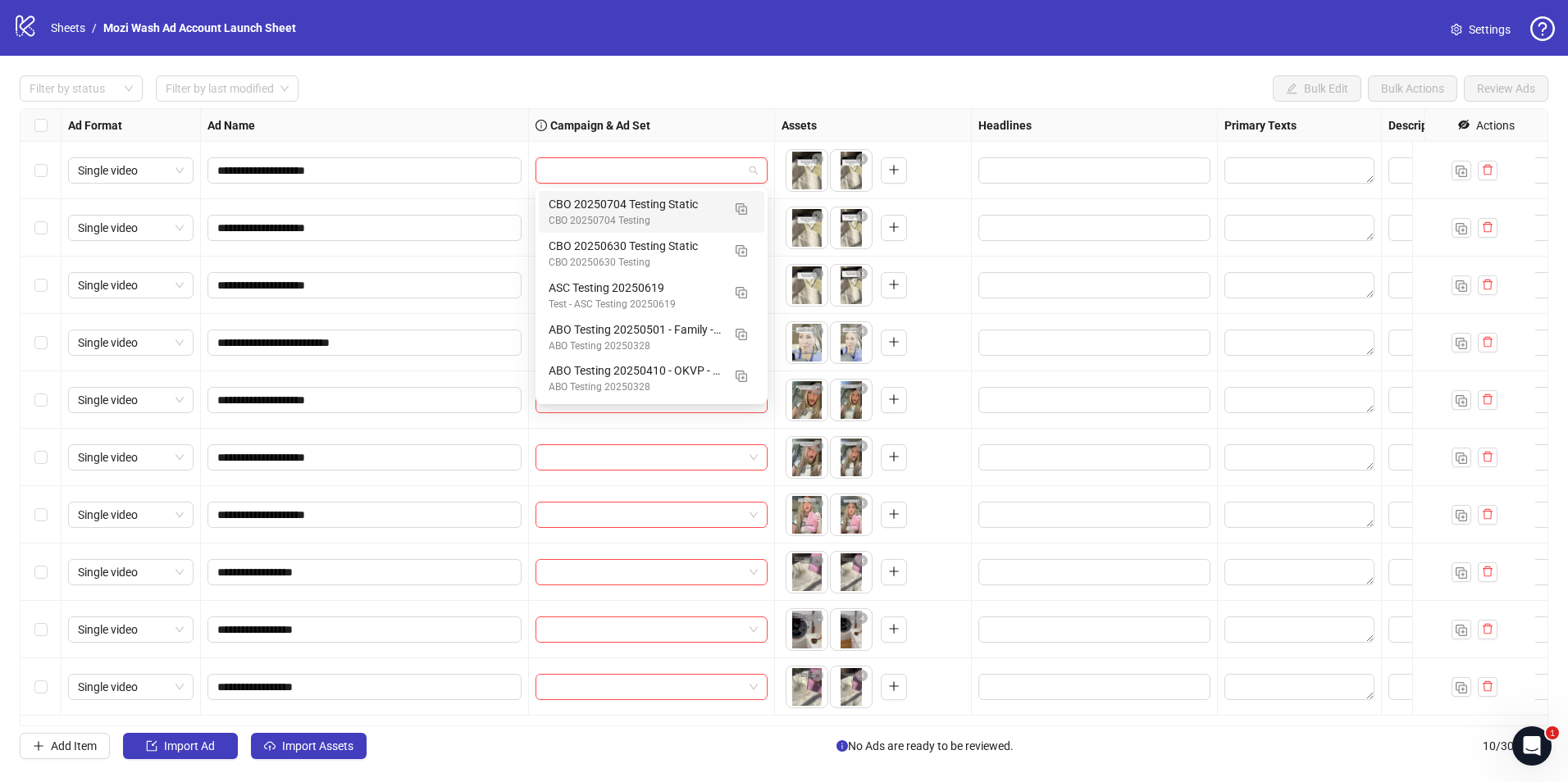 click at bounding box center (1095, 228) 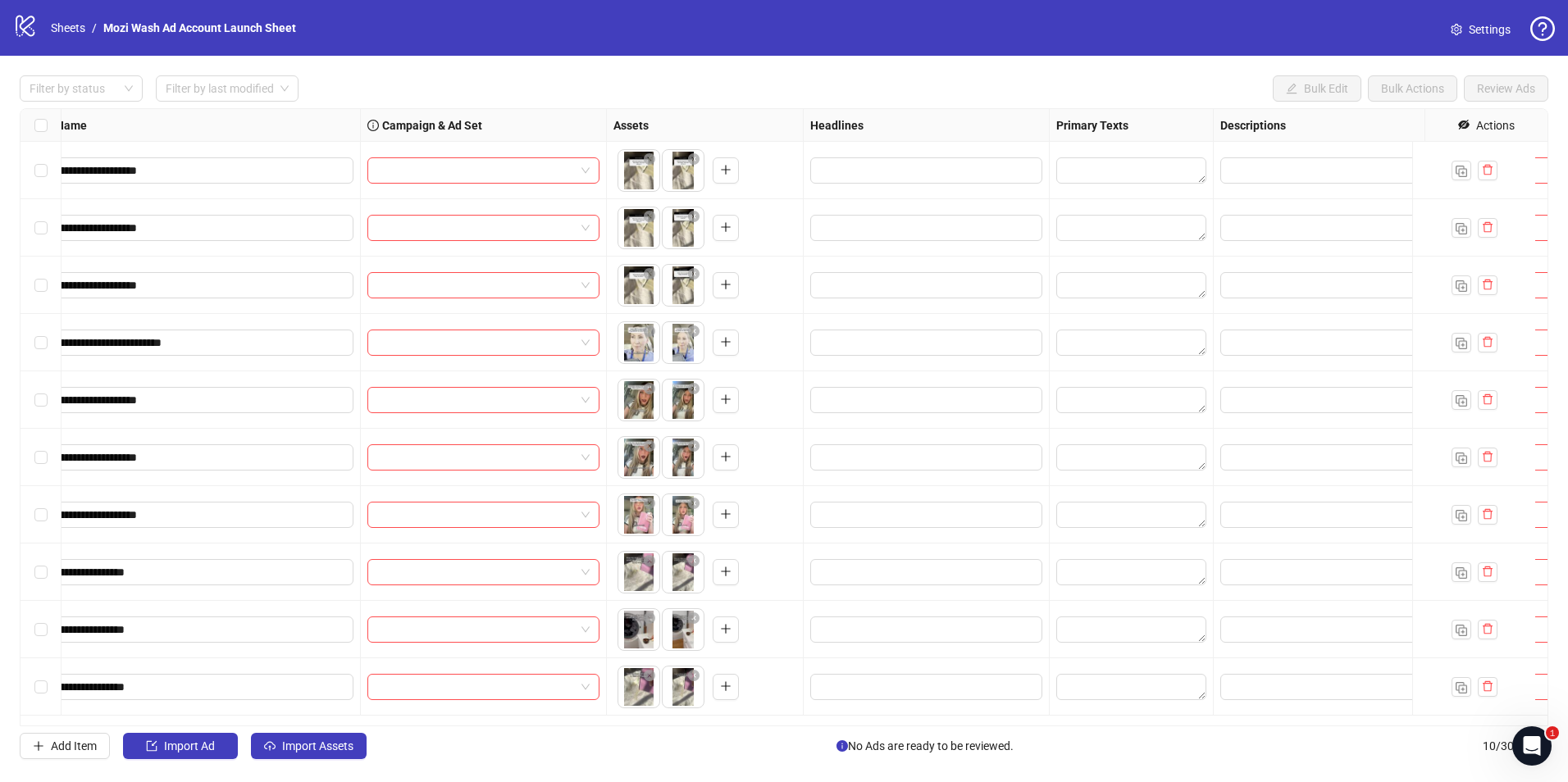 scroll, scrollTop: 2, scrollLeft: 175, axis: both 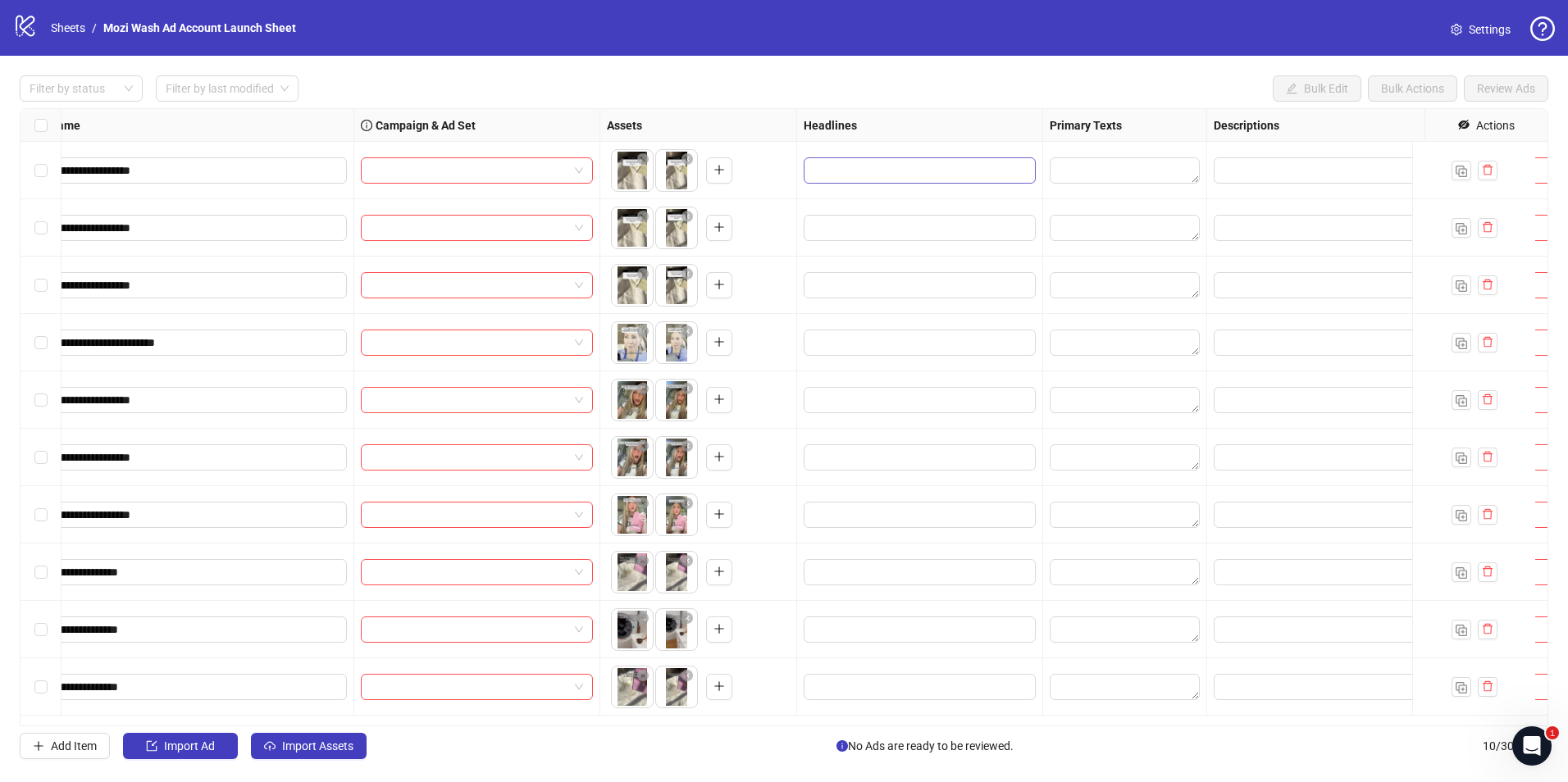 click at bounding box center (919, 170) 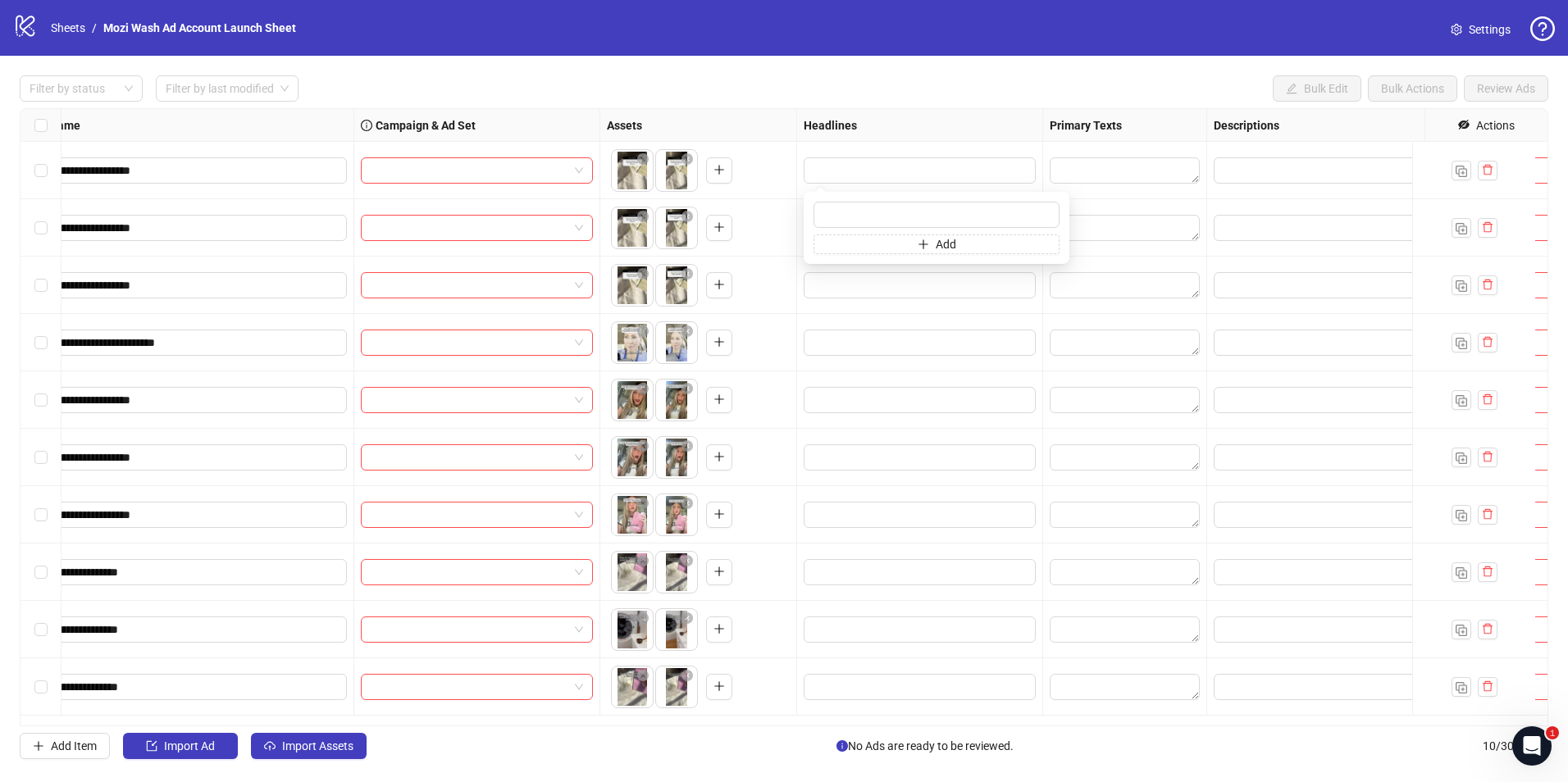 click at bounding box center (1125, 170) 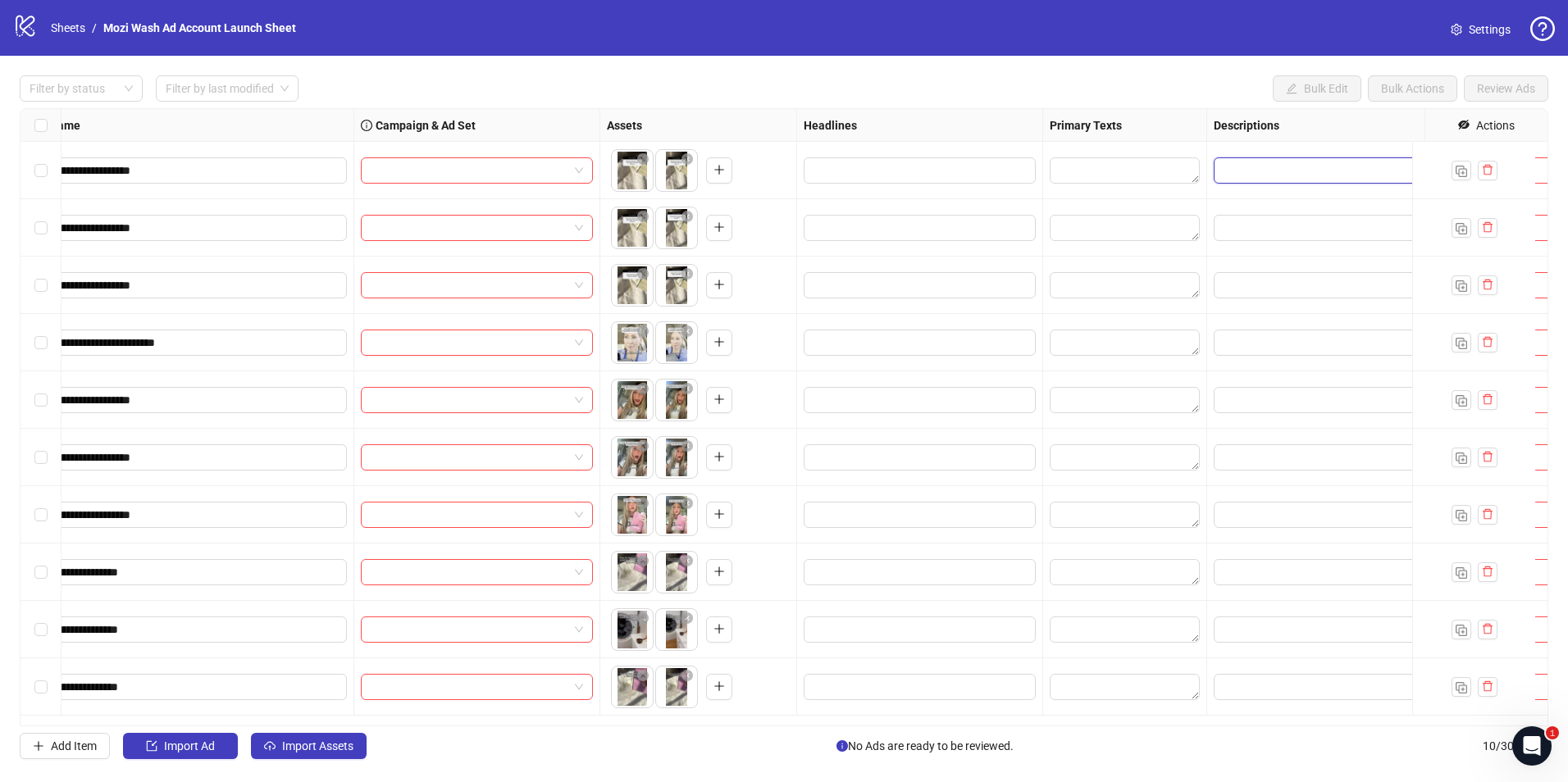 click at bounding box center (1329, 170) 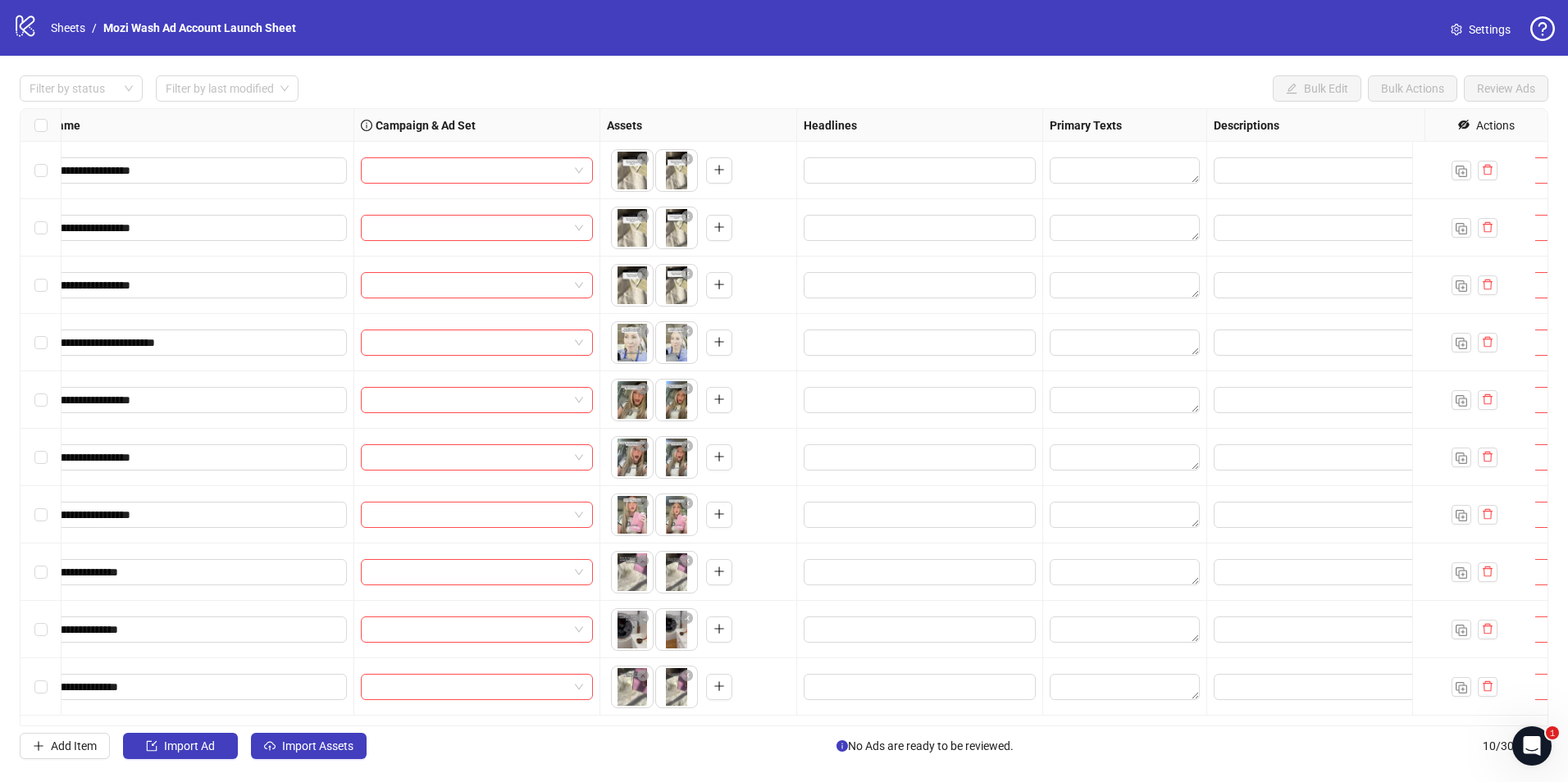 click at bounding box center (41, 170) 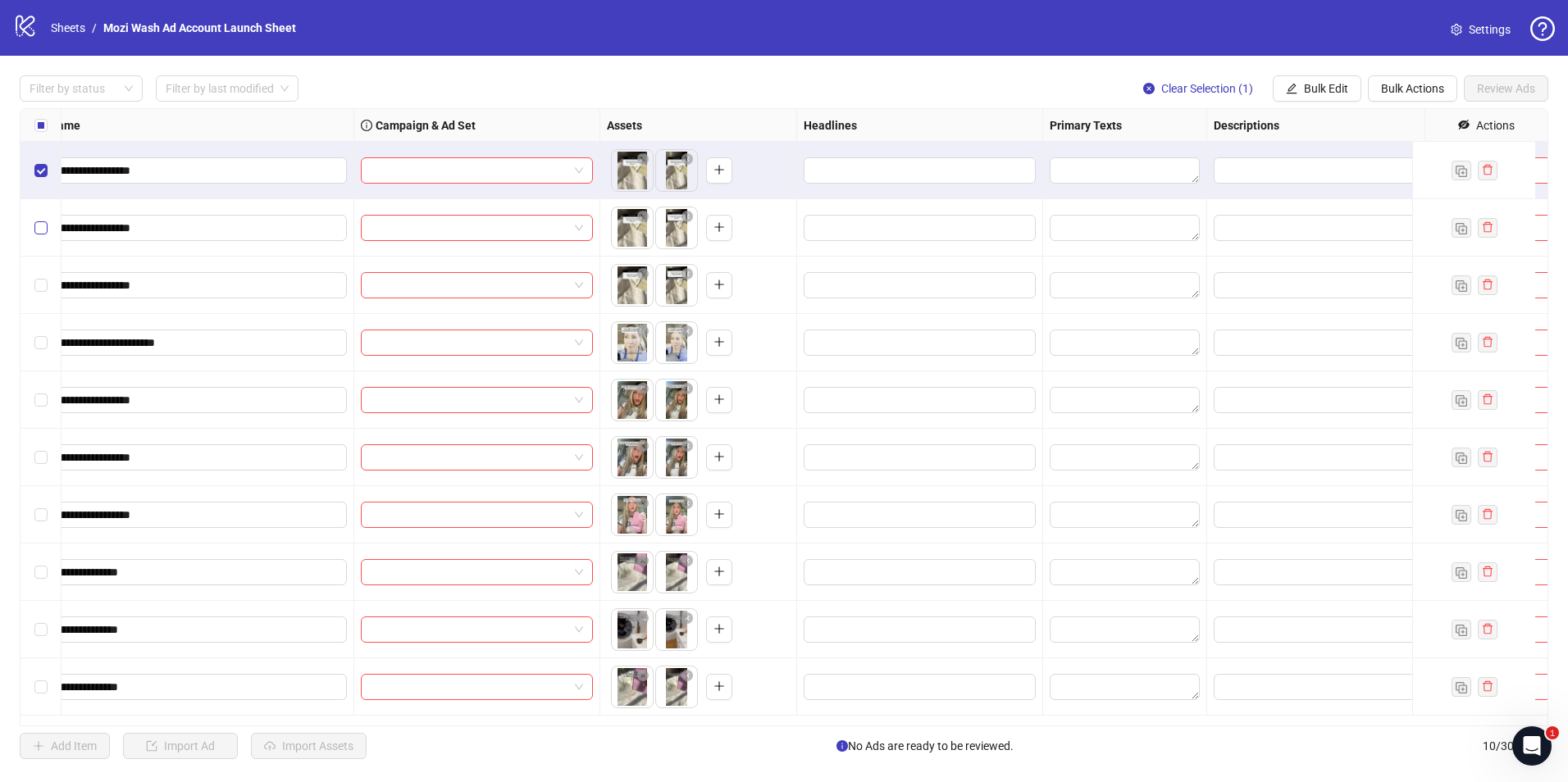 click at bounding box center [41, 228] 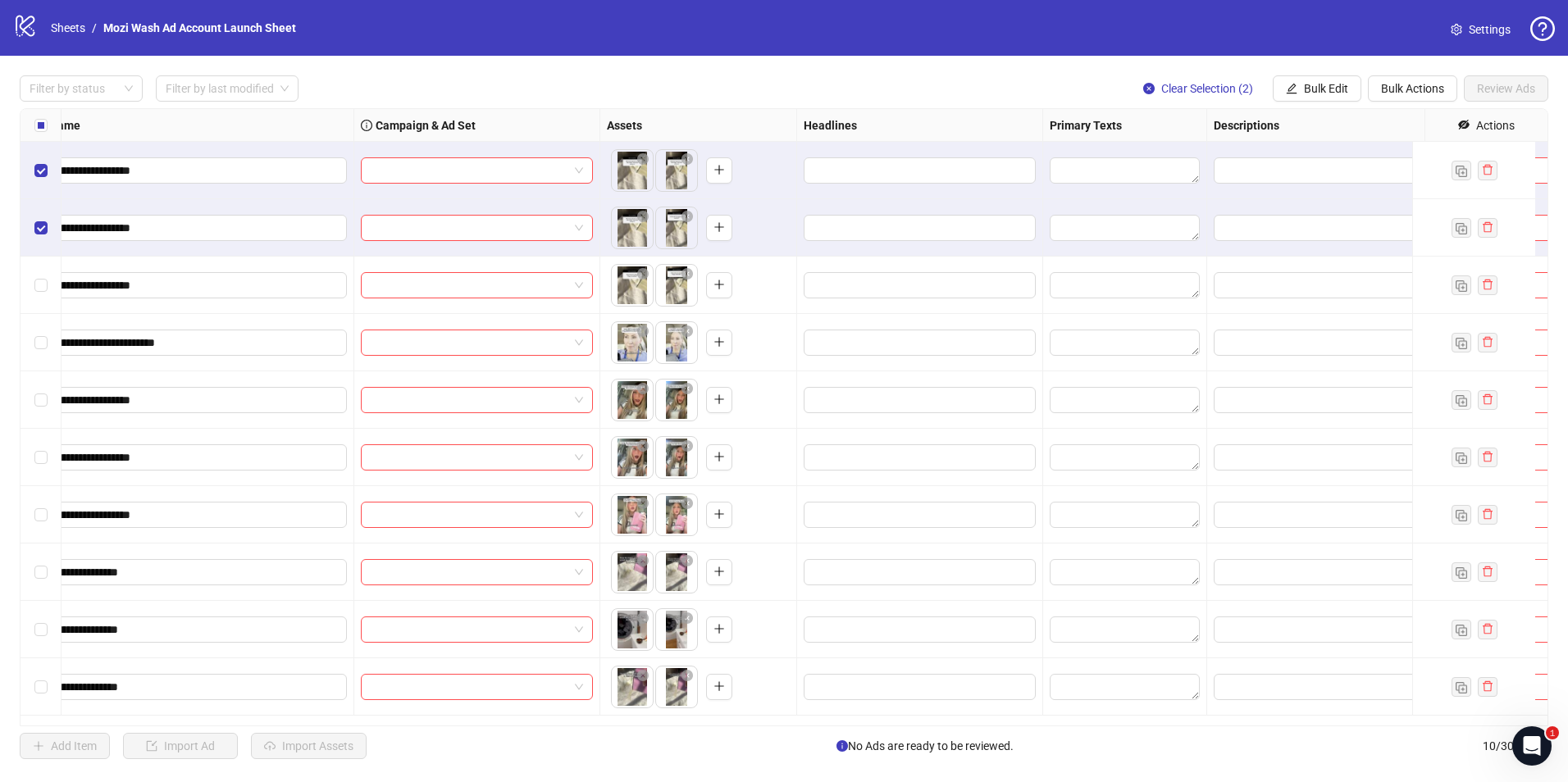 click at bounding box center (41, 285) 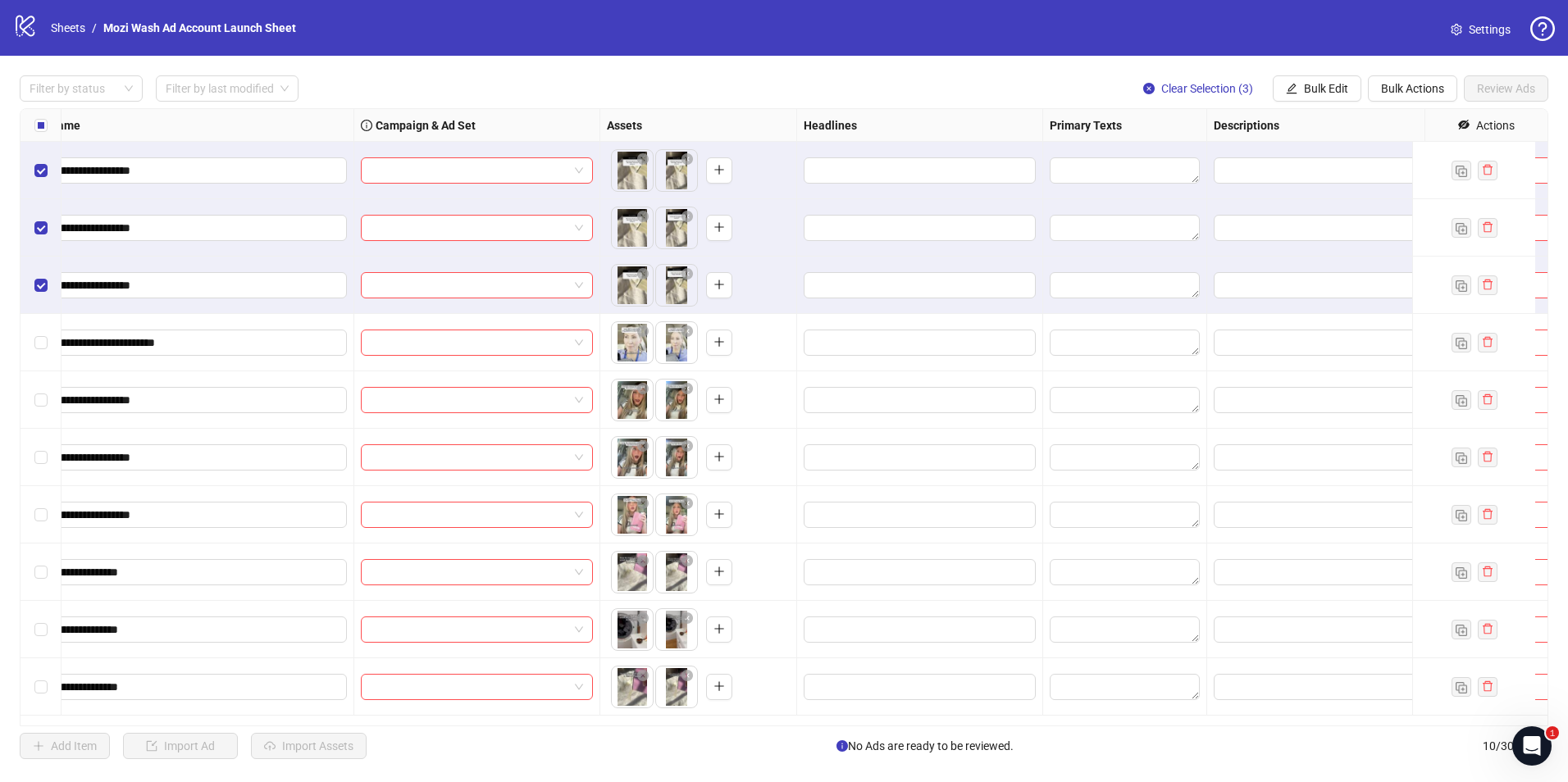 click at bounding box center (41, 343) 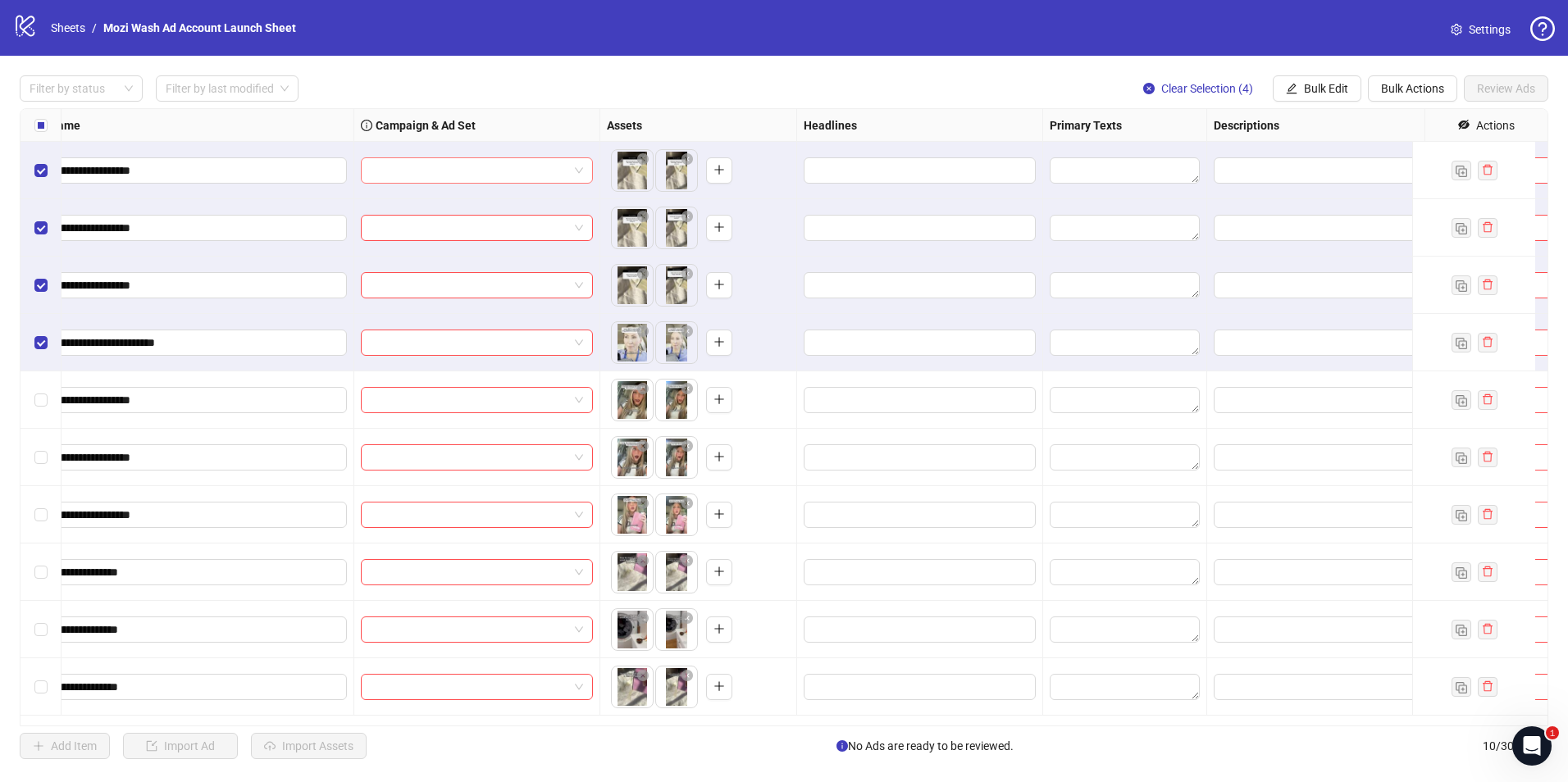 click at bounding box center [469, 170] 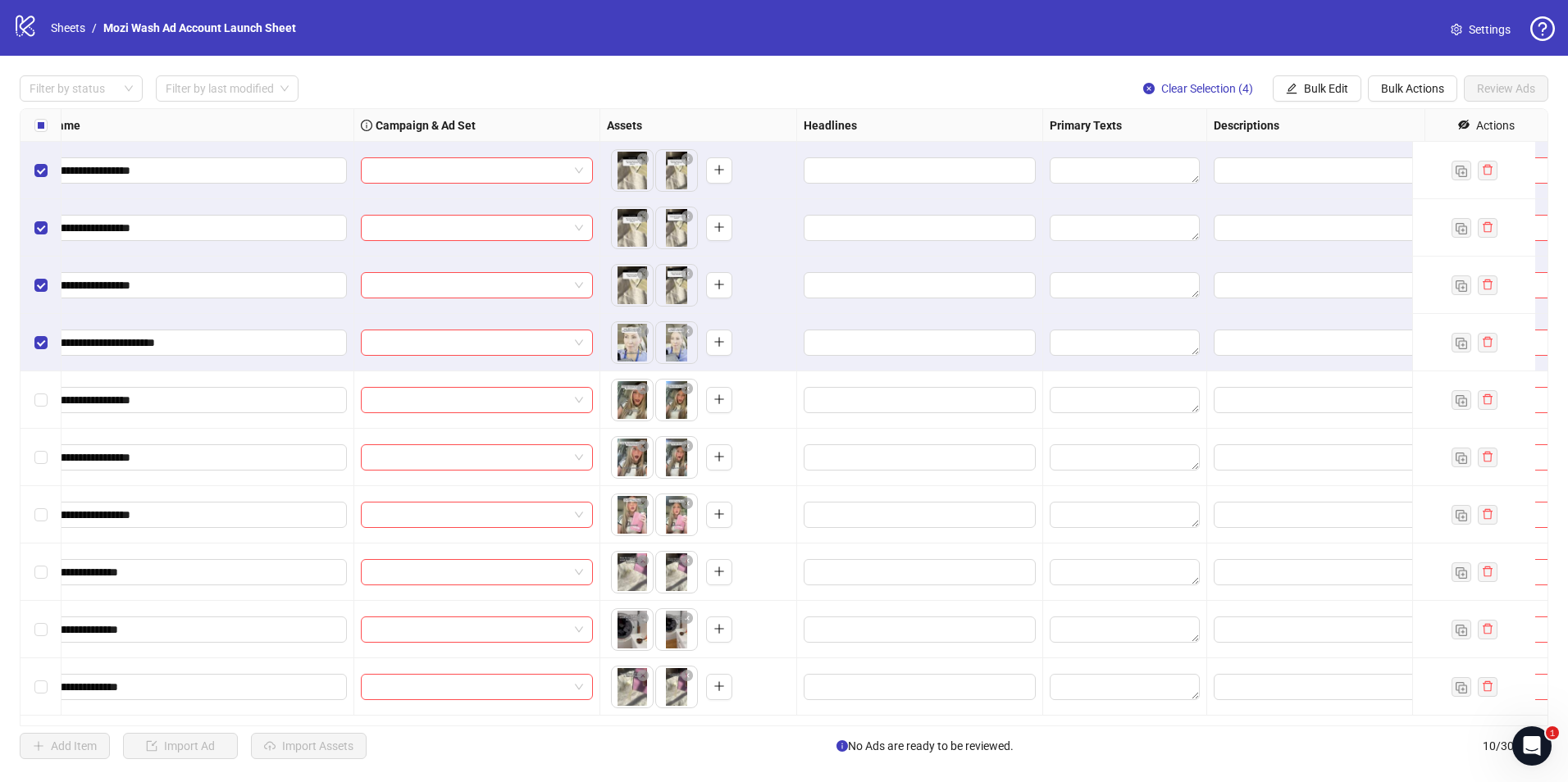 click on "Filter by status Filter by last modified Clear Selection (4) Bulk Edit Bulk Actions Review Ads" at bounding box center (784, 89) 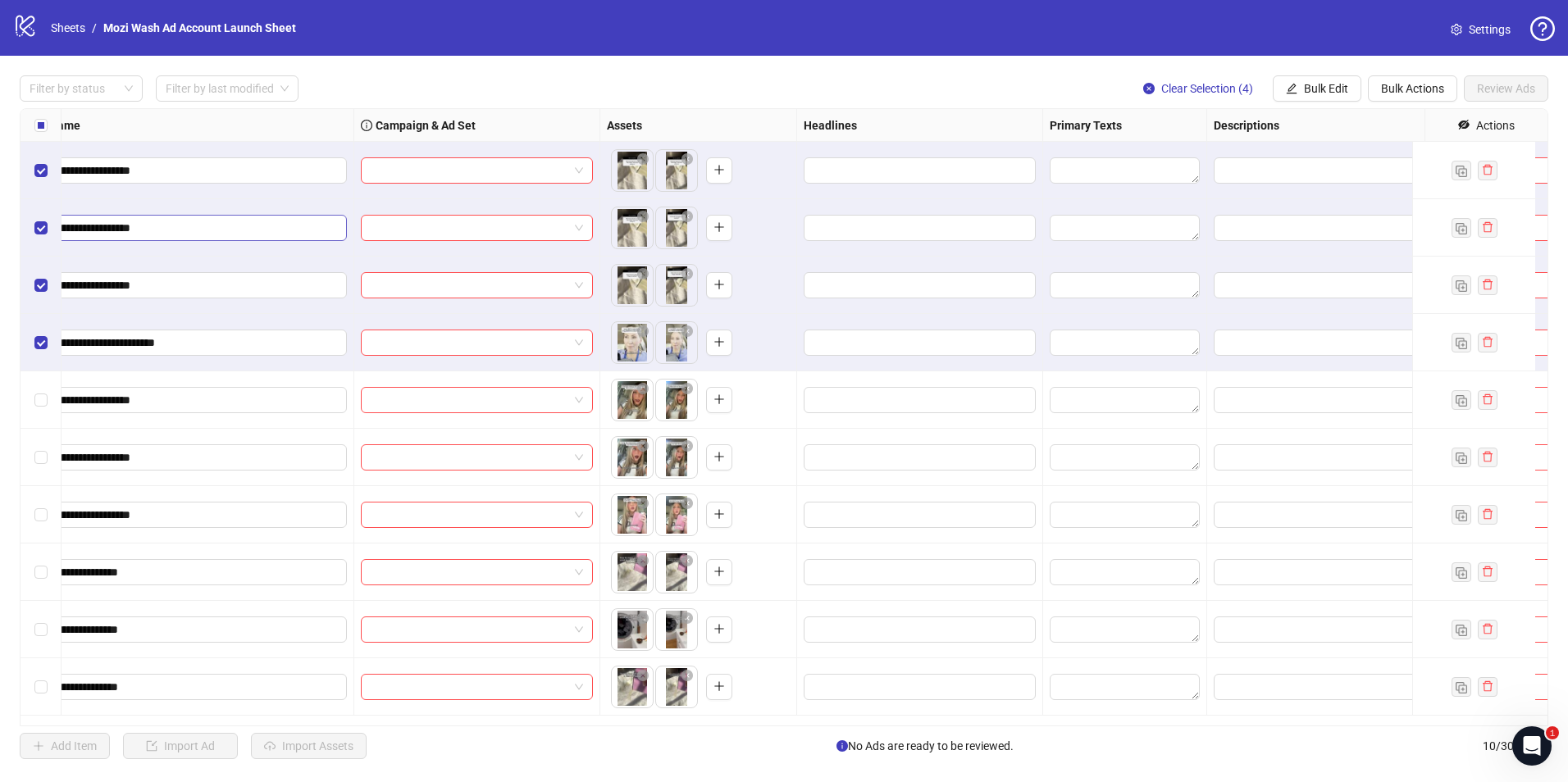 scroll, scrollTop: 0, scrollLeft: 175, axis: horizontal 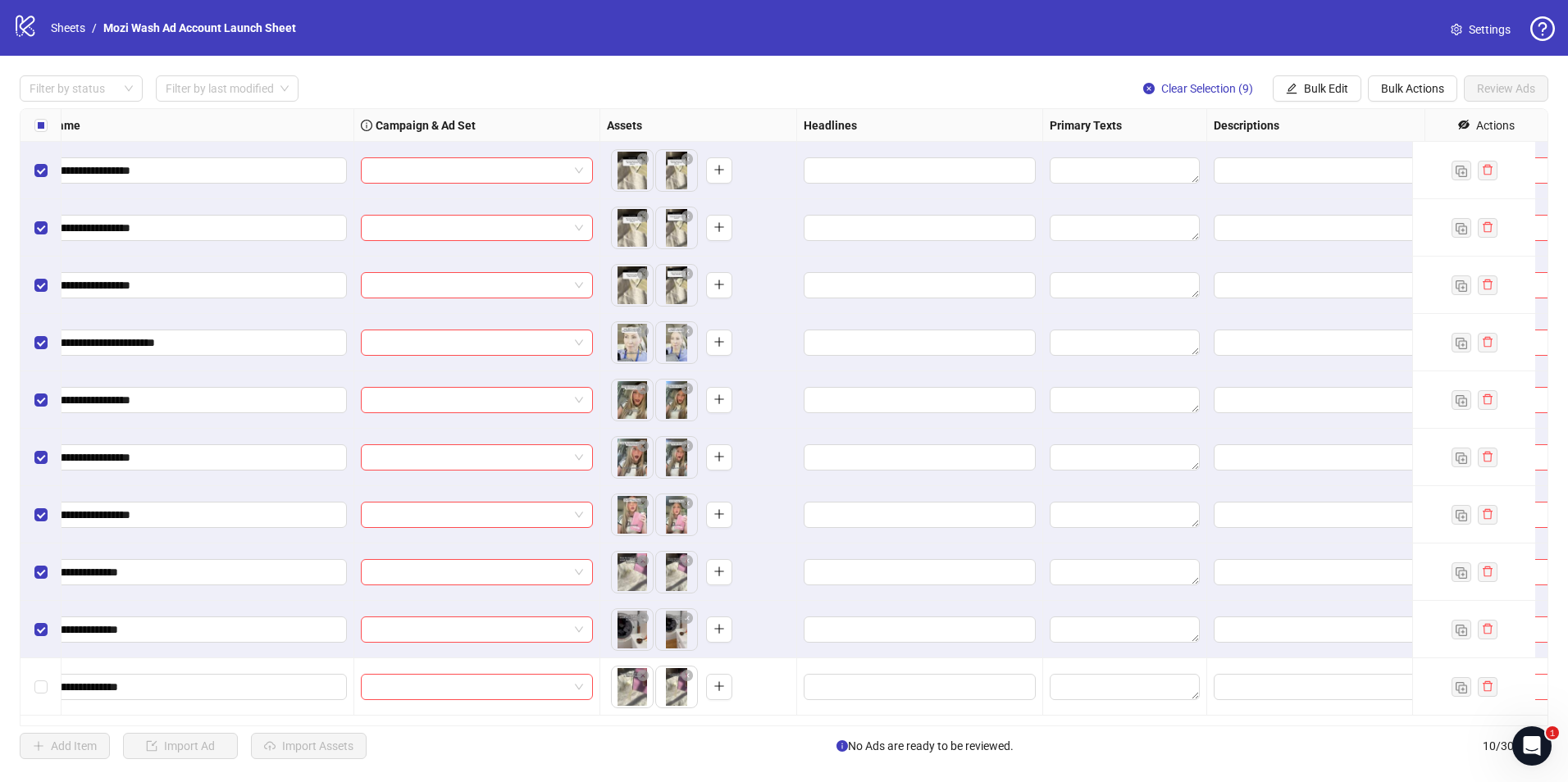 click at bounding box center (41, 687) 